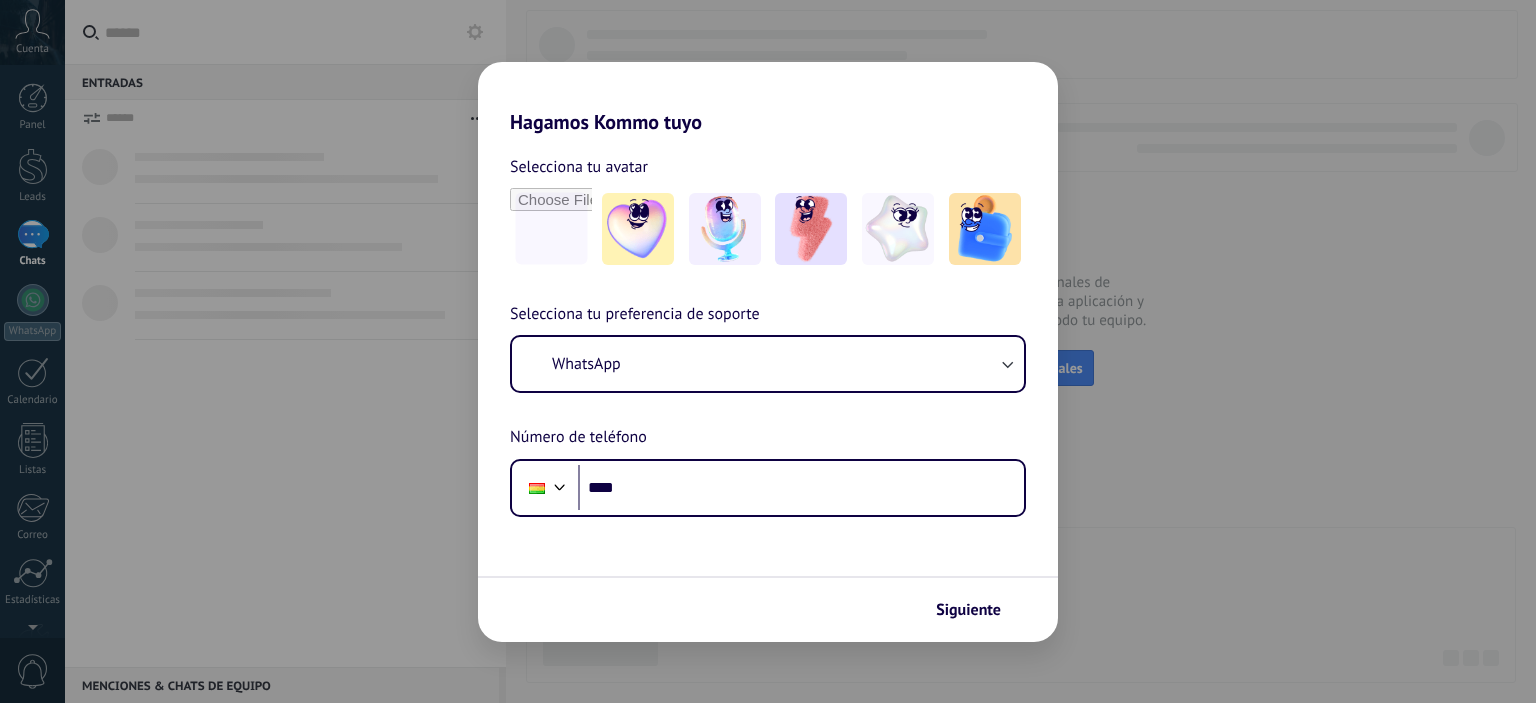 scroll, scrollTop: 0, scrollLeft: 0, axis: both 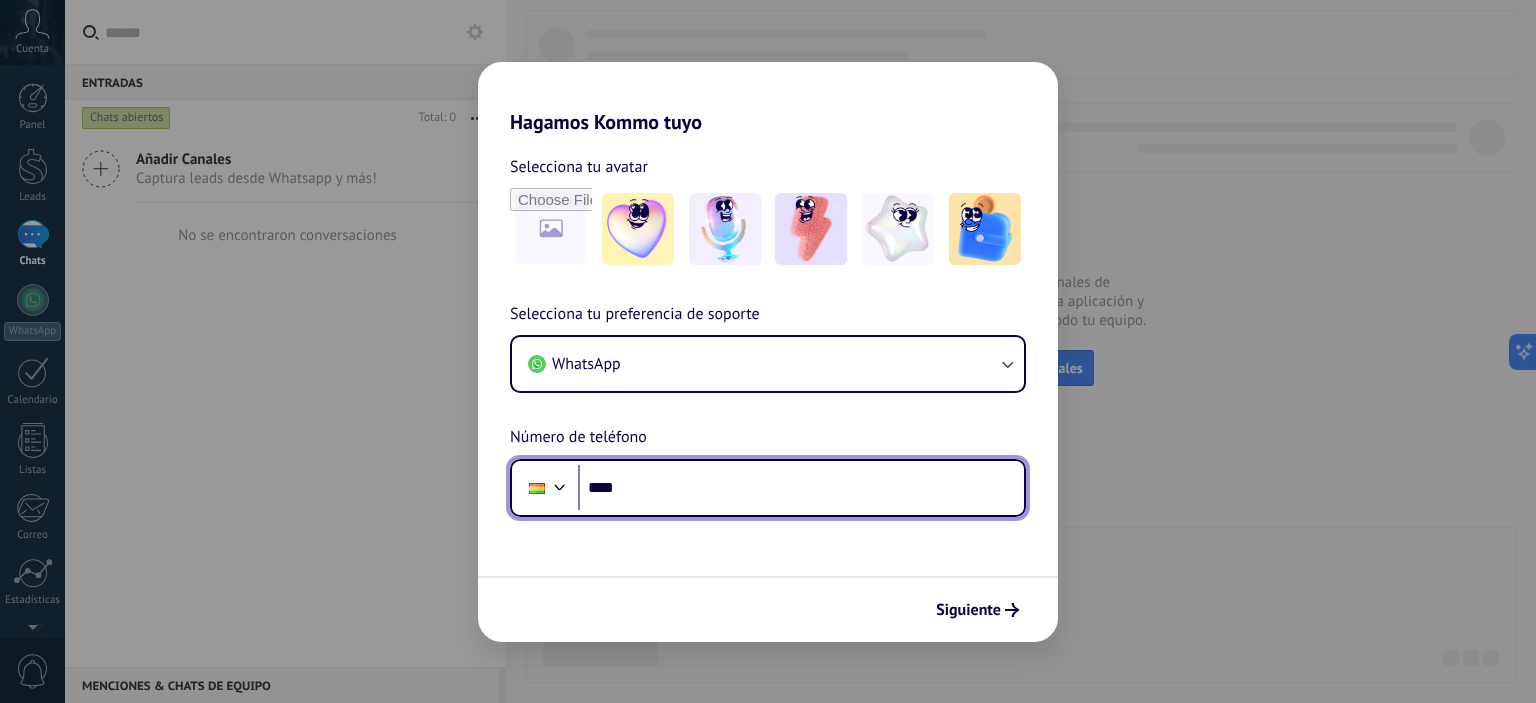 click on "****" at bounding box center [801, 488] 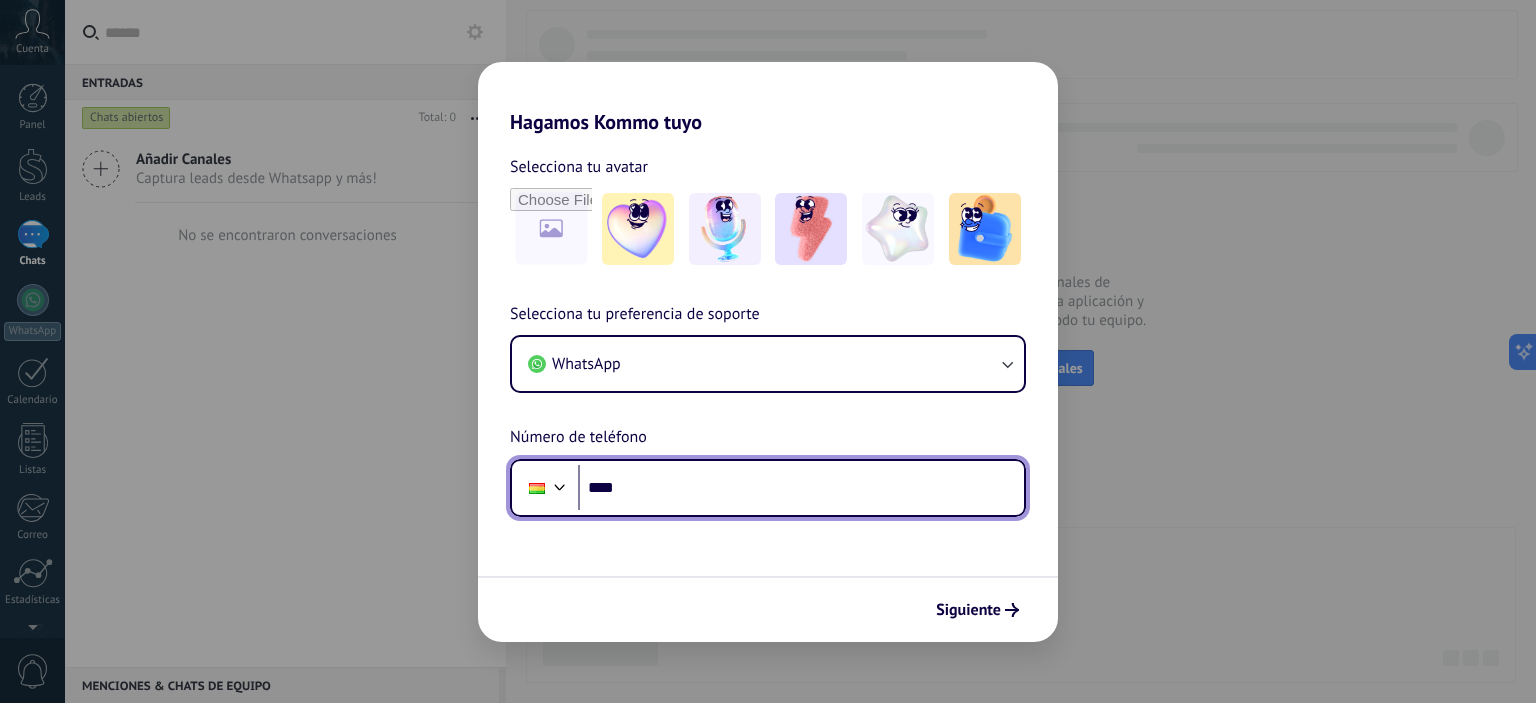 click on "****" at bounding box center (801, 488) 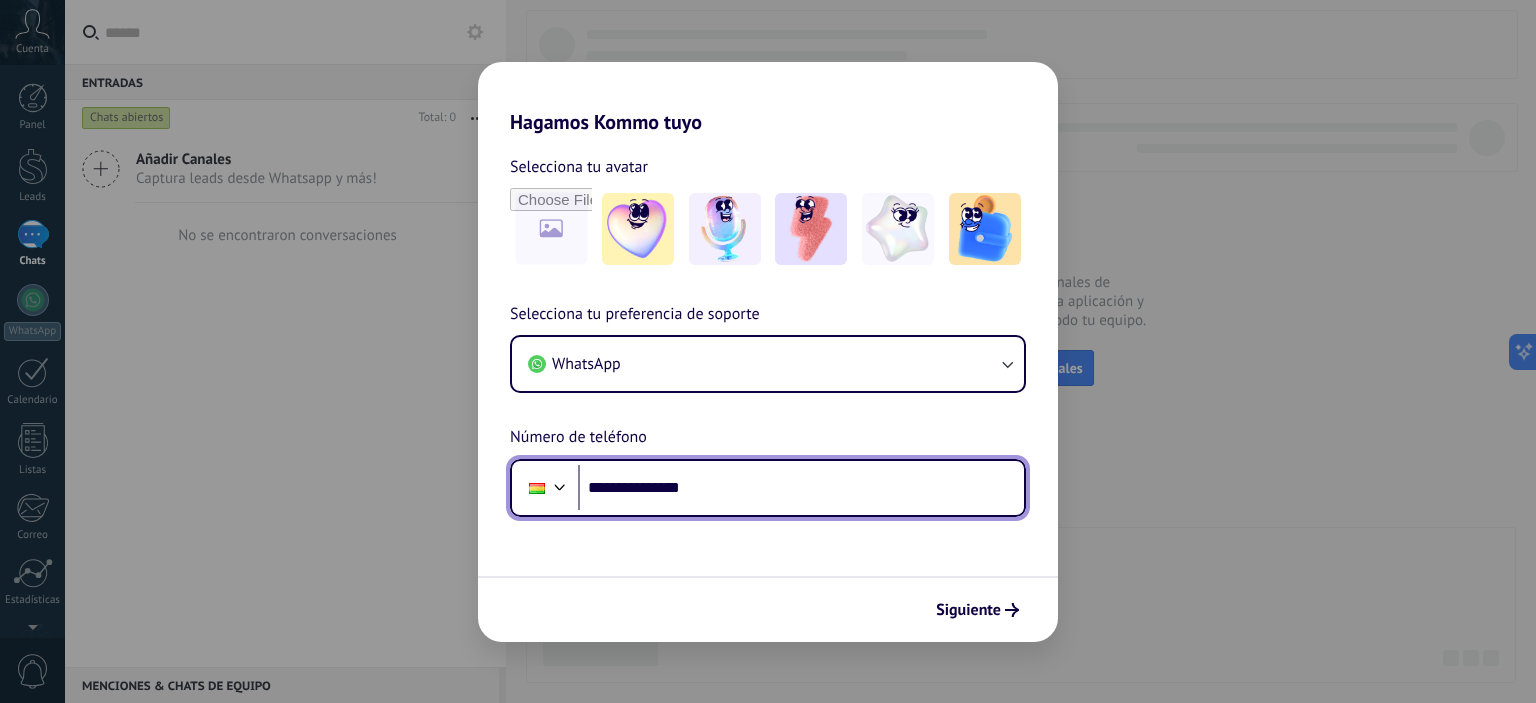 click on "**********" at bounding box center [801, 488] 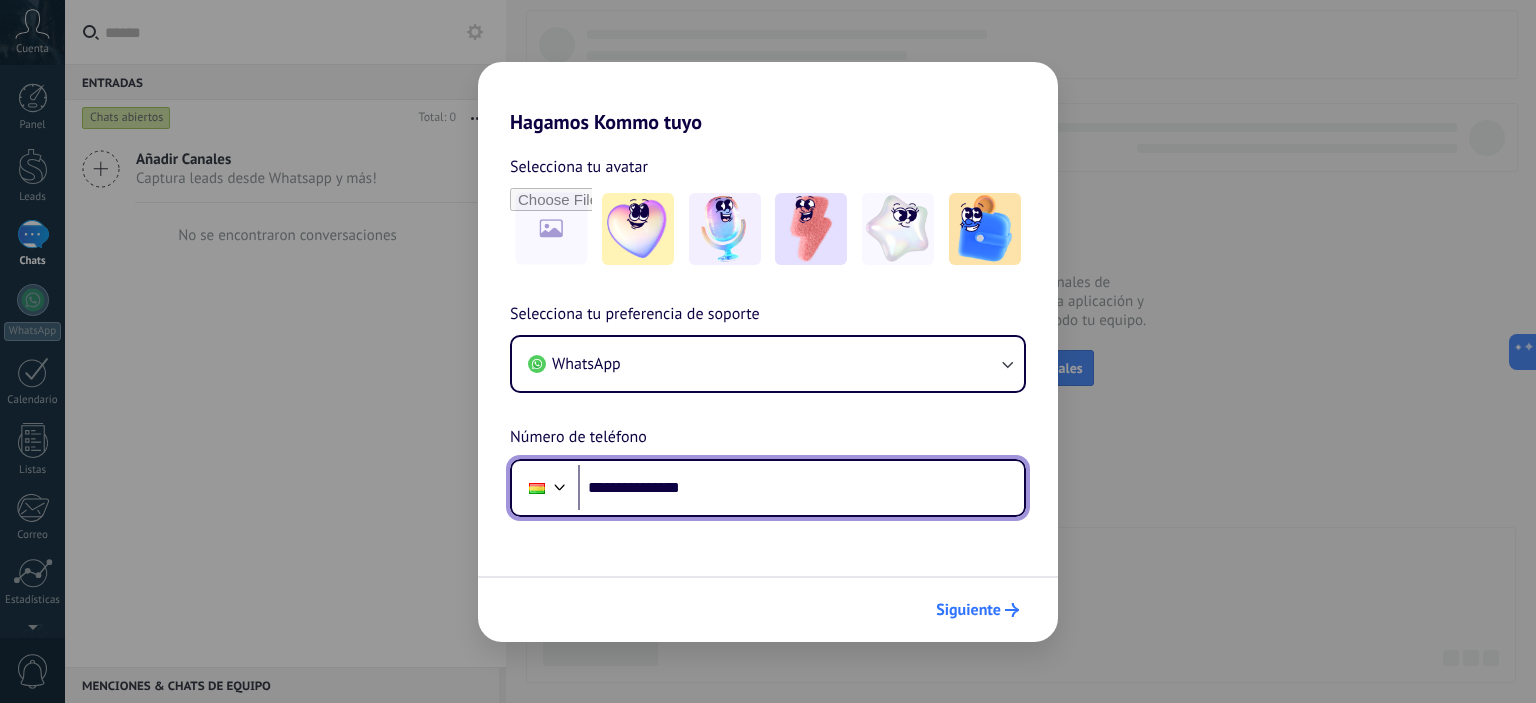 type on "**********" 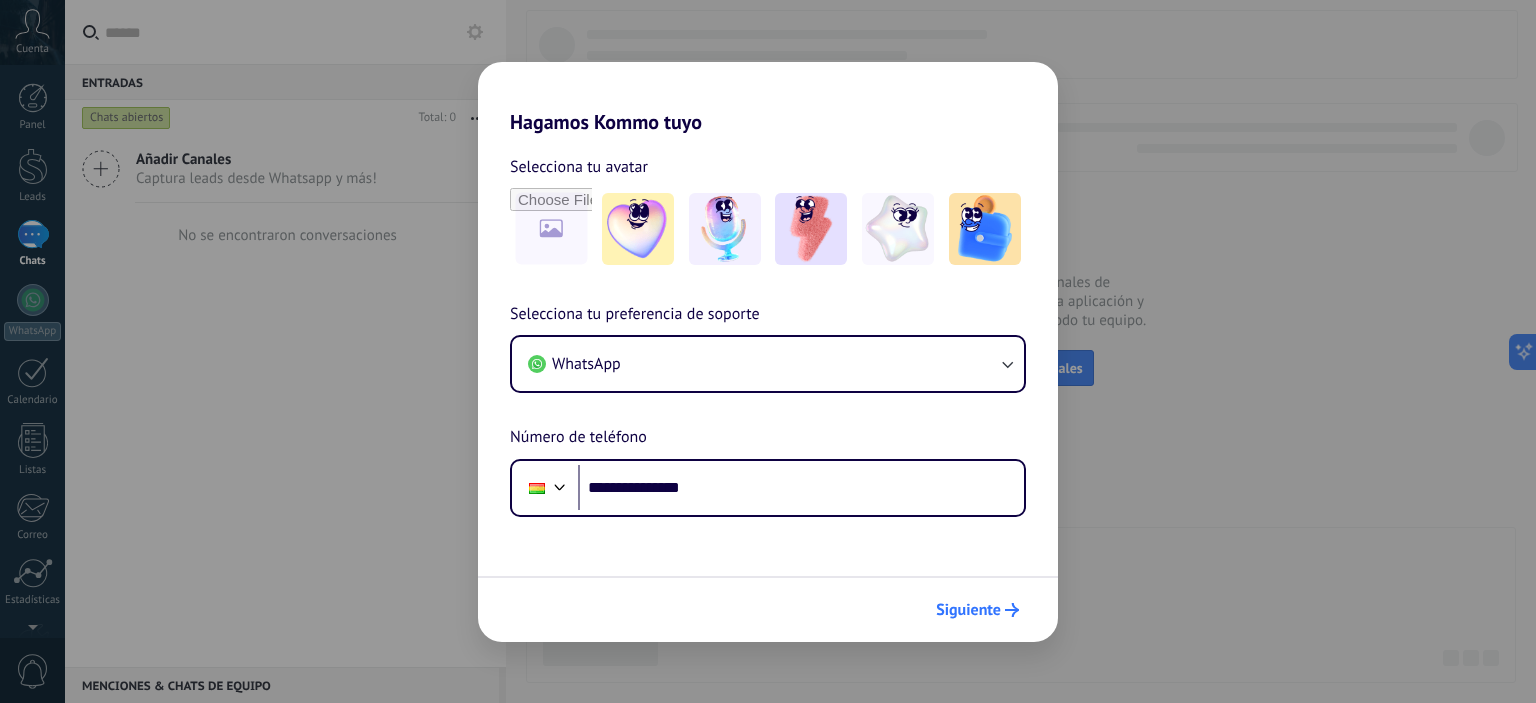 click on "Siguiente" at bounding box center [968, 610] 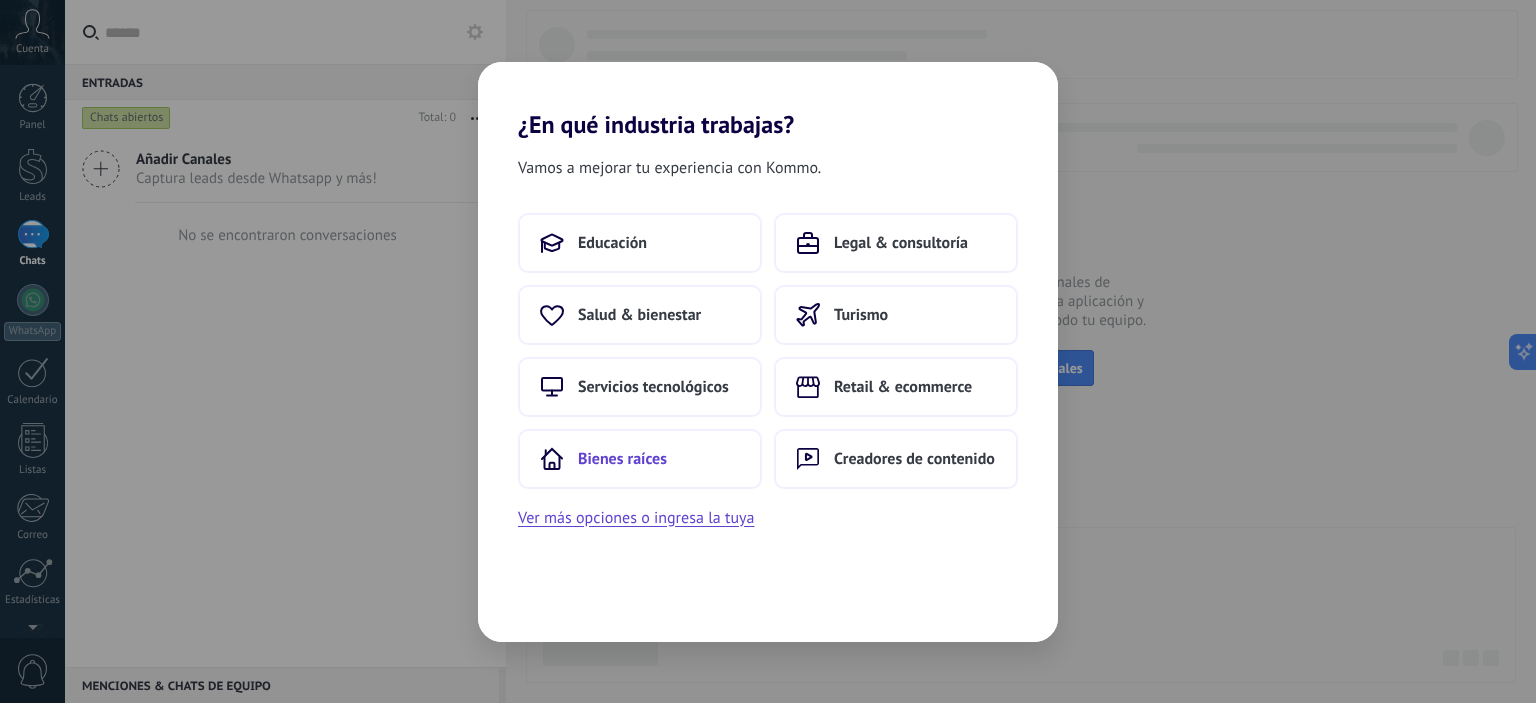 click on "Bienes raíces" at bounding box center (640, 459) 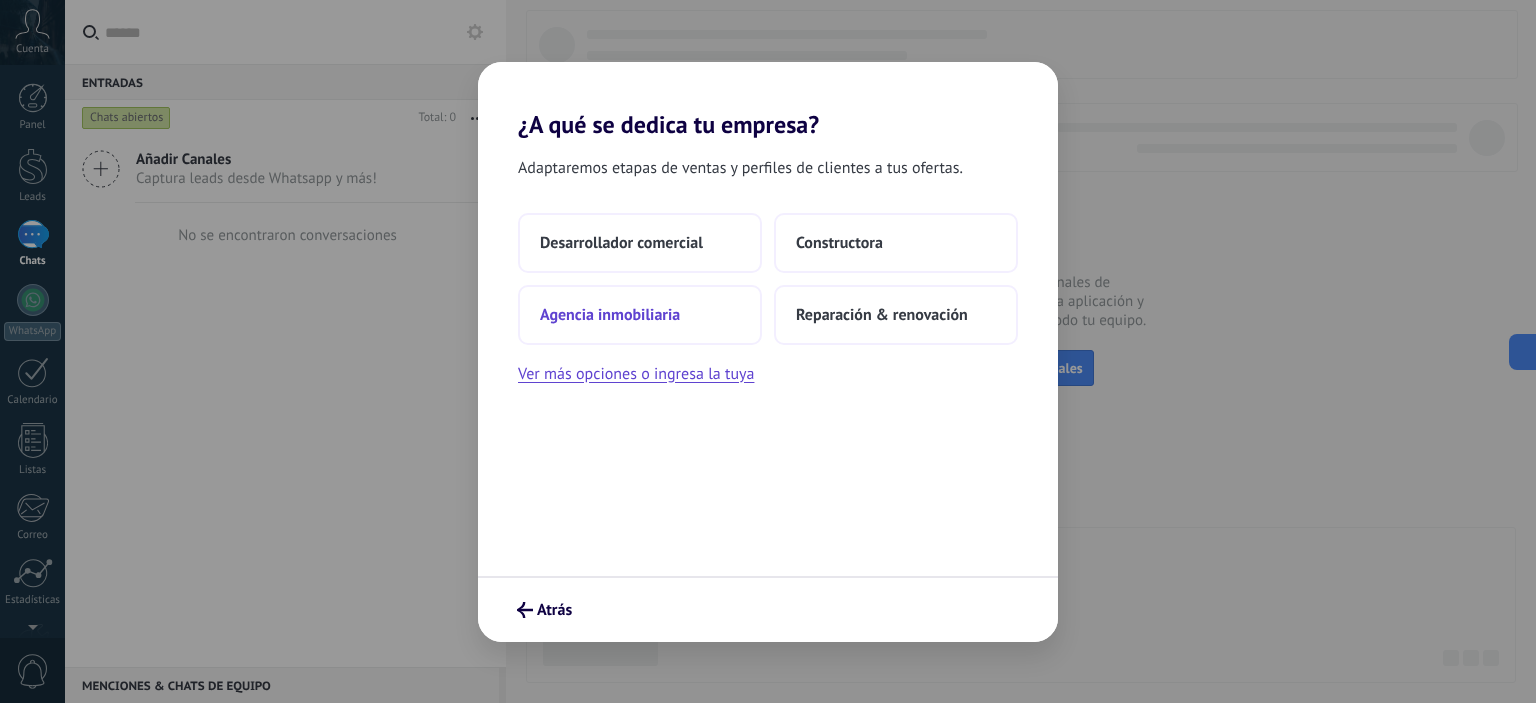 click on "Agencia inmobiliaria" at bounding box center (610, 315) 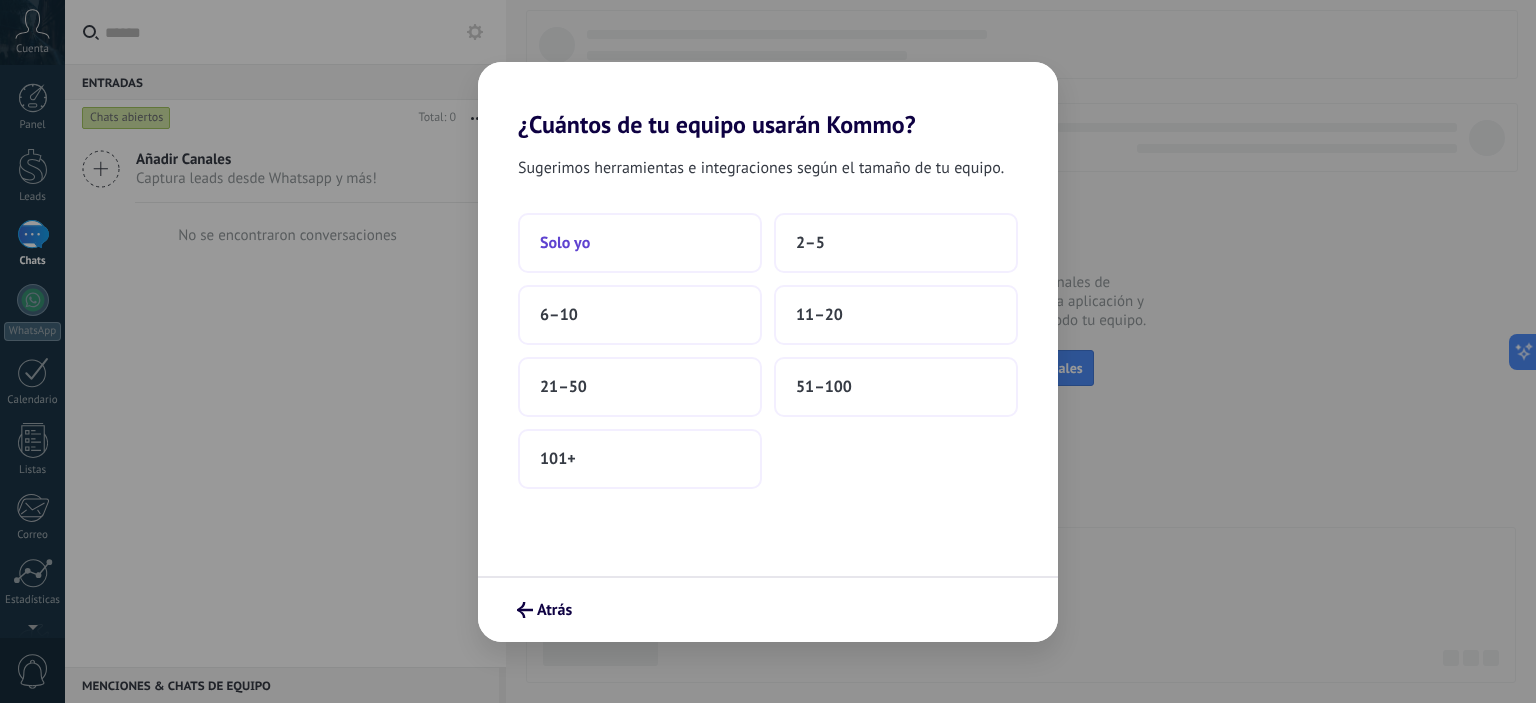 click on "Solo yo" at bounding box center [640, 243] 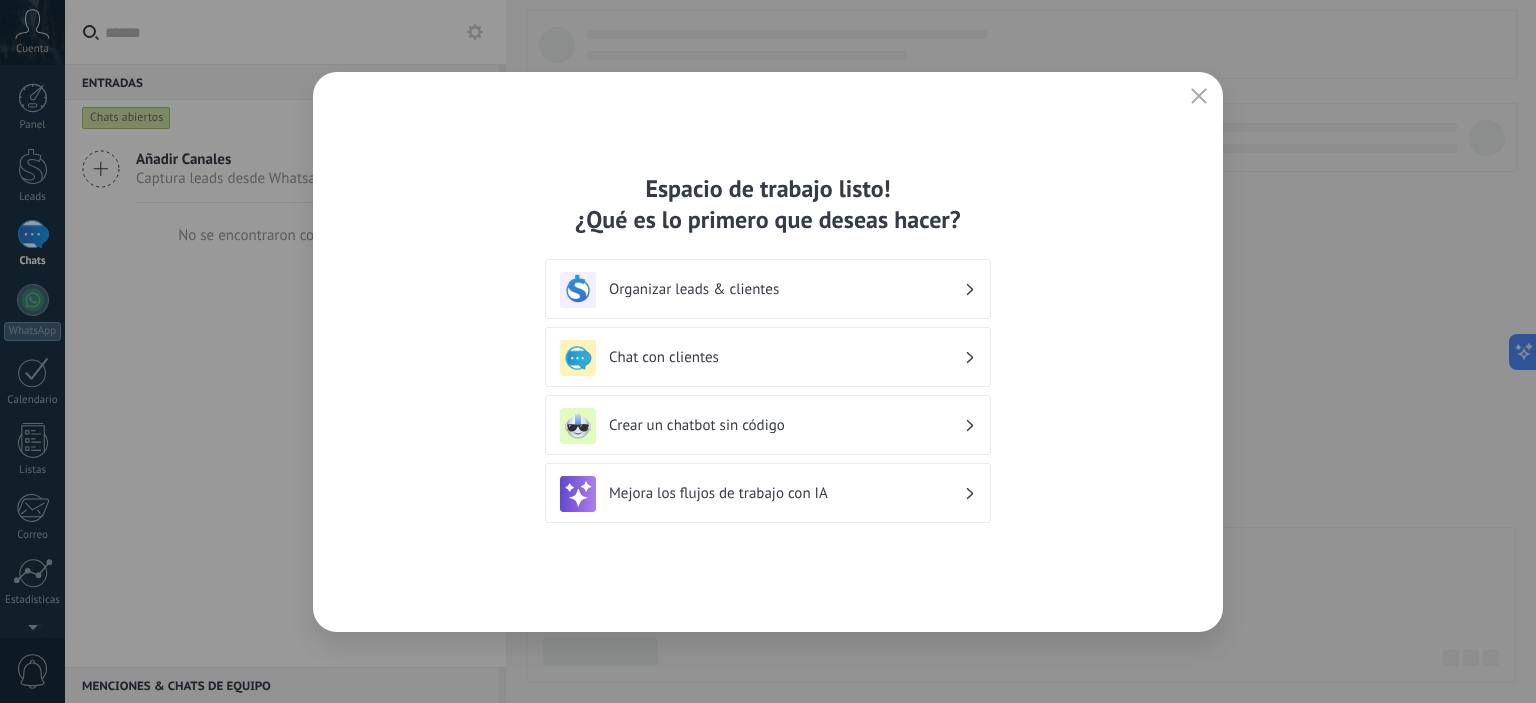 click on "Organizar leads & clientes" at bounding box center (768, 290) 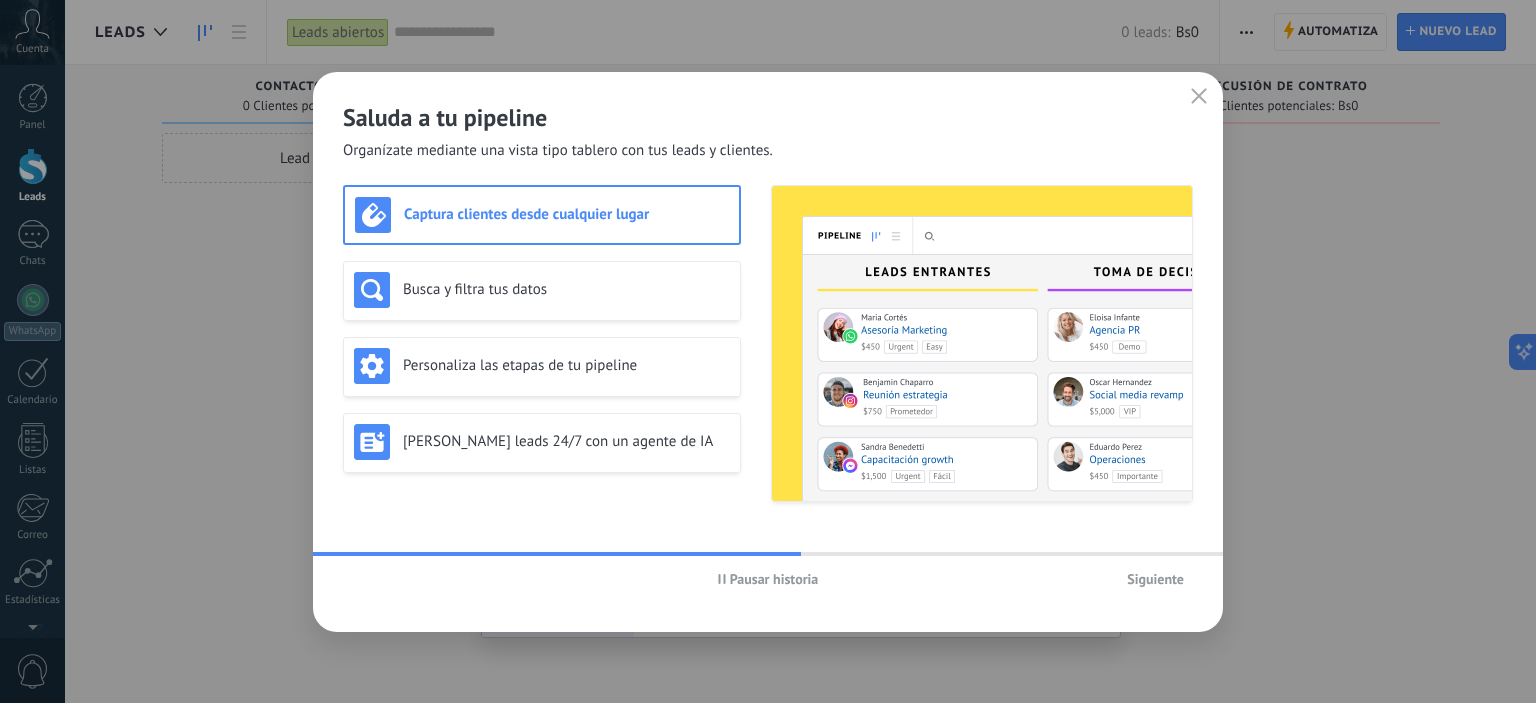 click on "Pausar historia" at bounding box center (774, 579) 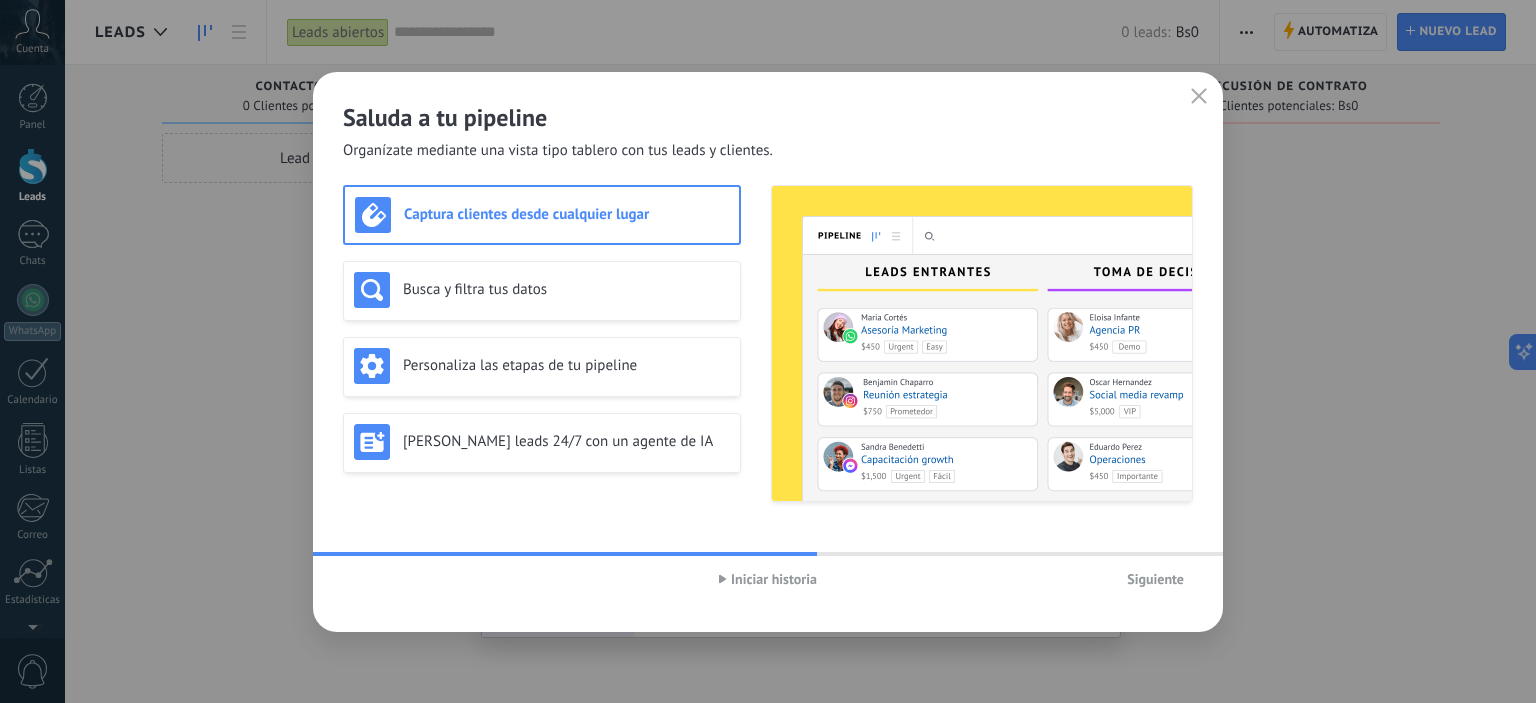 click on "Captura clientes desde cualquier lugar" at bounding box center (566, 214) 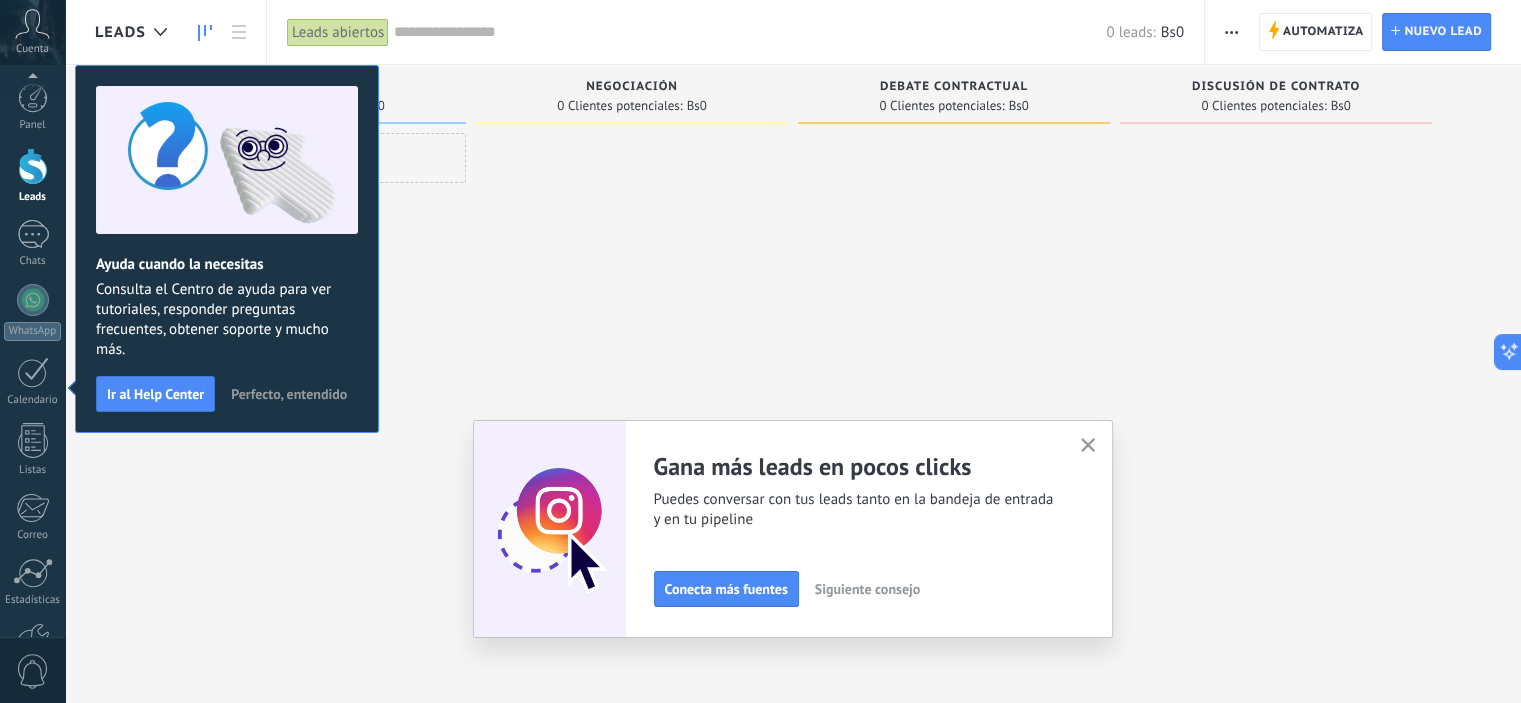 scroll, scrollTop: 128, scrollLeft: 0, axis: vertical 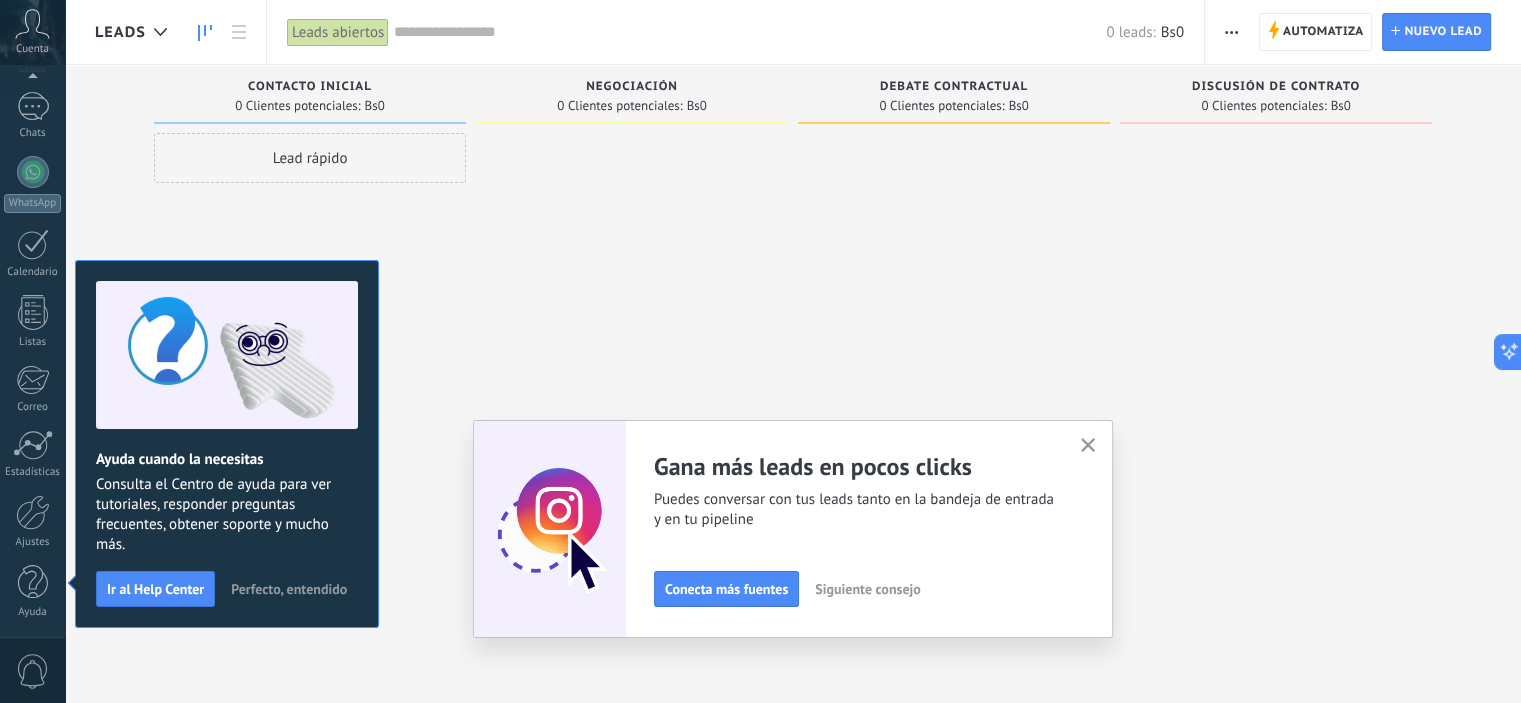 click at bounding box center (1088, 446) 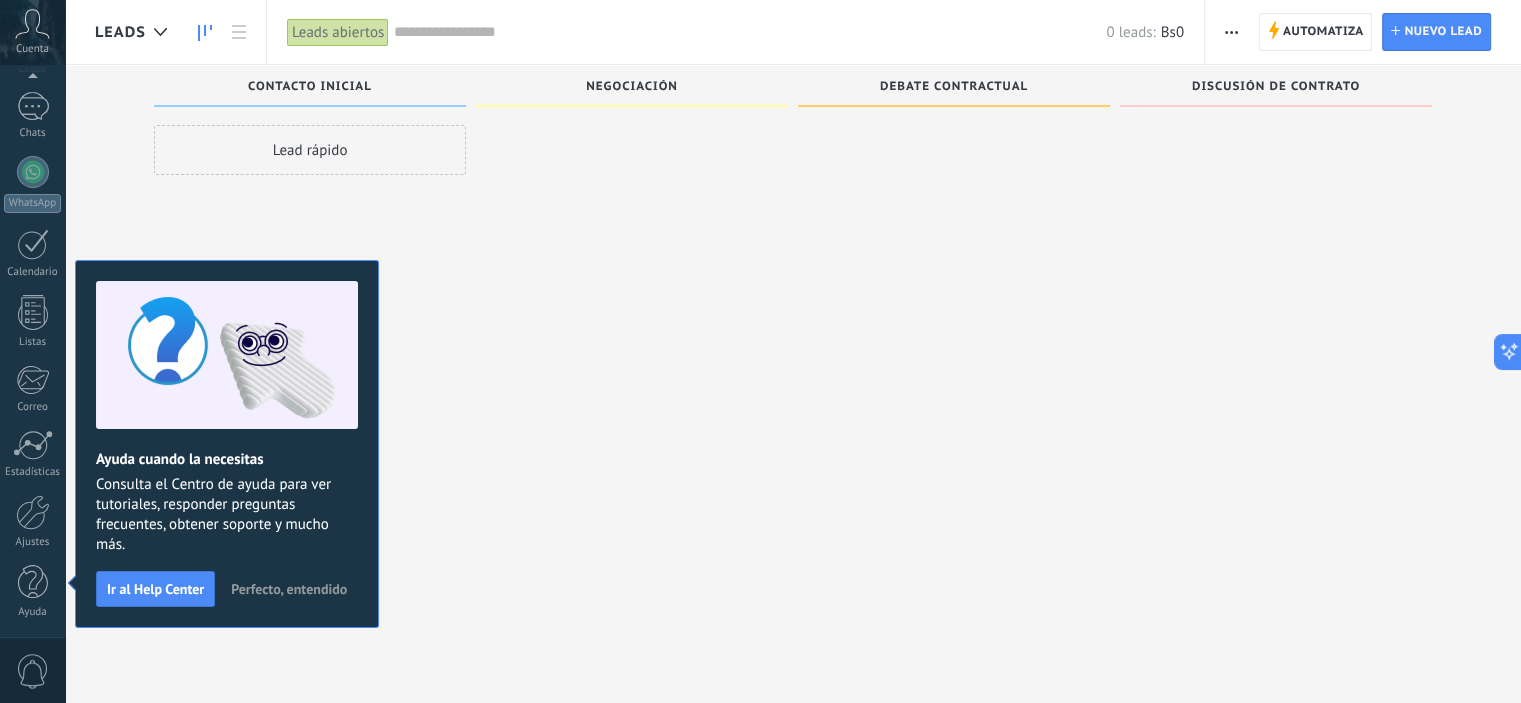 scroll, scrollTop: 0, scrollLeft: 0, axis: both 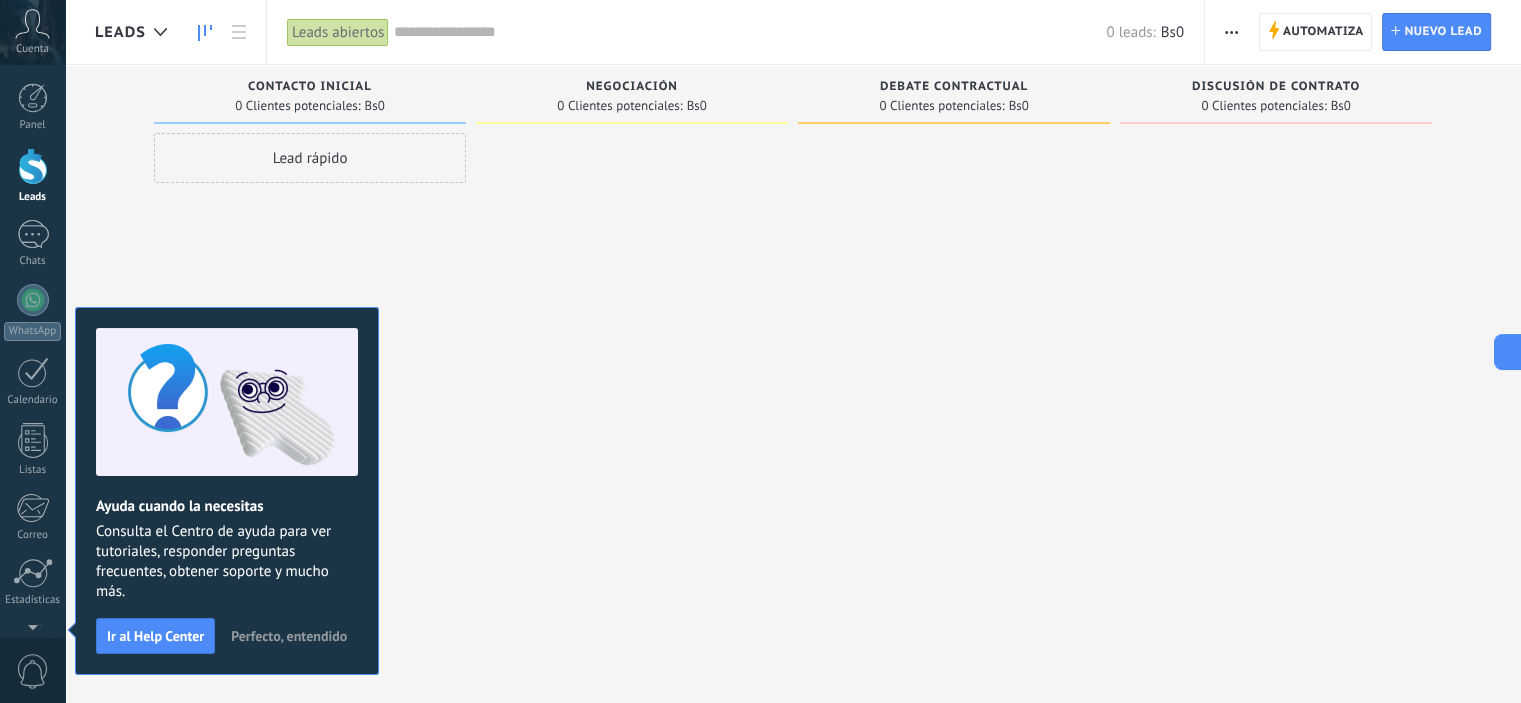 click at bounding box center [632, 354] 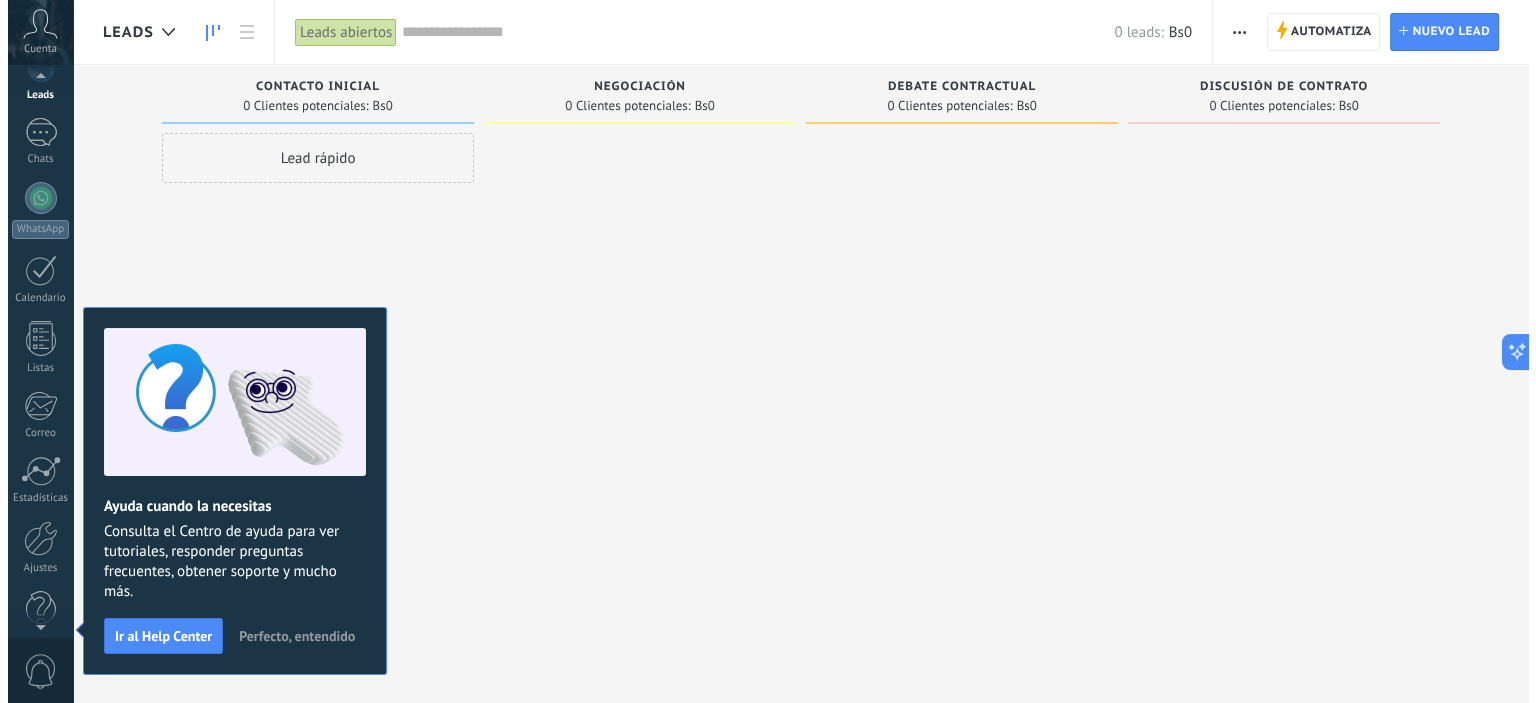 scroll, scrollTop: 128, scrollLeft: 0, axis: vertical 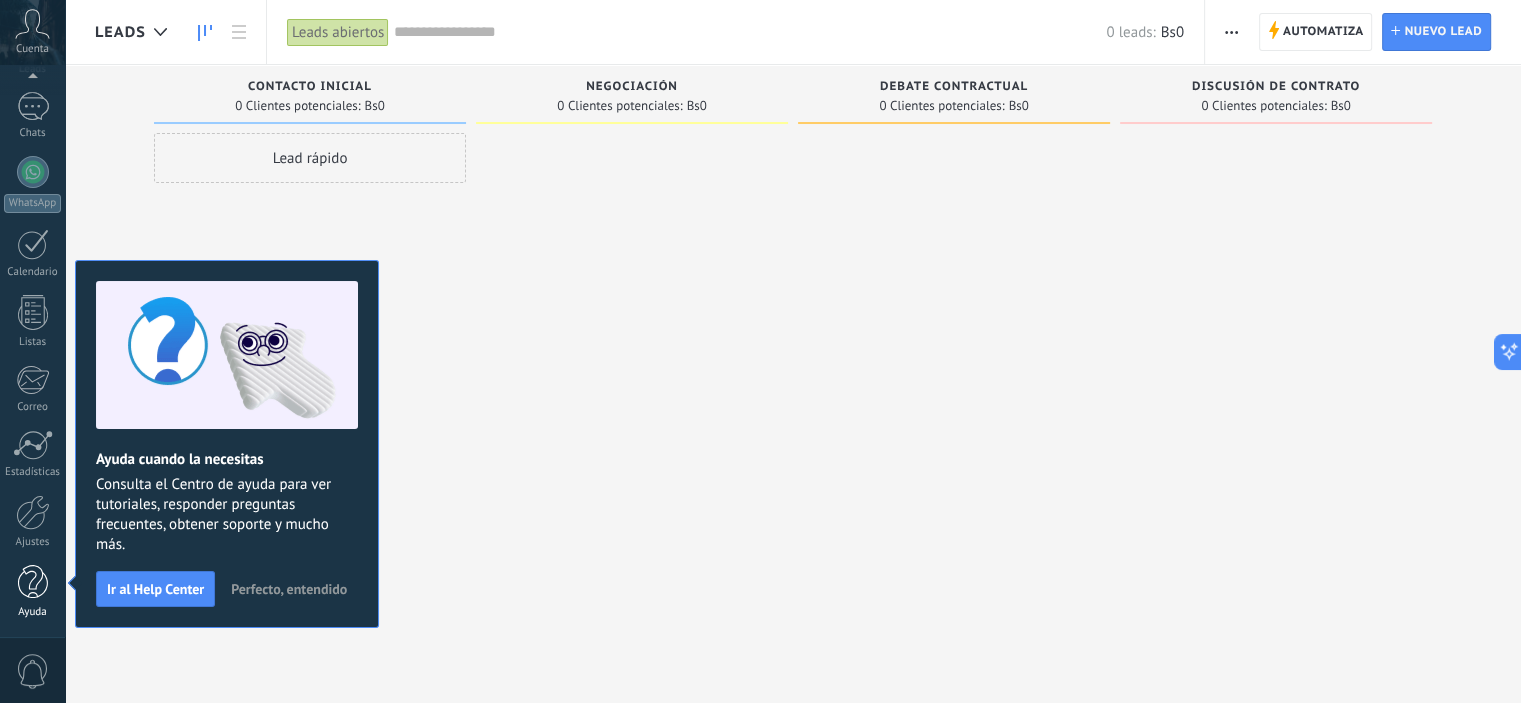click at bounding box center (33, 582) 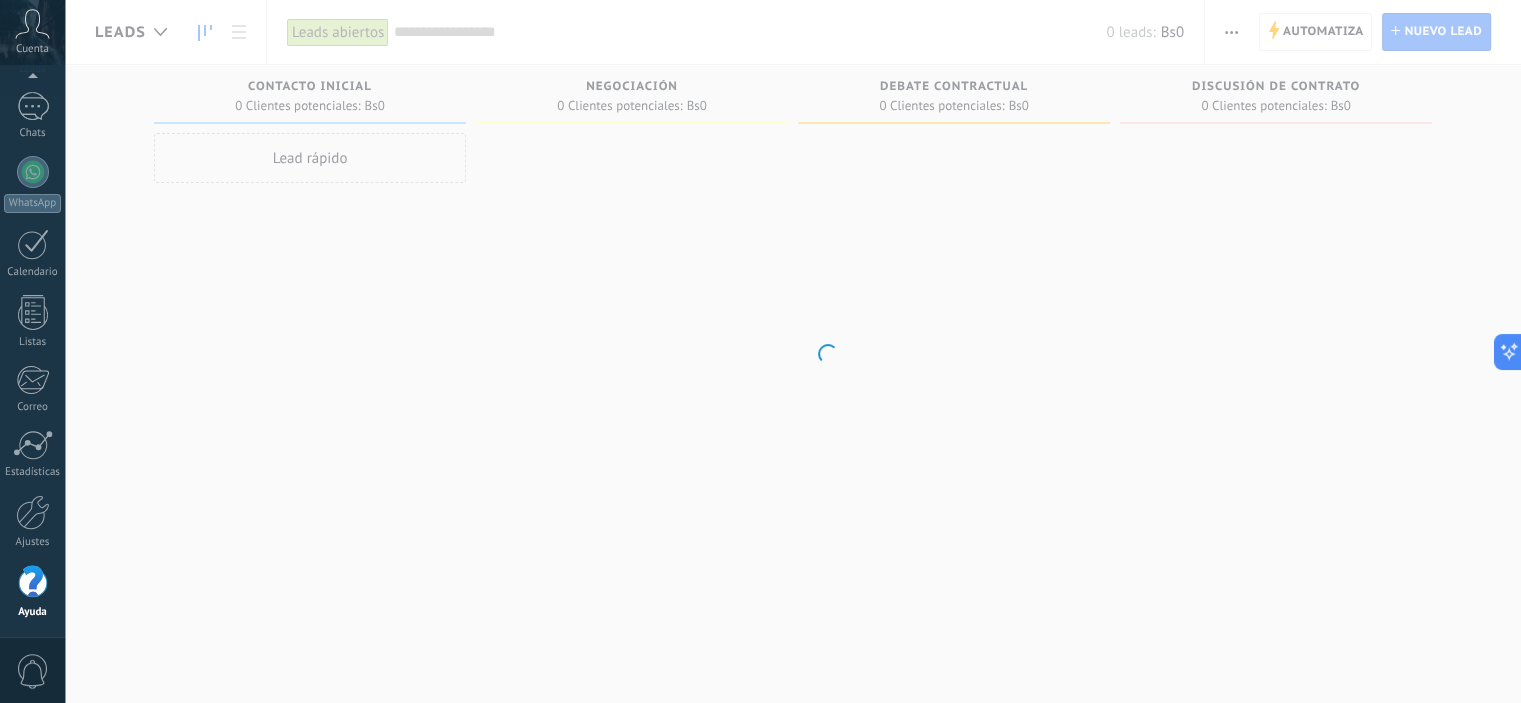 click at bounding box center (33, 582) 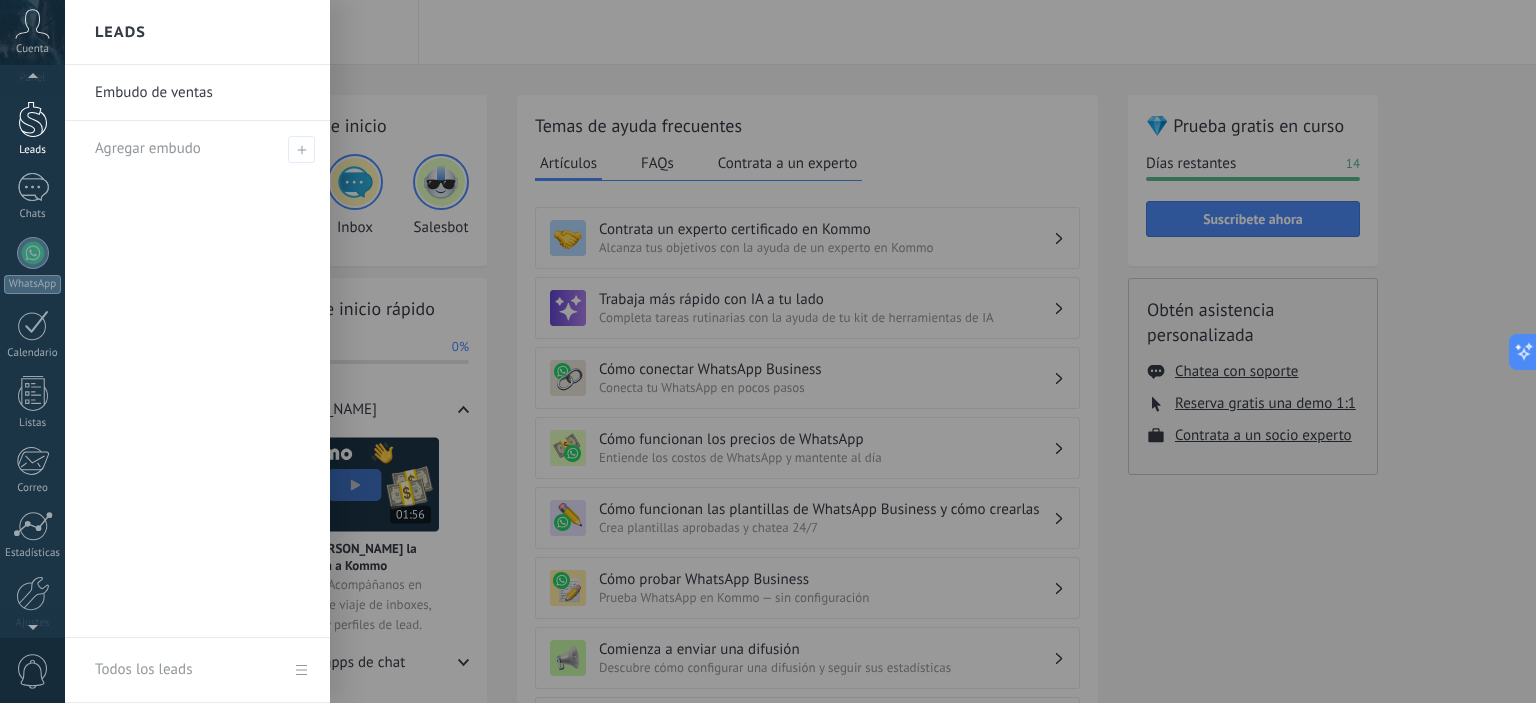 scroll, scrollTop: 0, scrollLeft: 0, axis: both 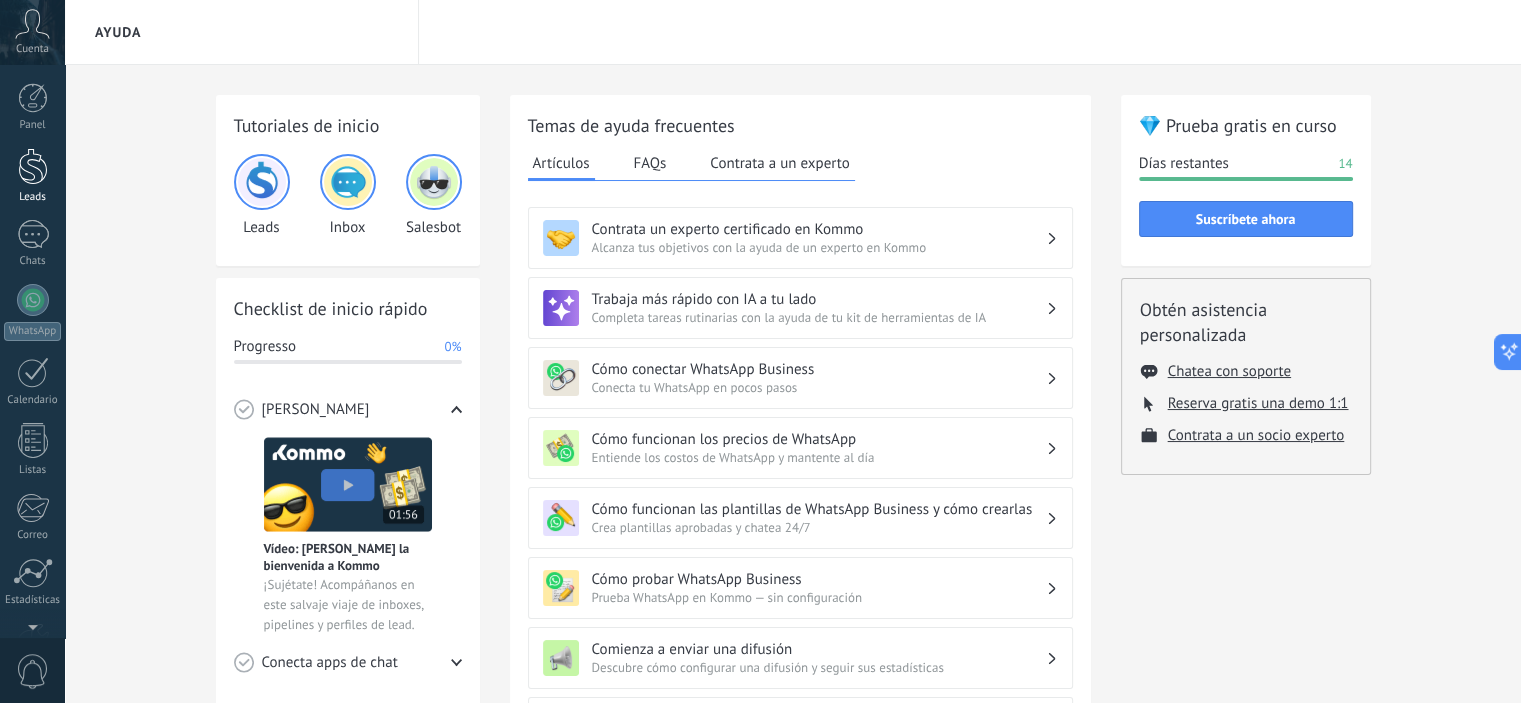 click at bounding box center [33, 166] 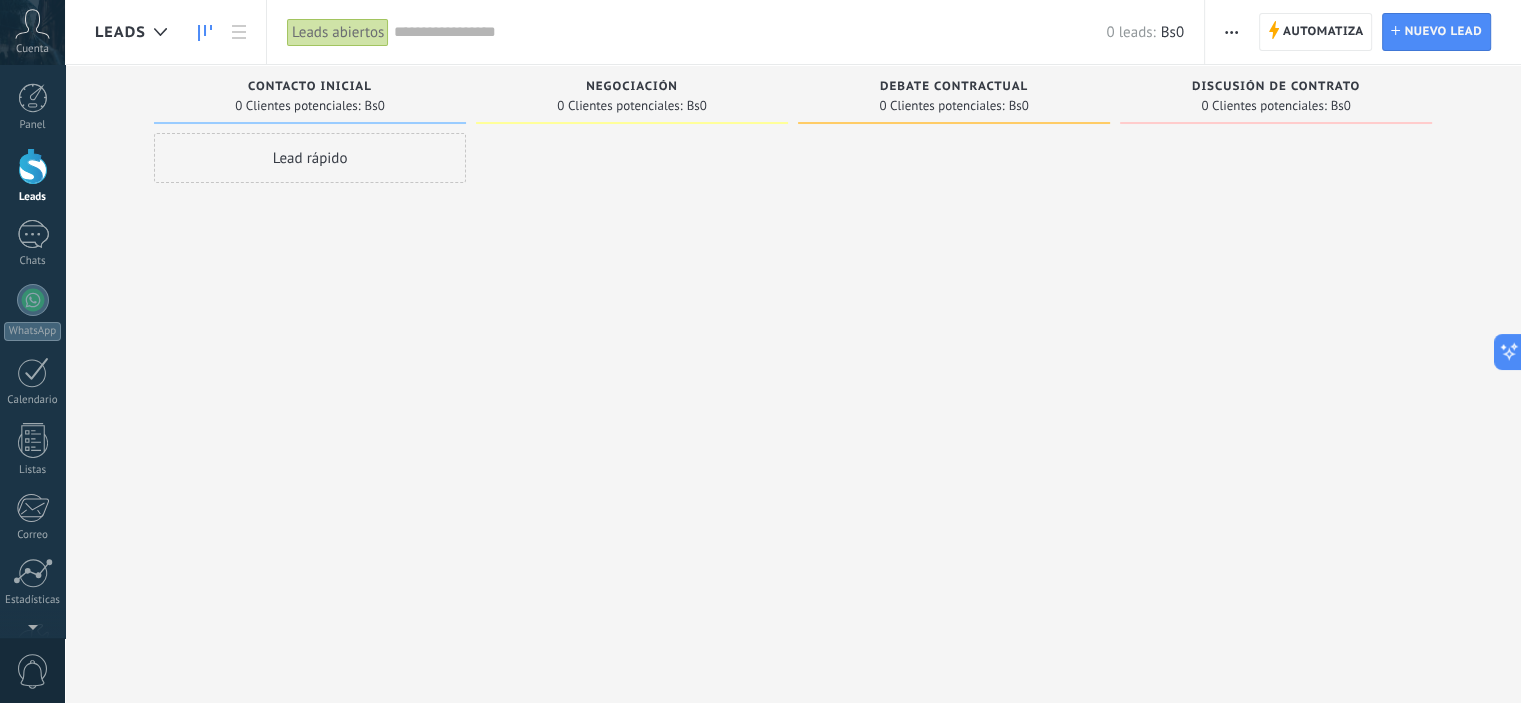click on "Contacto inicial 0  Clientes potenciales:  Bs0 Lead rápido" at bounding box center [315, 320] 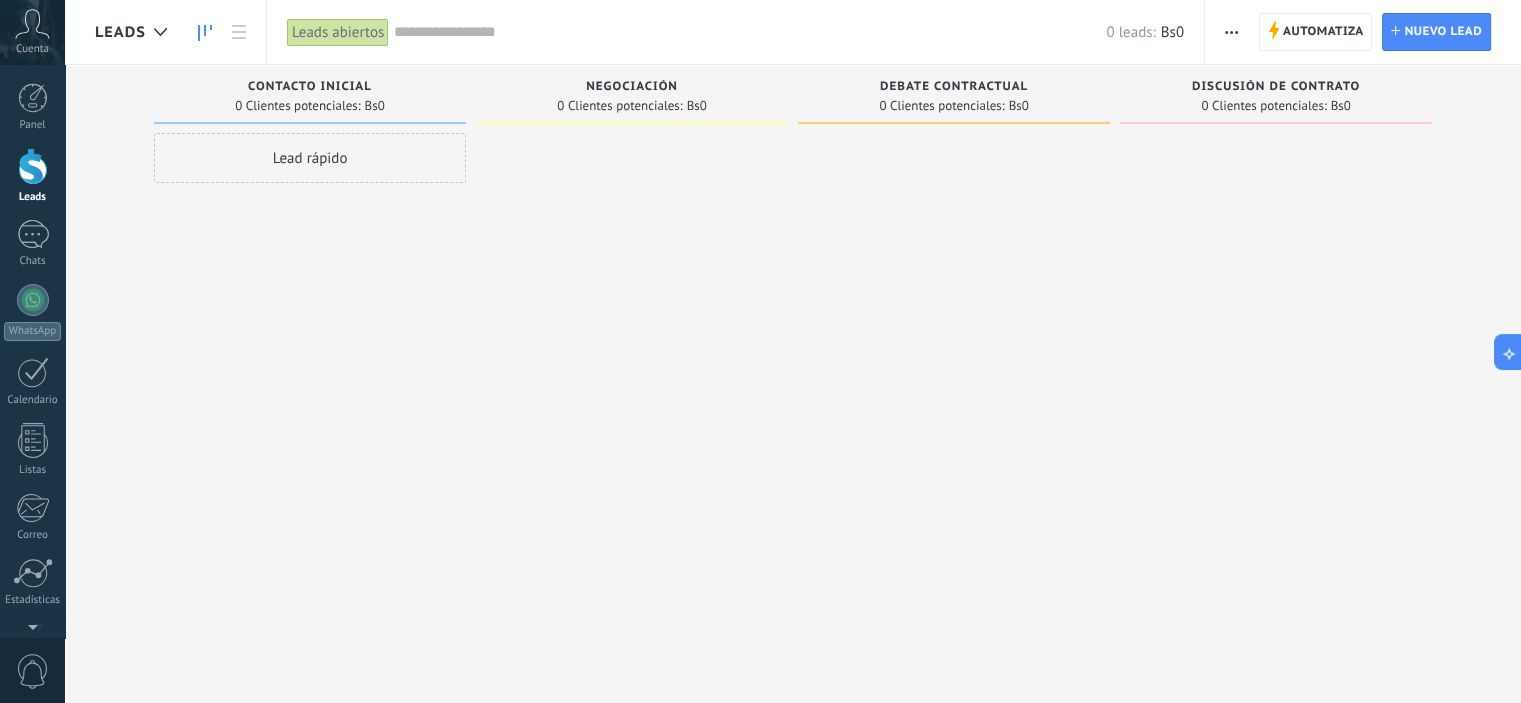 click at bounding box center [632, 354] 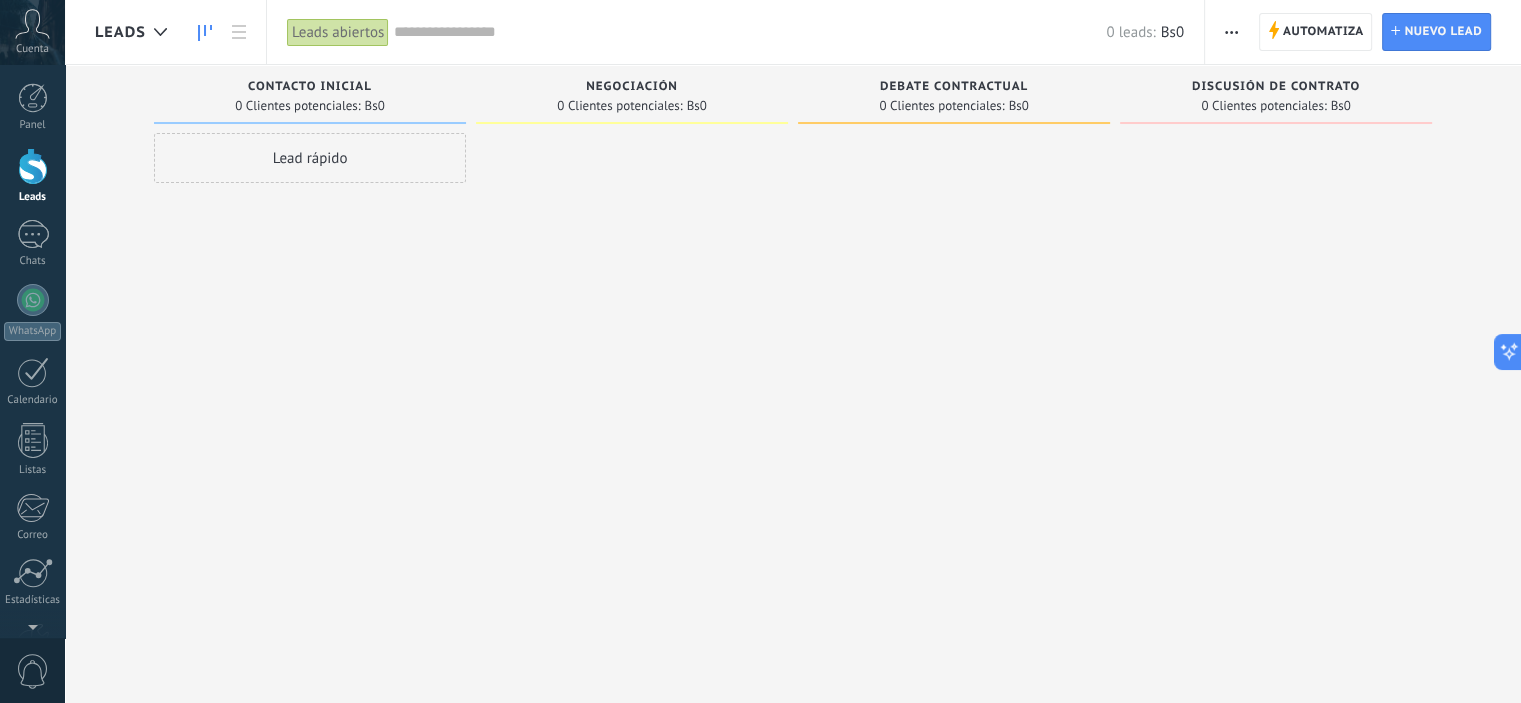 click at bounding box center [632, 354] 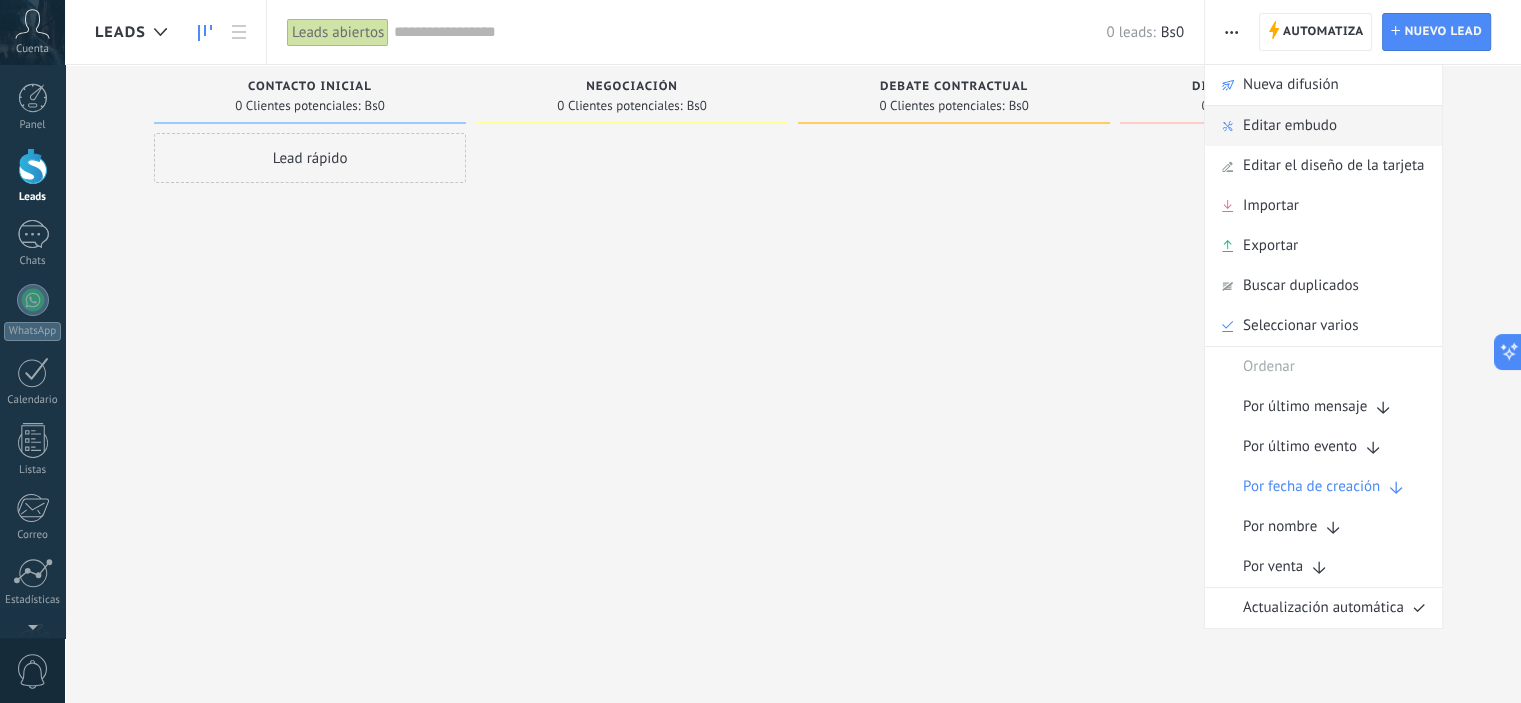 click on "Editar embudo" at bounding box center [1290, 126] 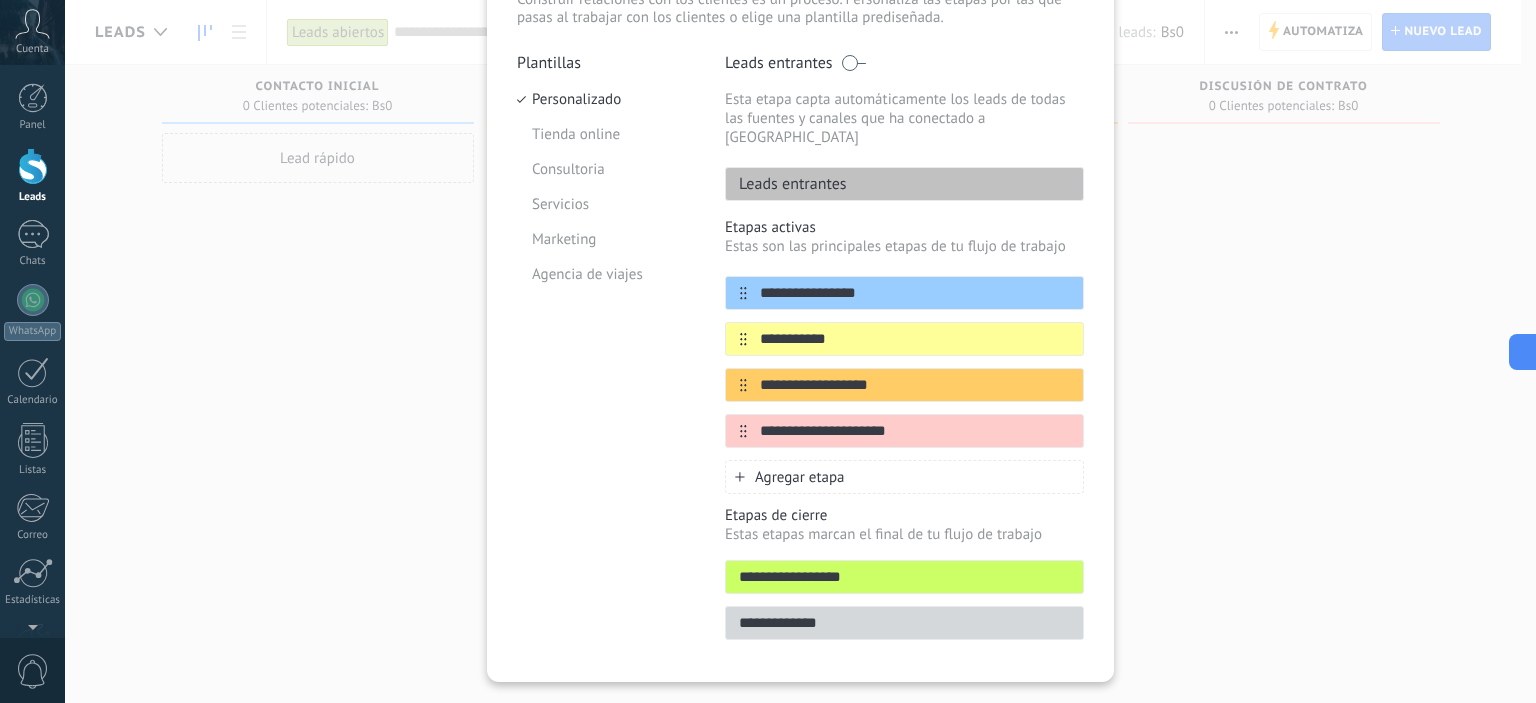 scroll, scrollTop: 179, scrollLeft: 0, axis: vertical 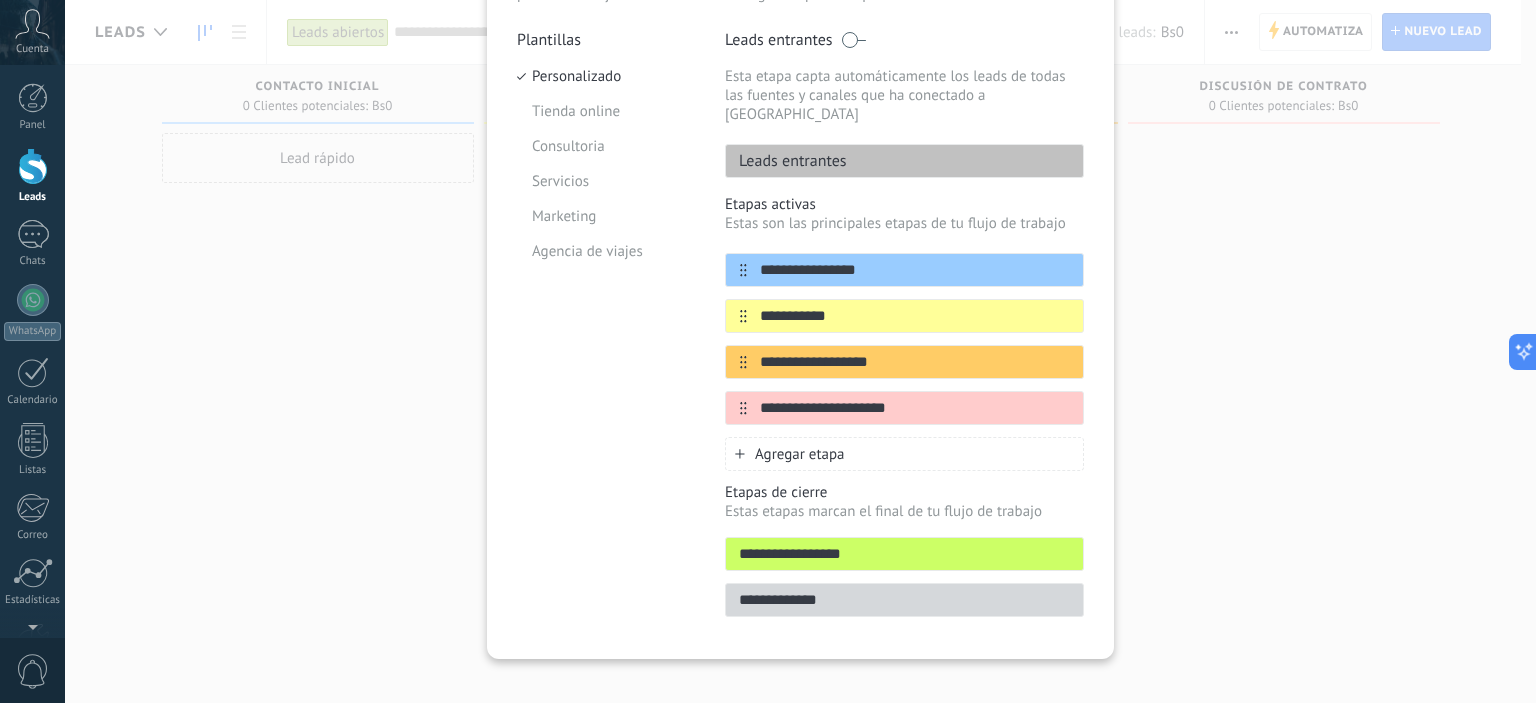 click on "Agregar etapa" at bounding box center [800, 454] 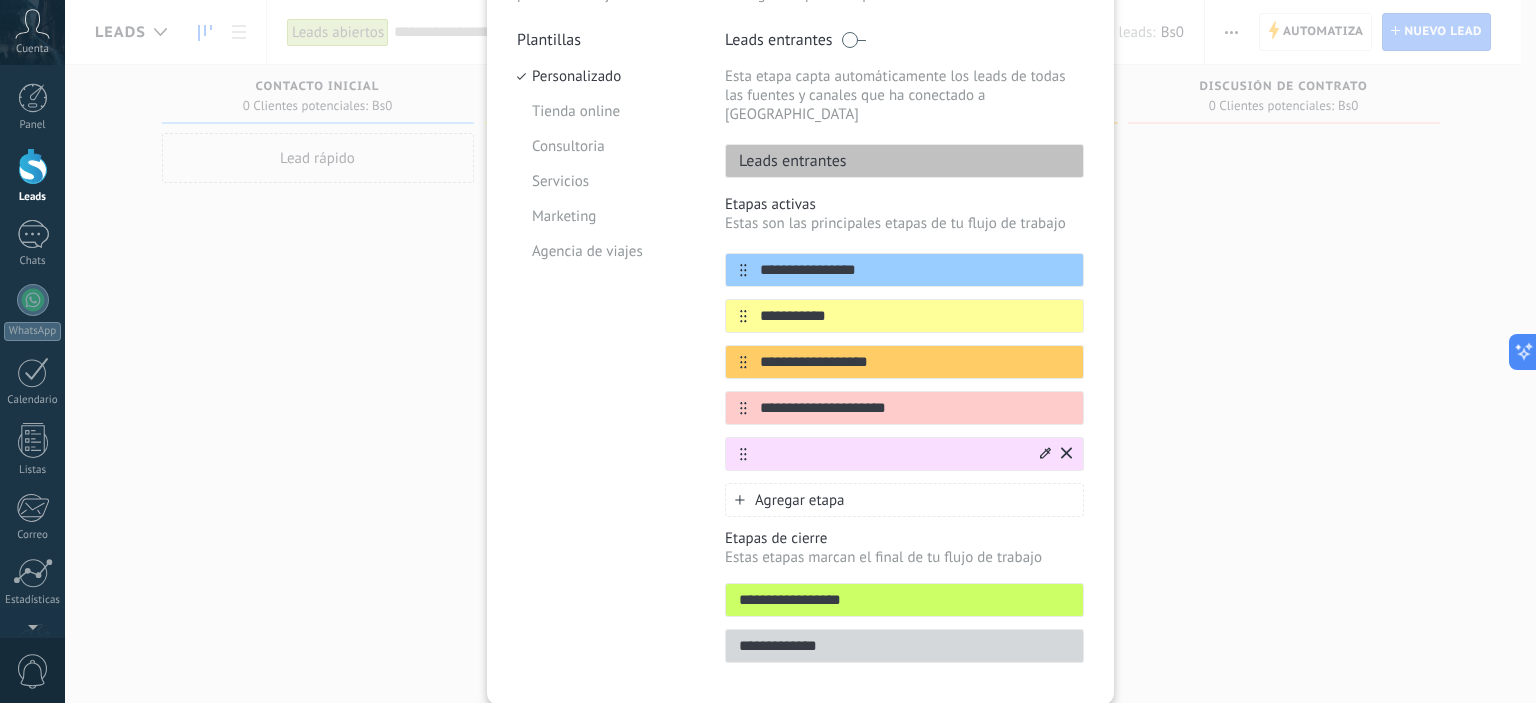 click at bounding box center [892, 454] 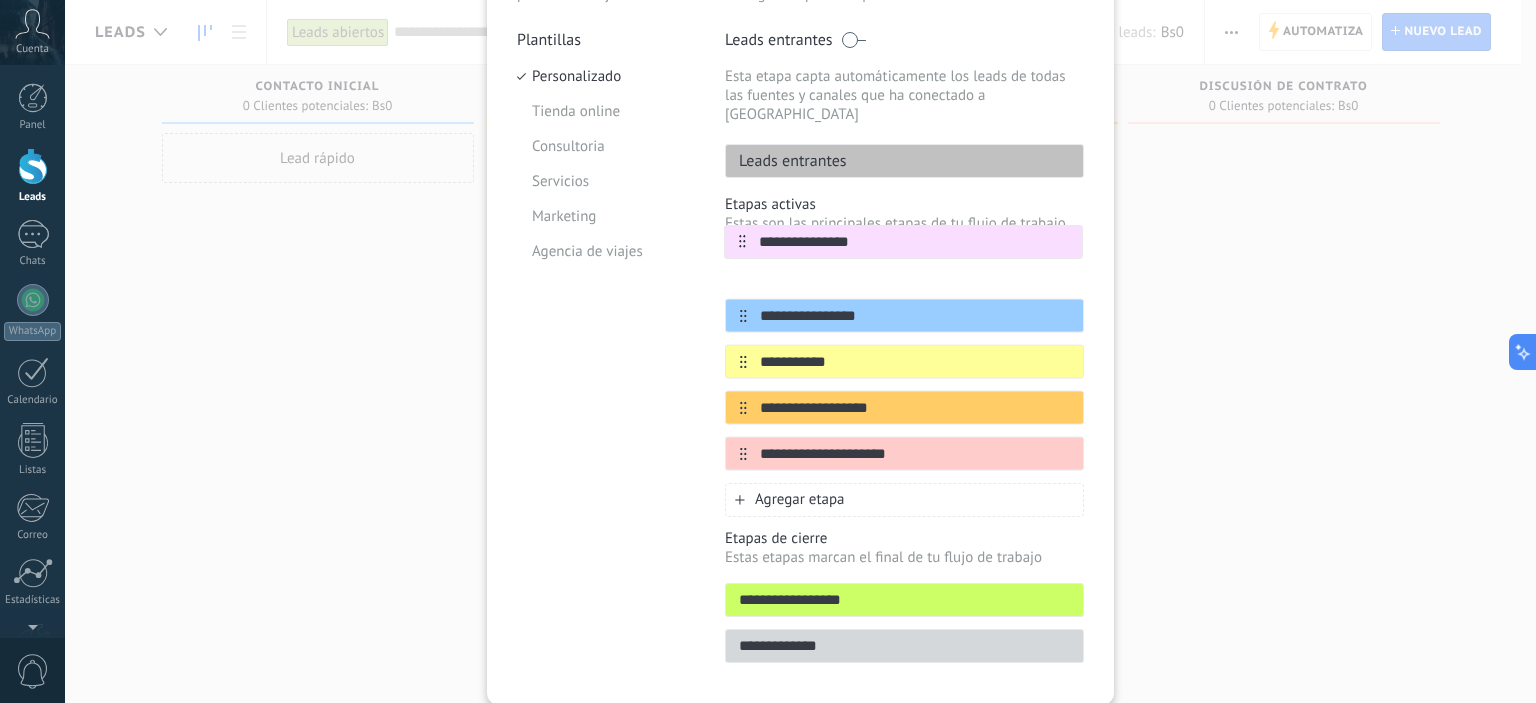 drag, startPoint x: 740, startPoint y: 438, endPoint x: 744, endPoint y: 241, distance: 197.0406 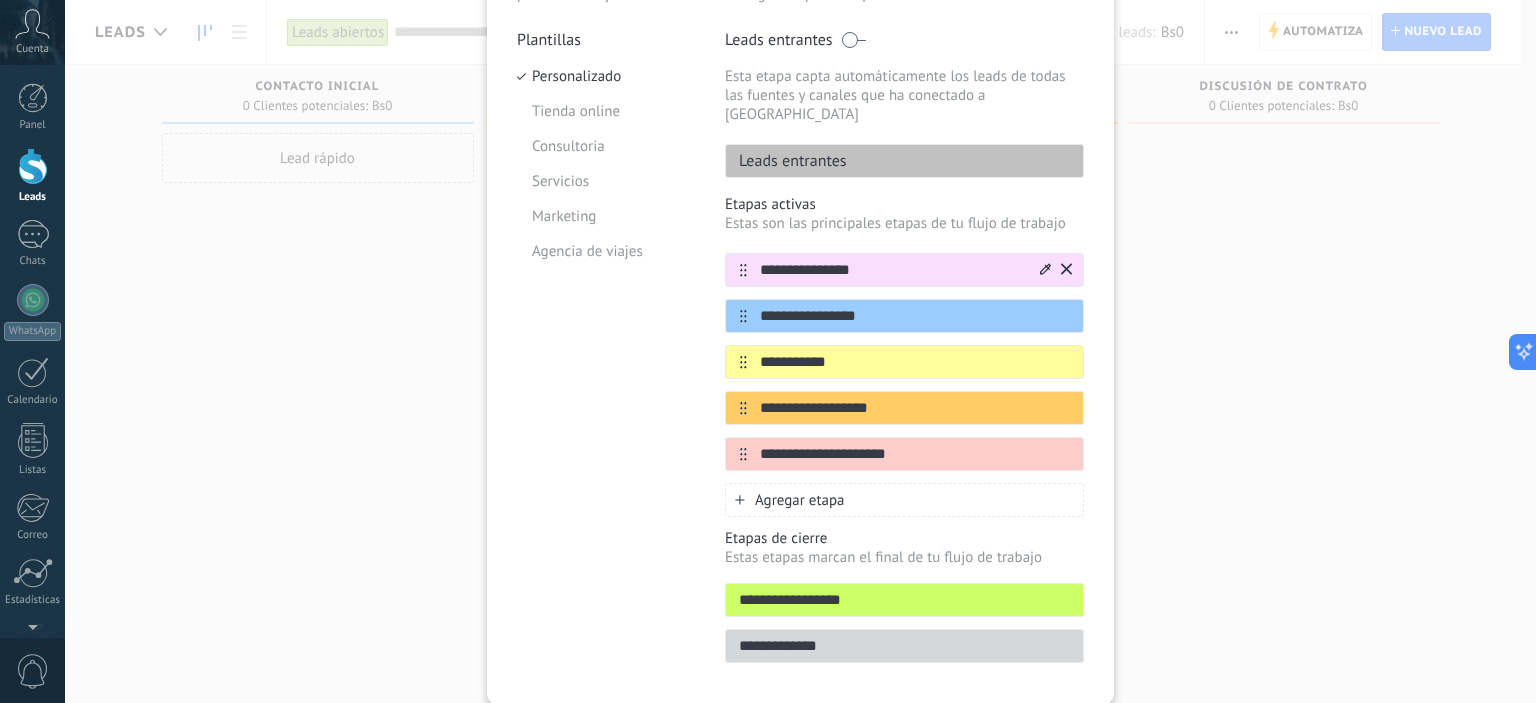click on "**********" at bounding box center [892, 270] 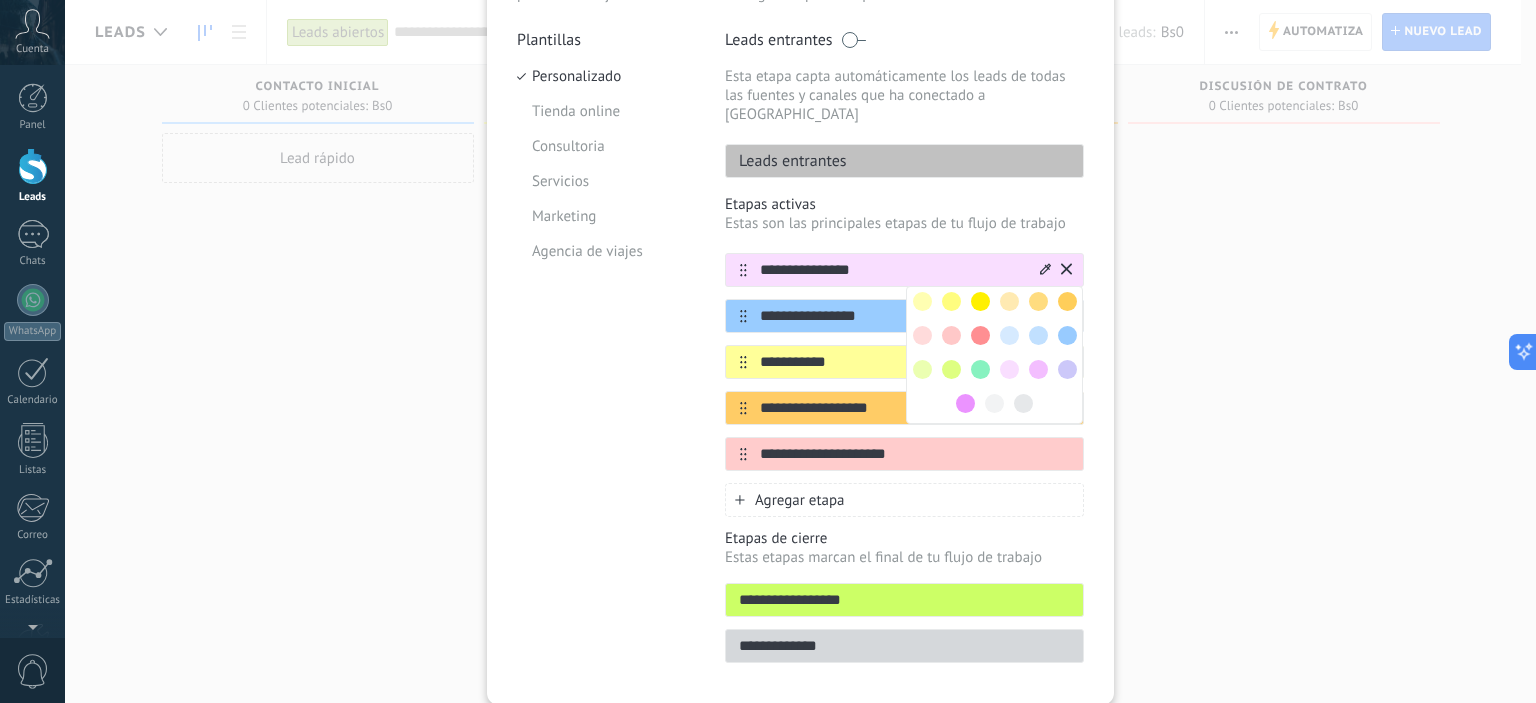 click at bounding box center [1023, 403] 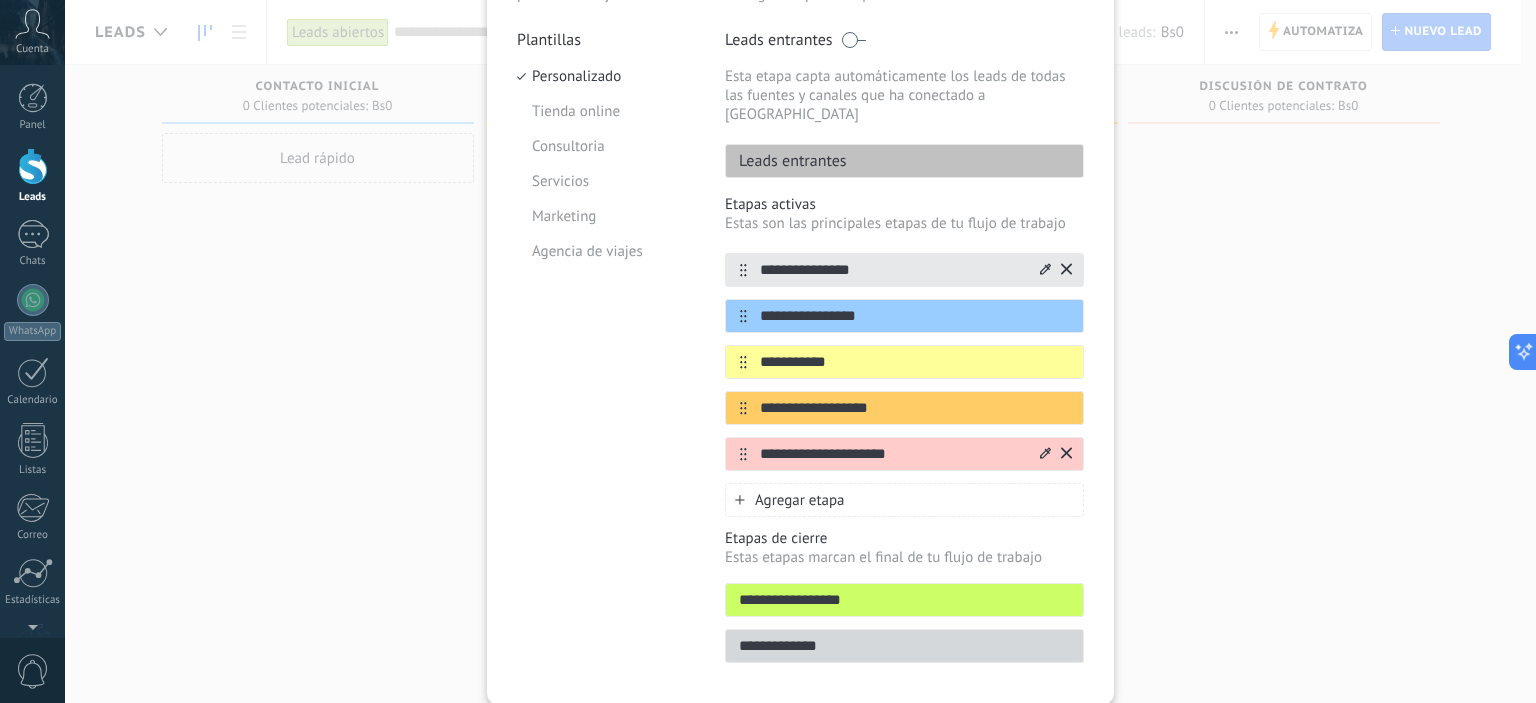 click on "**********" at bounding box center (892, 454) 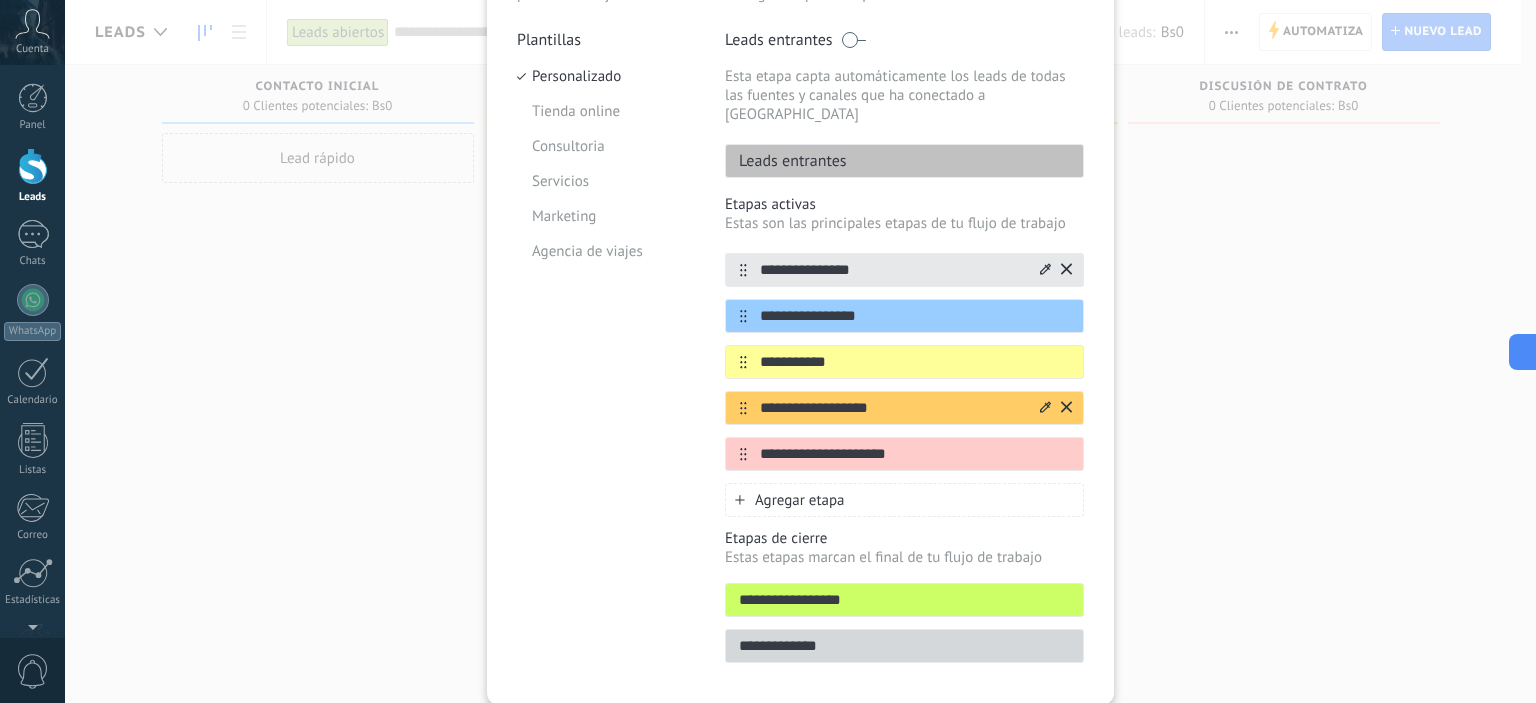 click on "**********" at bounding box center (892, 408) 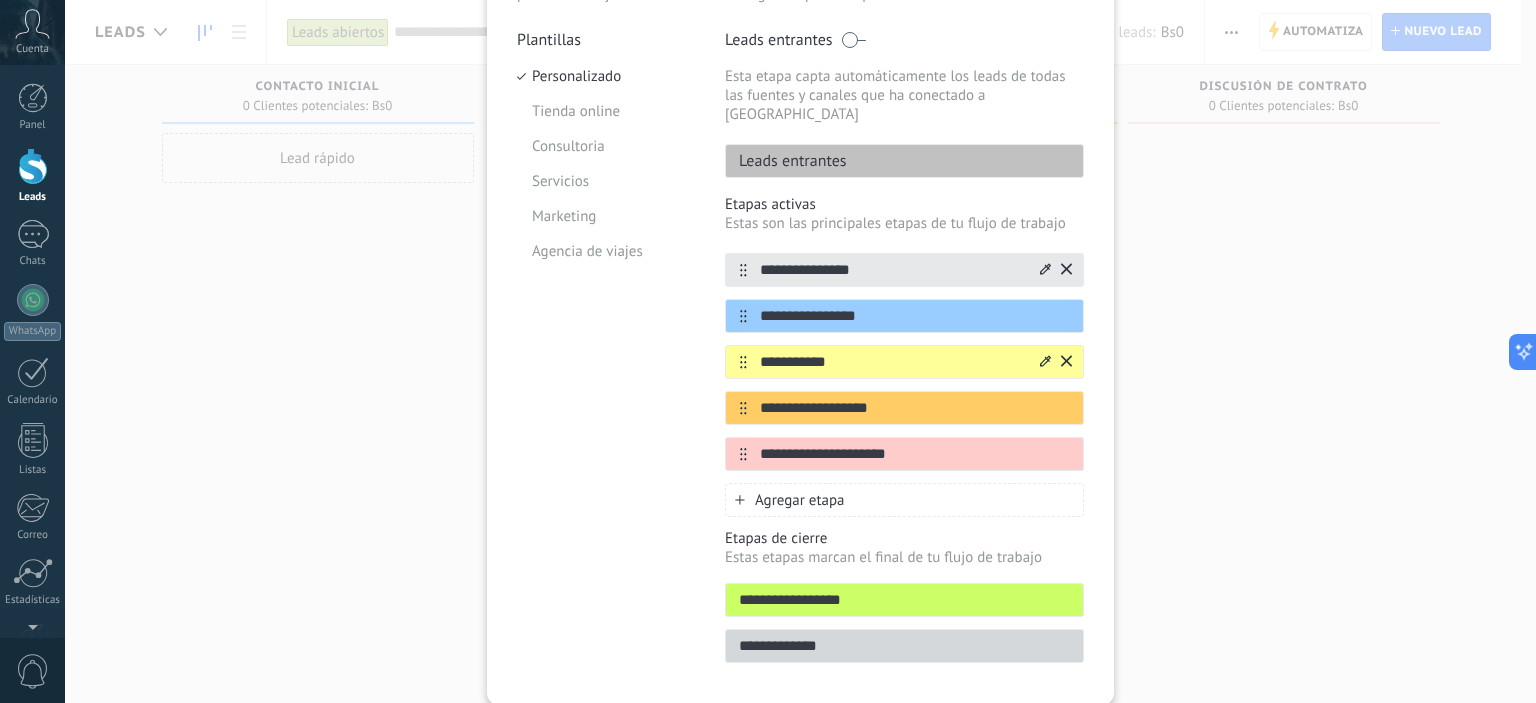 click on "**********" at bounding box center (892, 362) 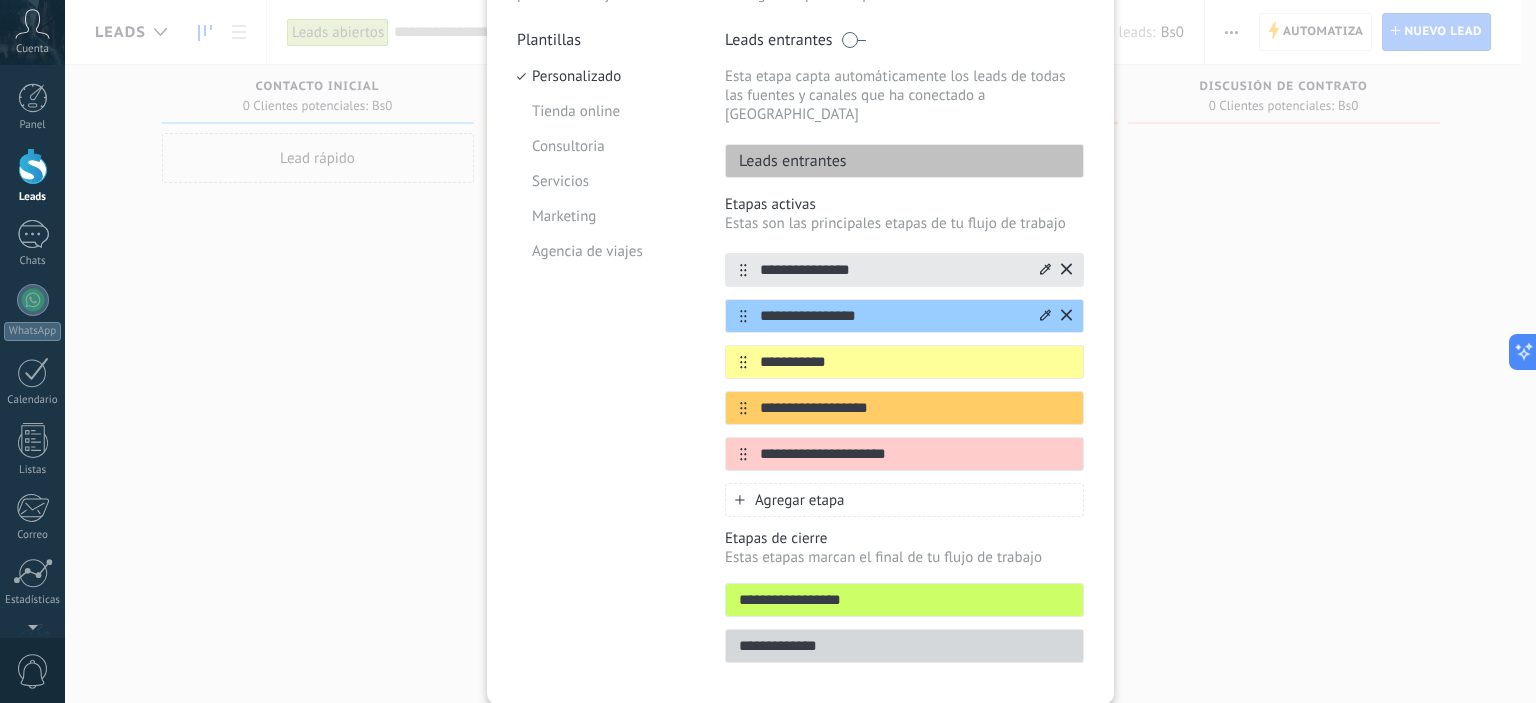 click on "**********" at bounding box center (892, 316) 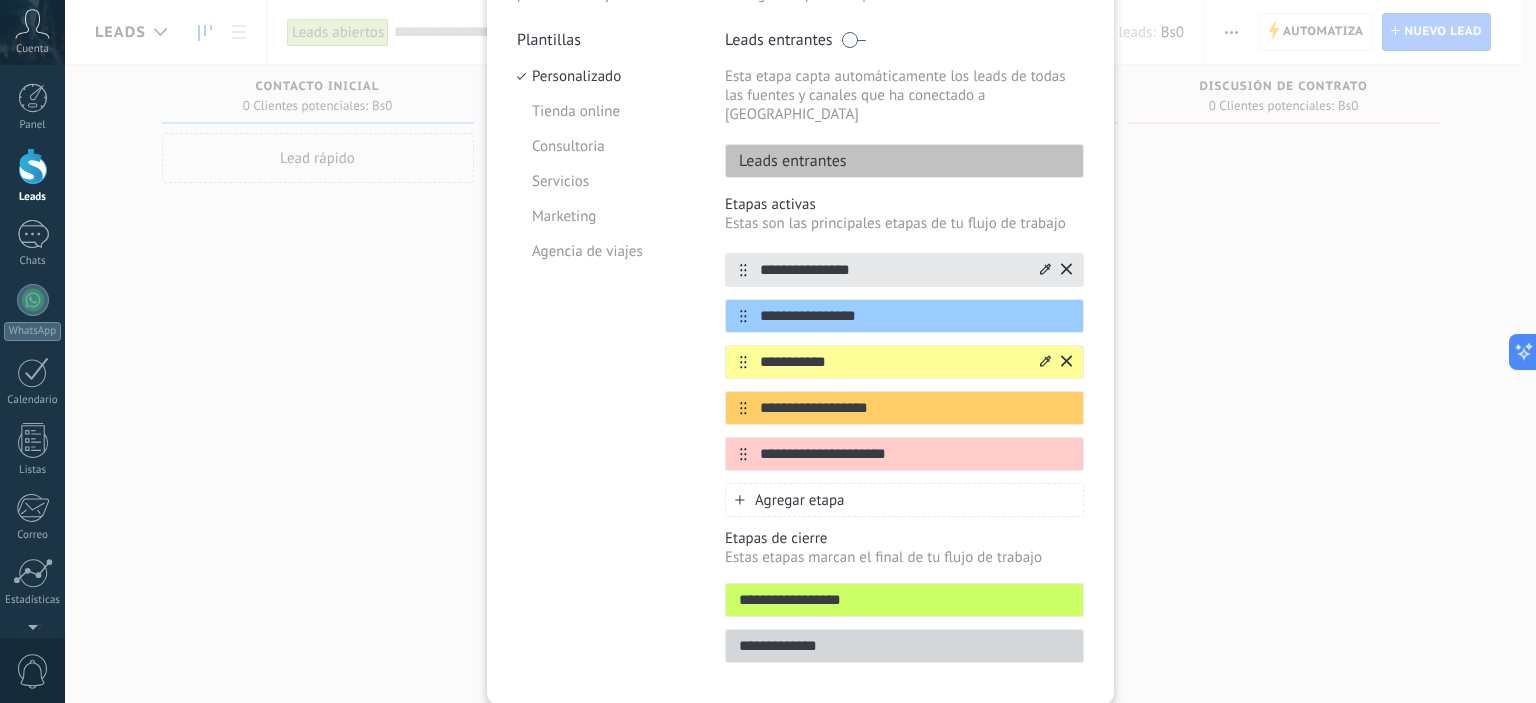 click on "**********" at bounding box center (892, 362) 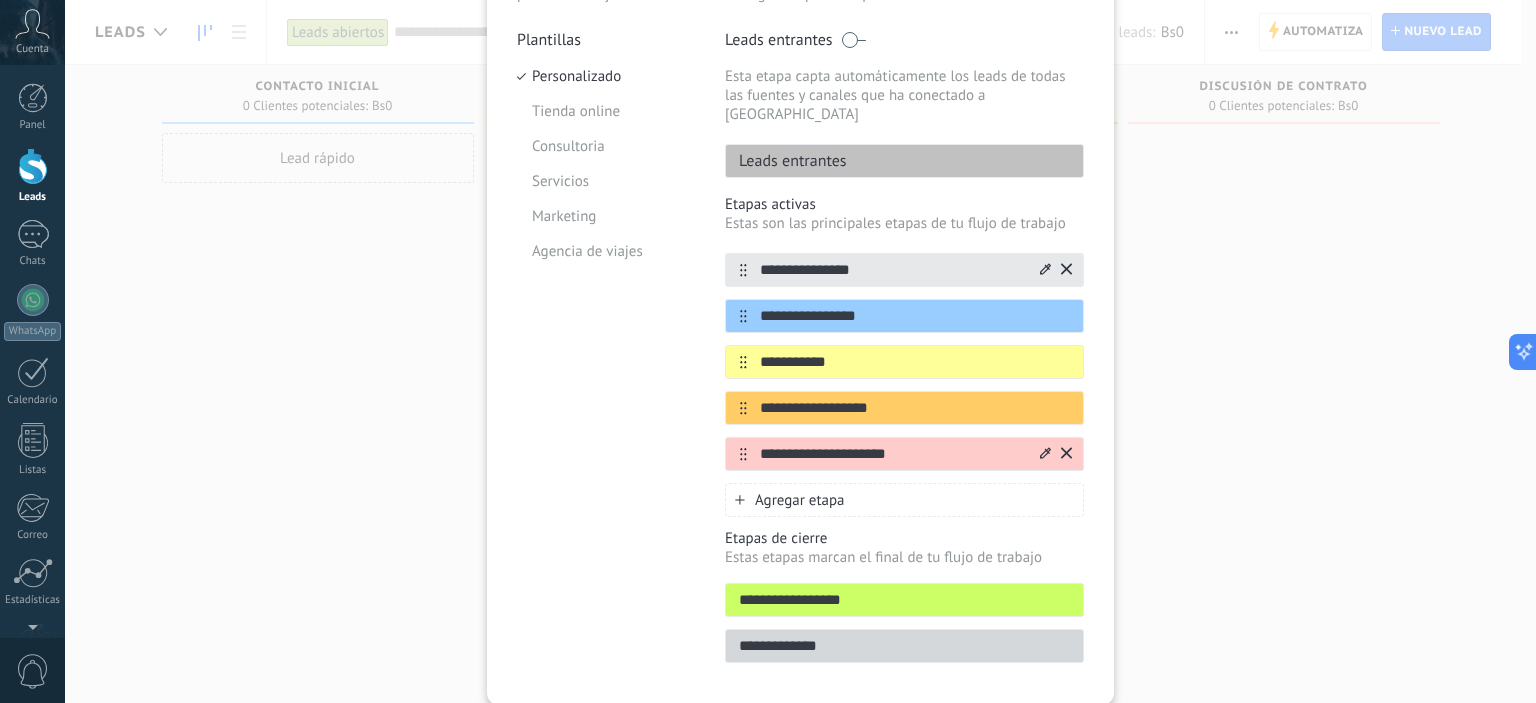 click on "**********" at bounding box center [892, 454] 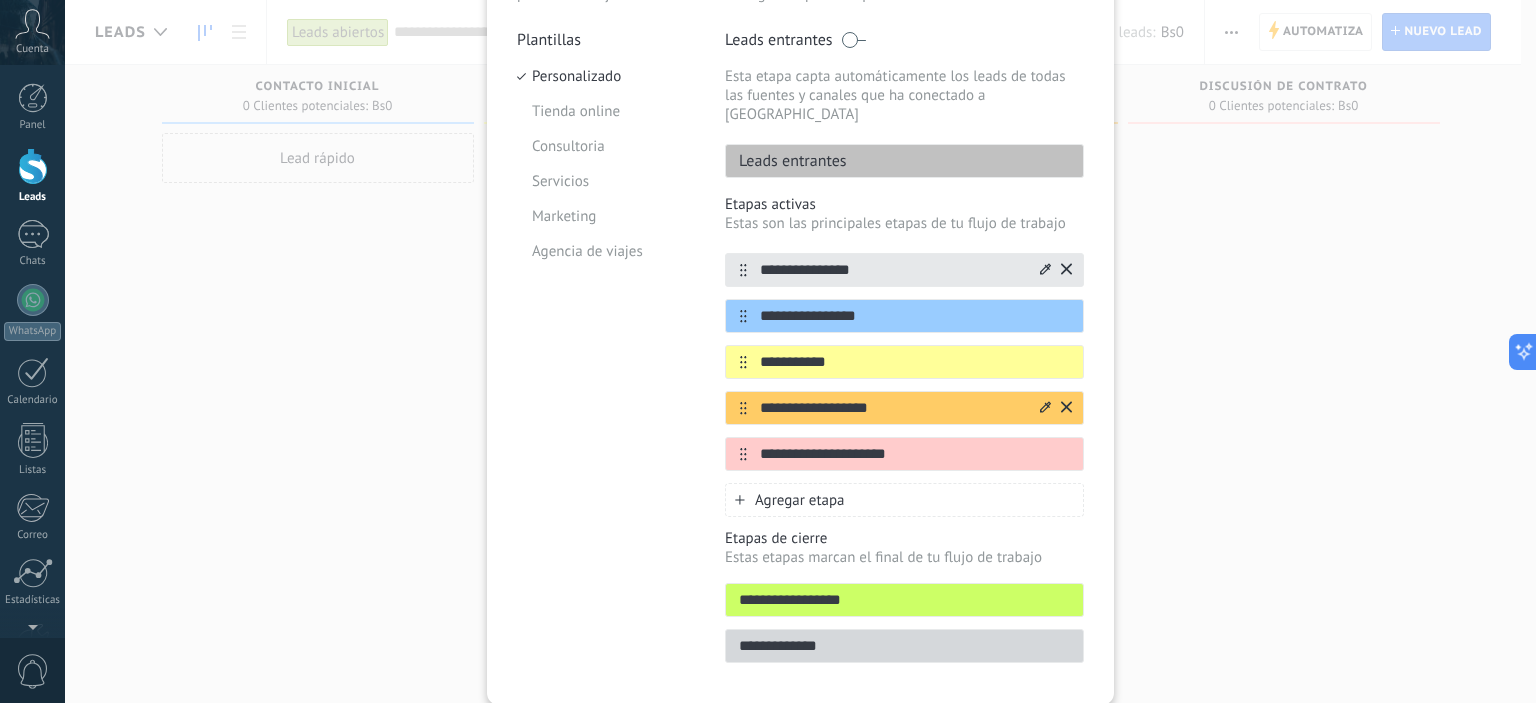 click on "**********" at bounding box center [892, 408] 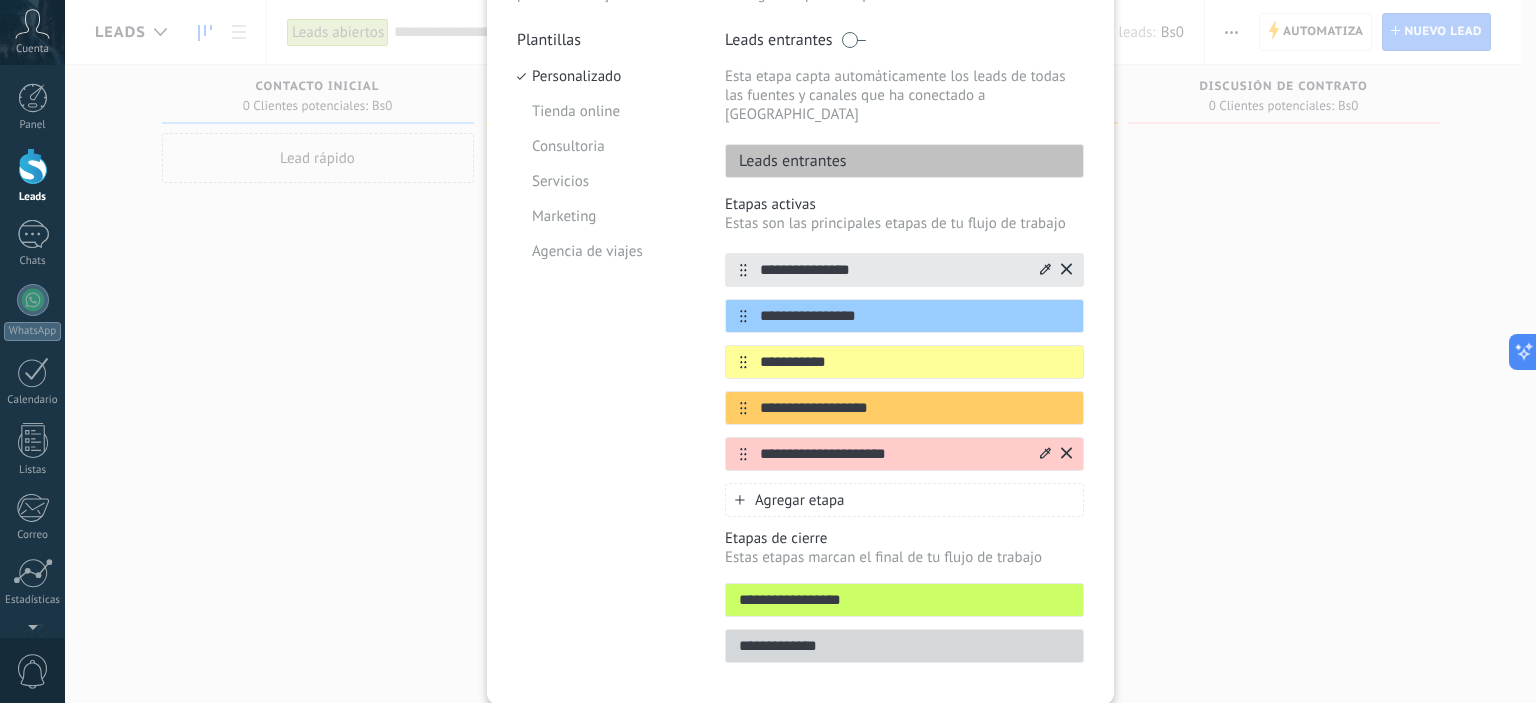 click on "**********" at bounding box center (892, 454) 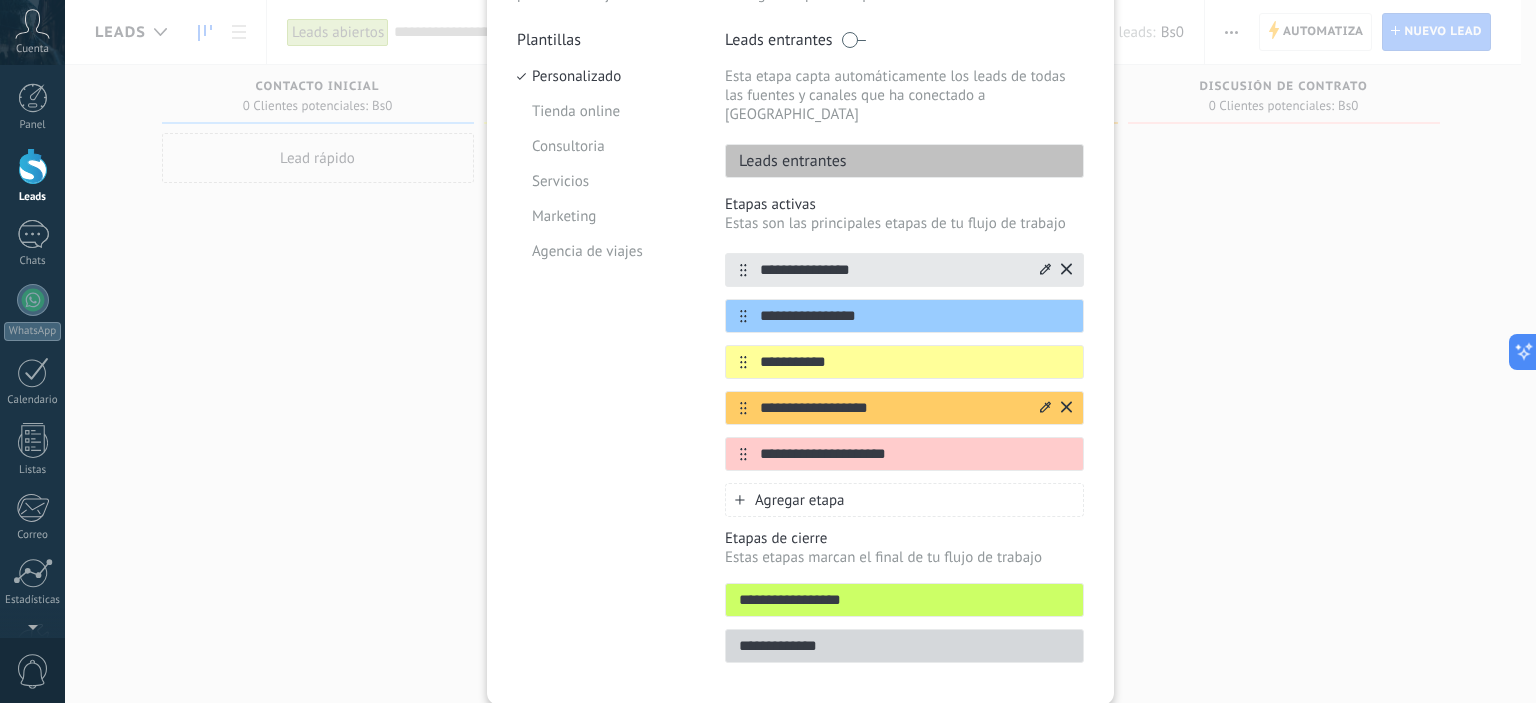 click on "**********" at bounding box center (892, 408) 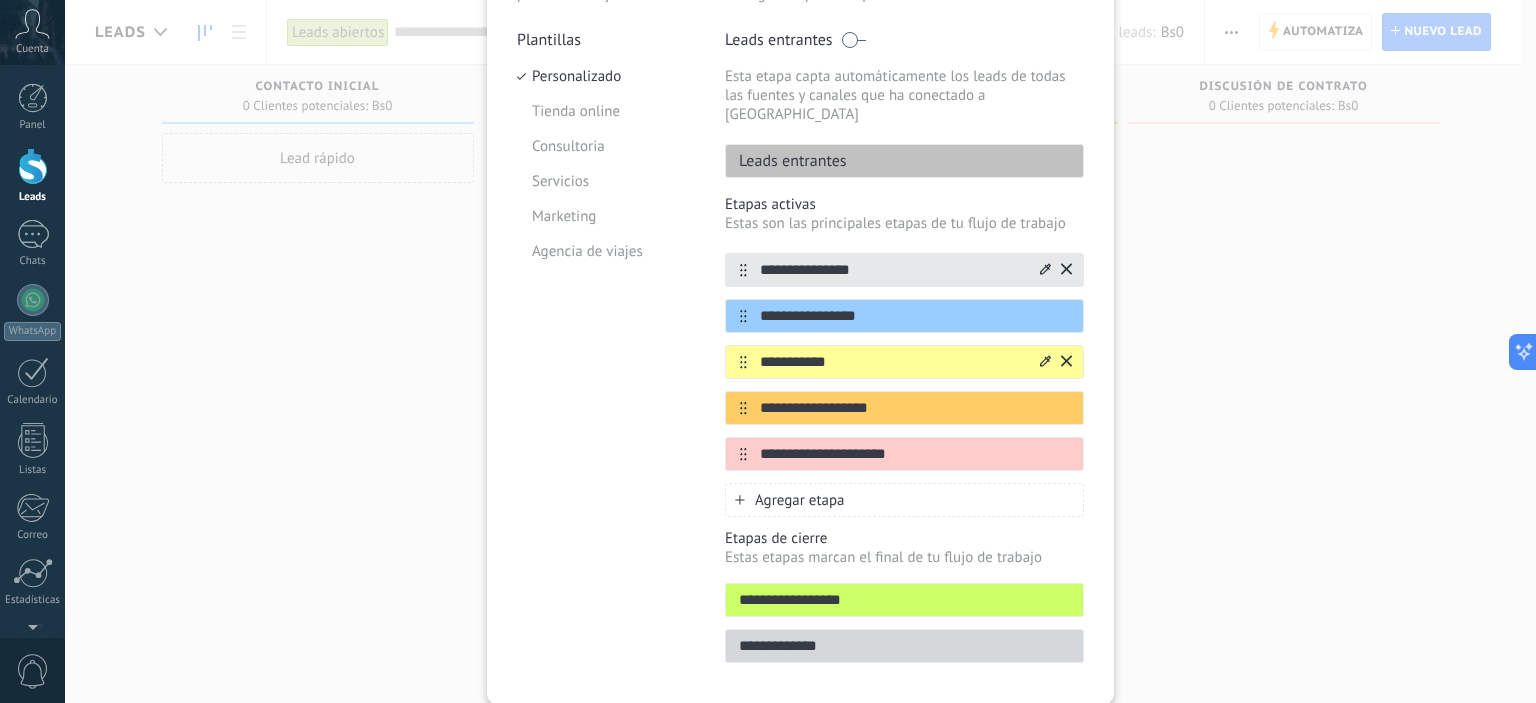 click on "**********" at bounding box center [892, 362] 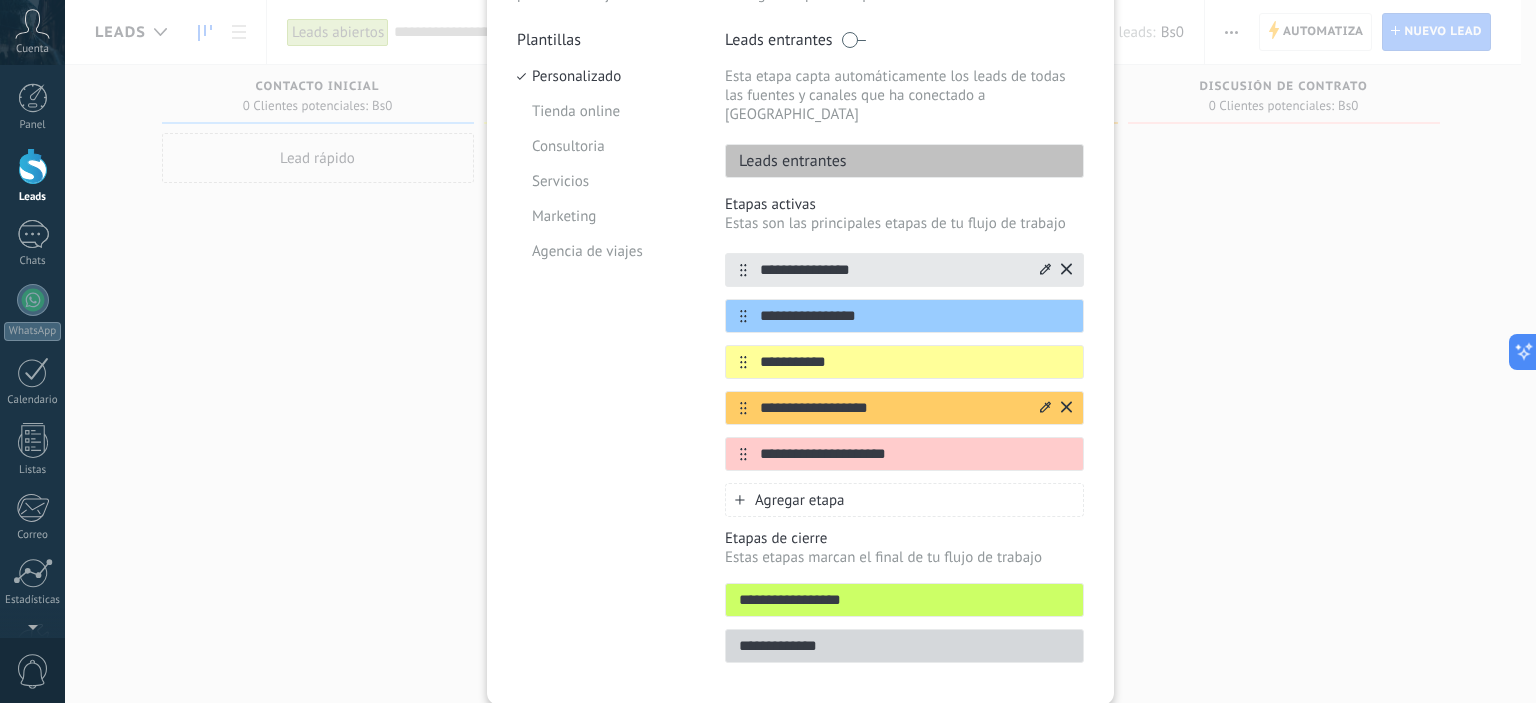 click on "**********" at bounding box center (892, 408) 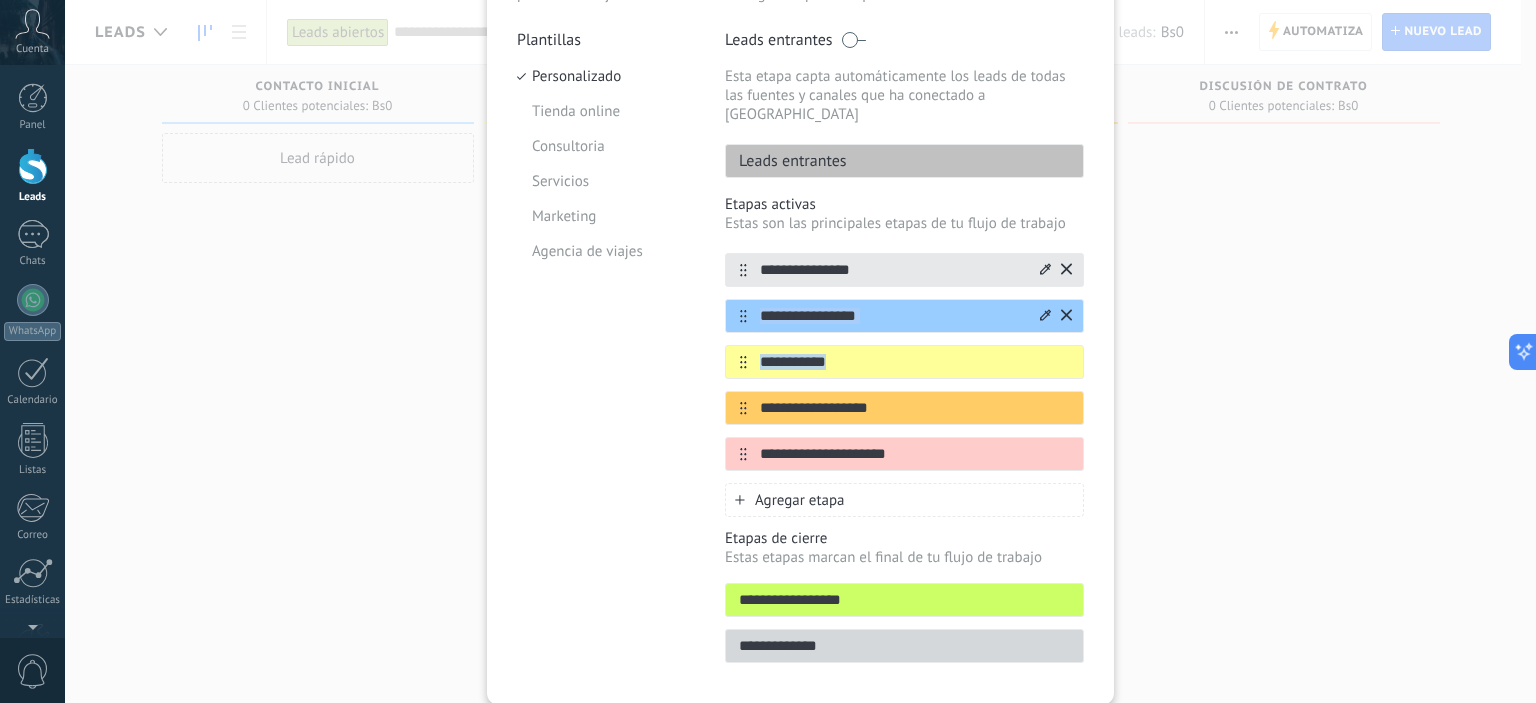 drag, startPoint x: 740, startPoint y: 396, endPoint x: 729, endPoint y: 297, distance: 99.60924 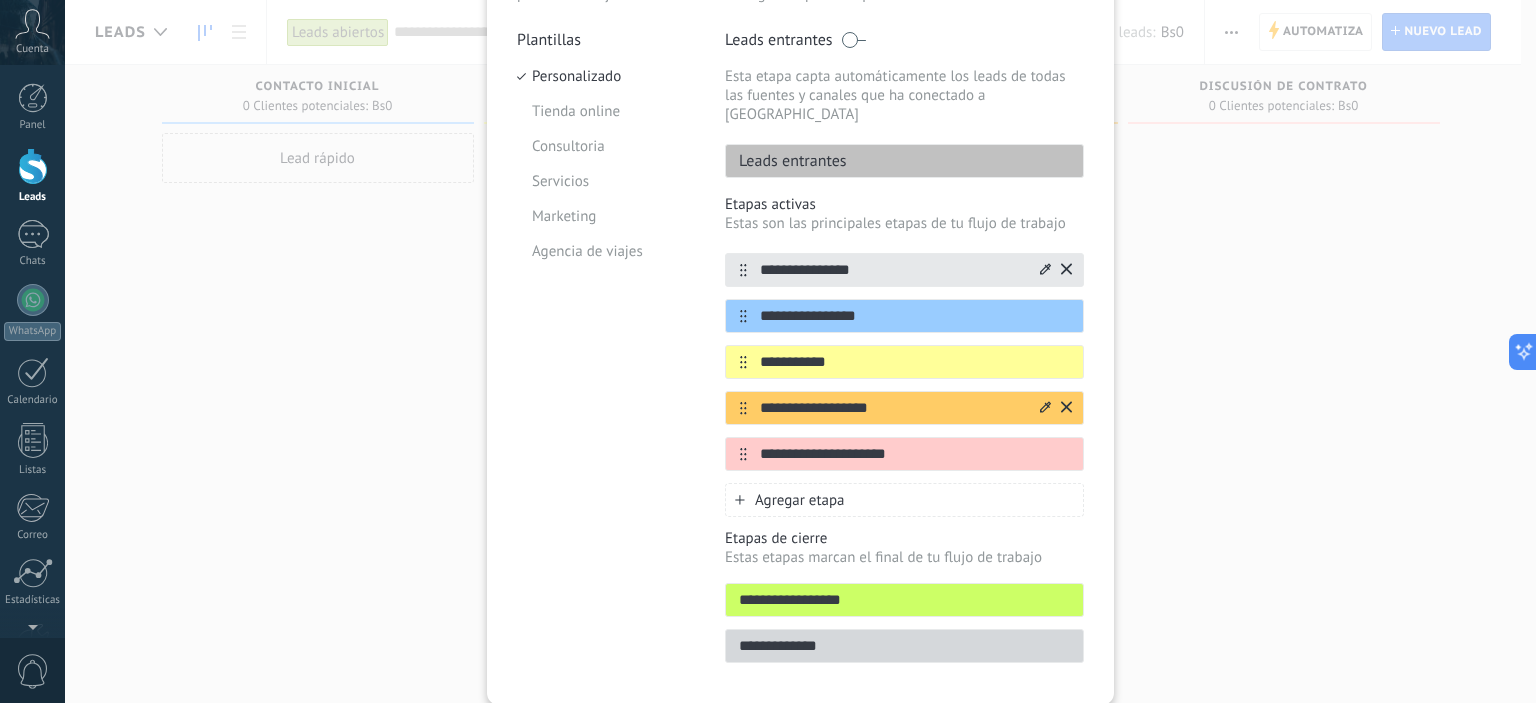 click on "**********" at bounding box center (892, 408) 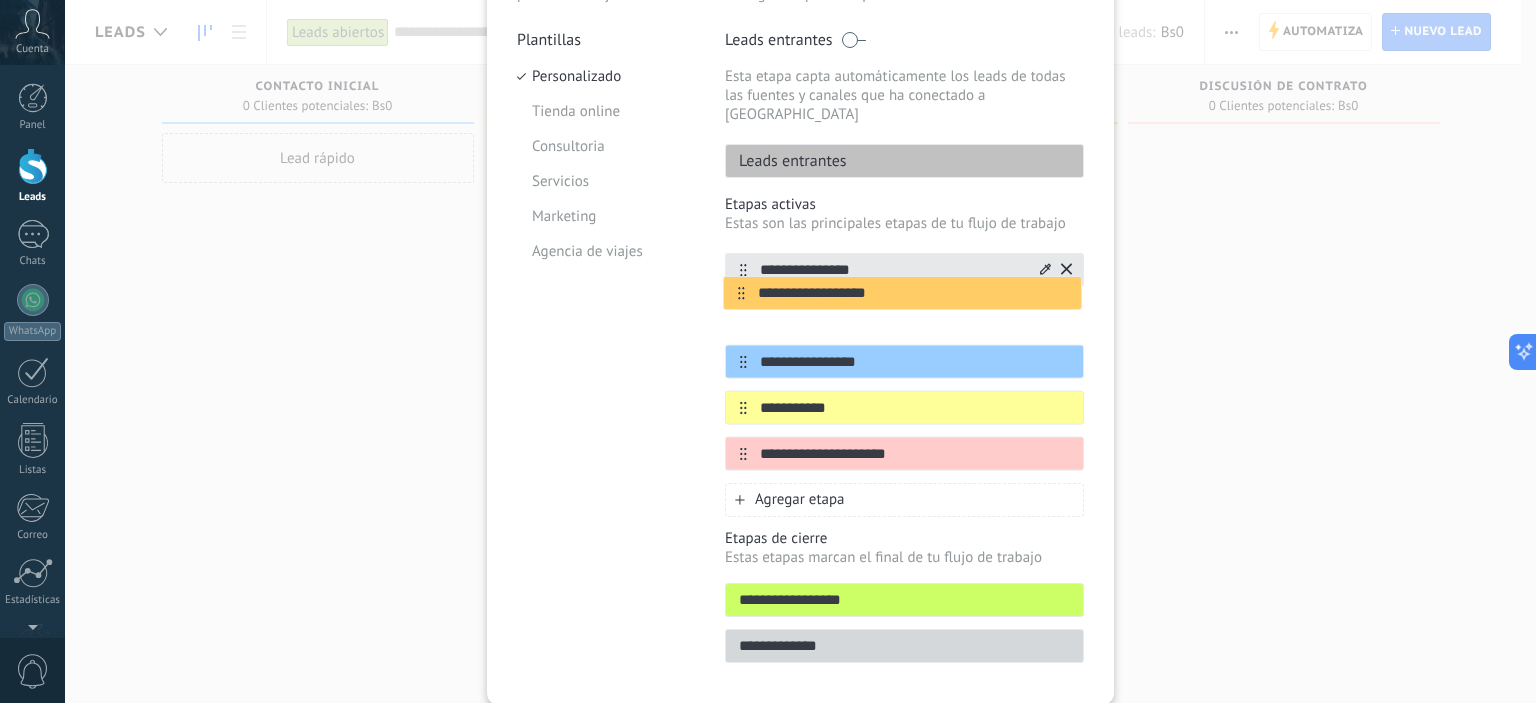 drag, startPoint x: 740, startPoint y: 394, endPoint x: 740, endPoint y: 290, distance: 104 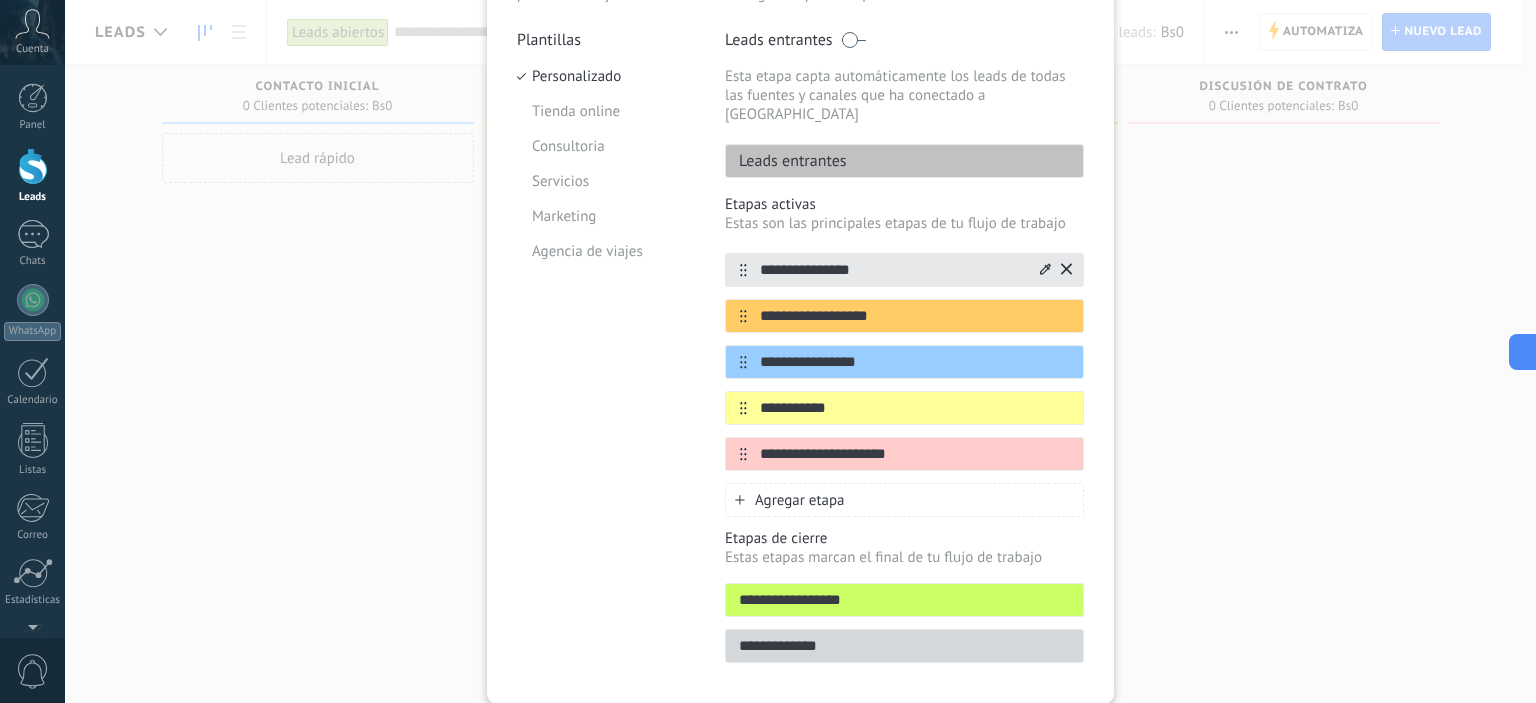 drag, startPoint x: 897, startPoint y: 299, endPoint x: 676, endPoint y: 350, distance: 226.80829 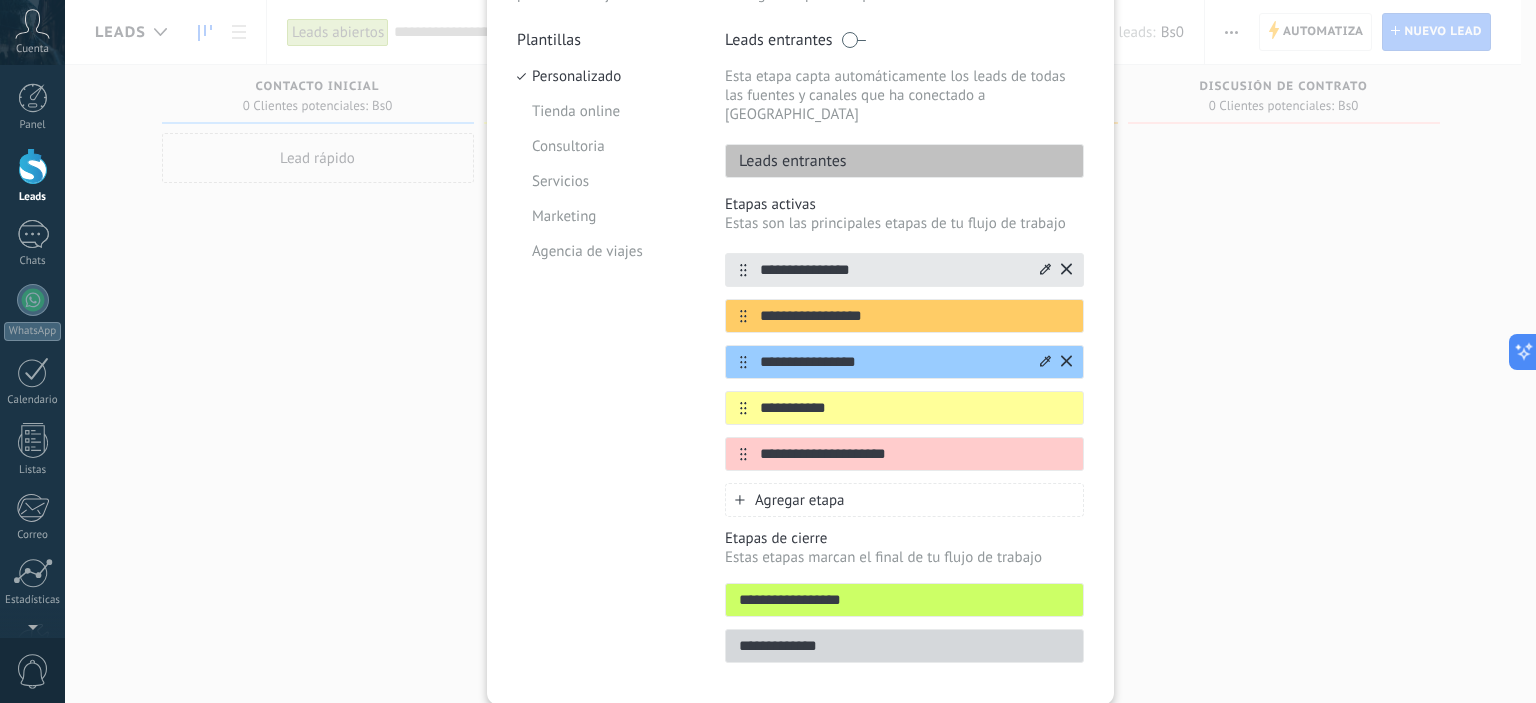 type on "**********" 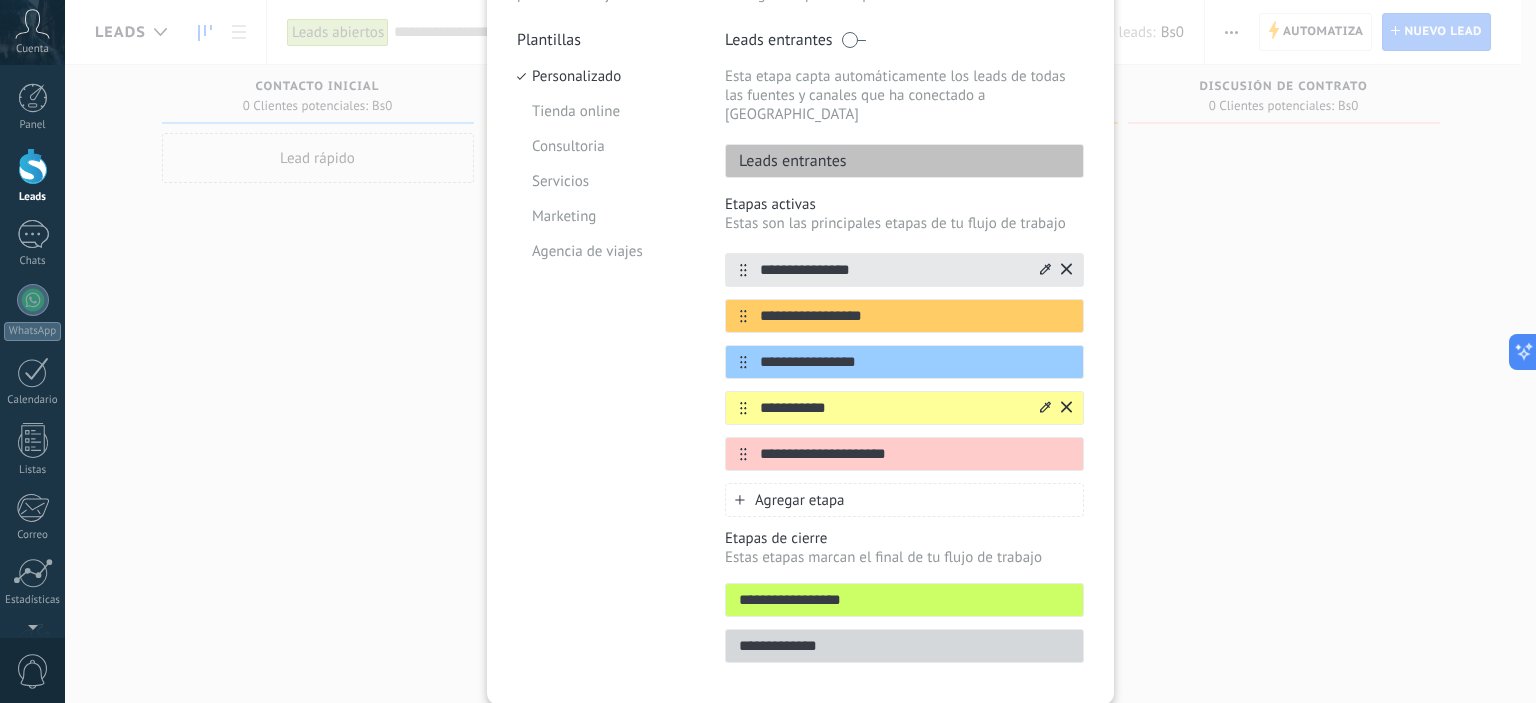 click on "**********" at bounding box center [892, 408] 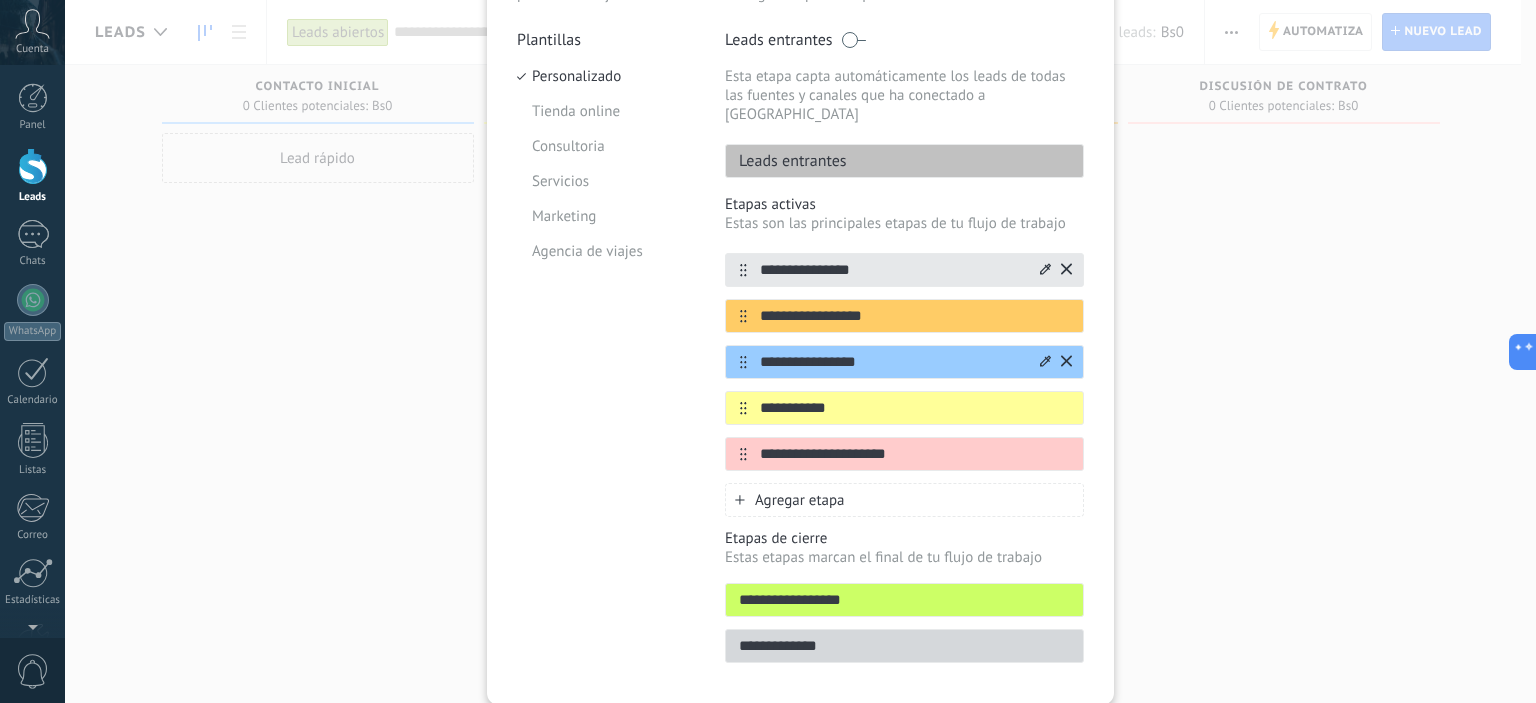 click on "**********" at bounding box center (892, 362) 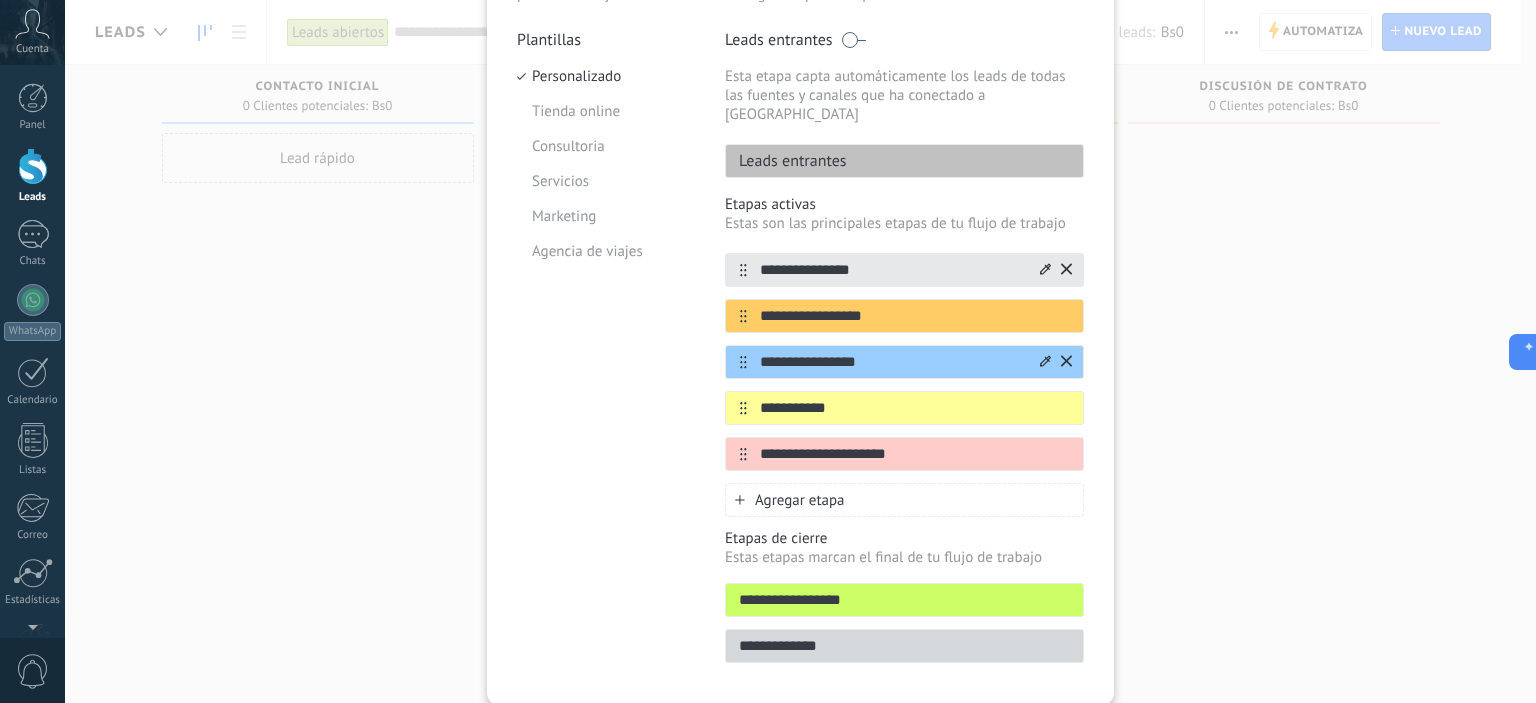 click 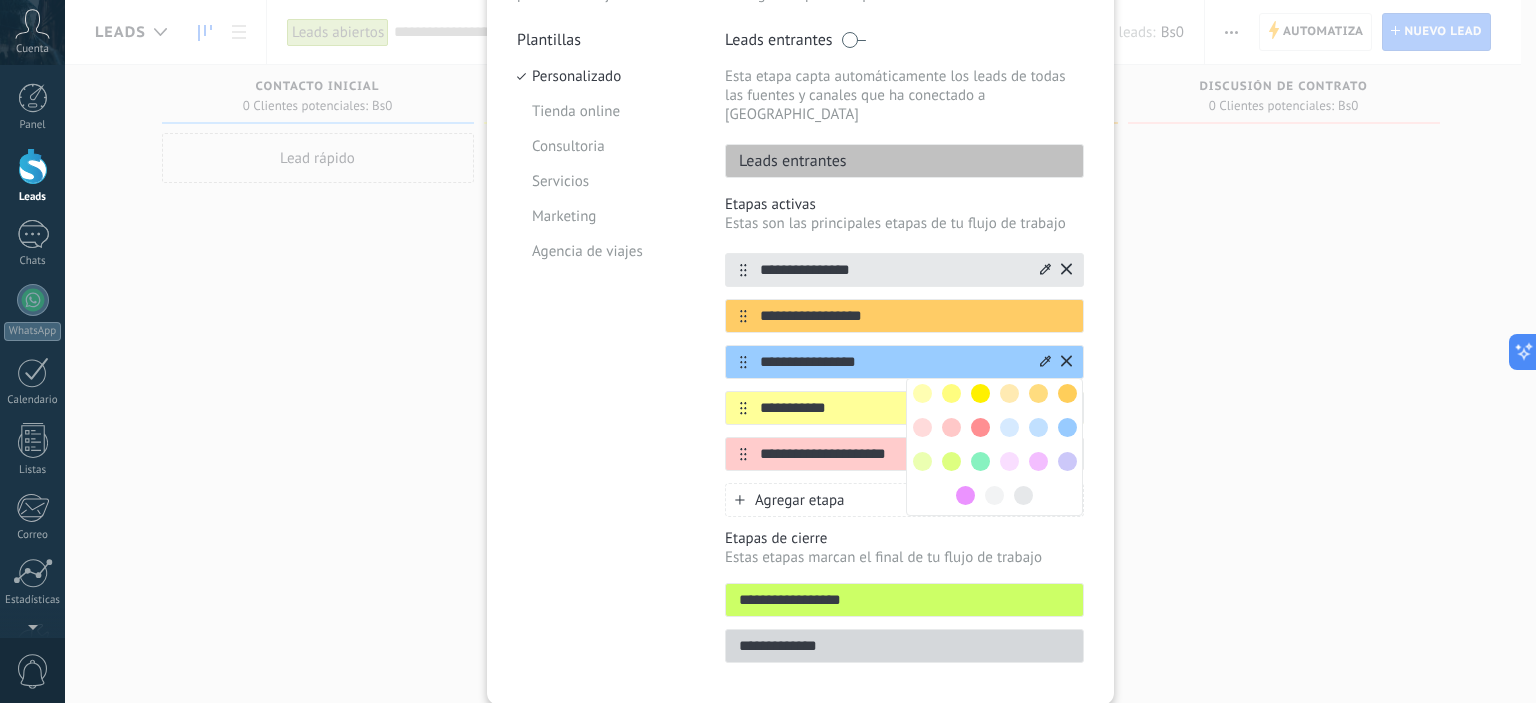 click at bounding box center (951, 427) 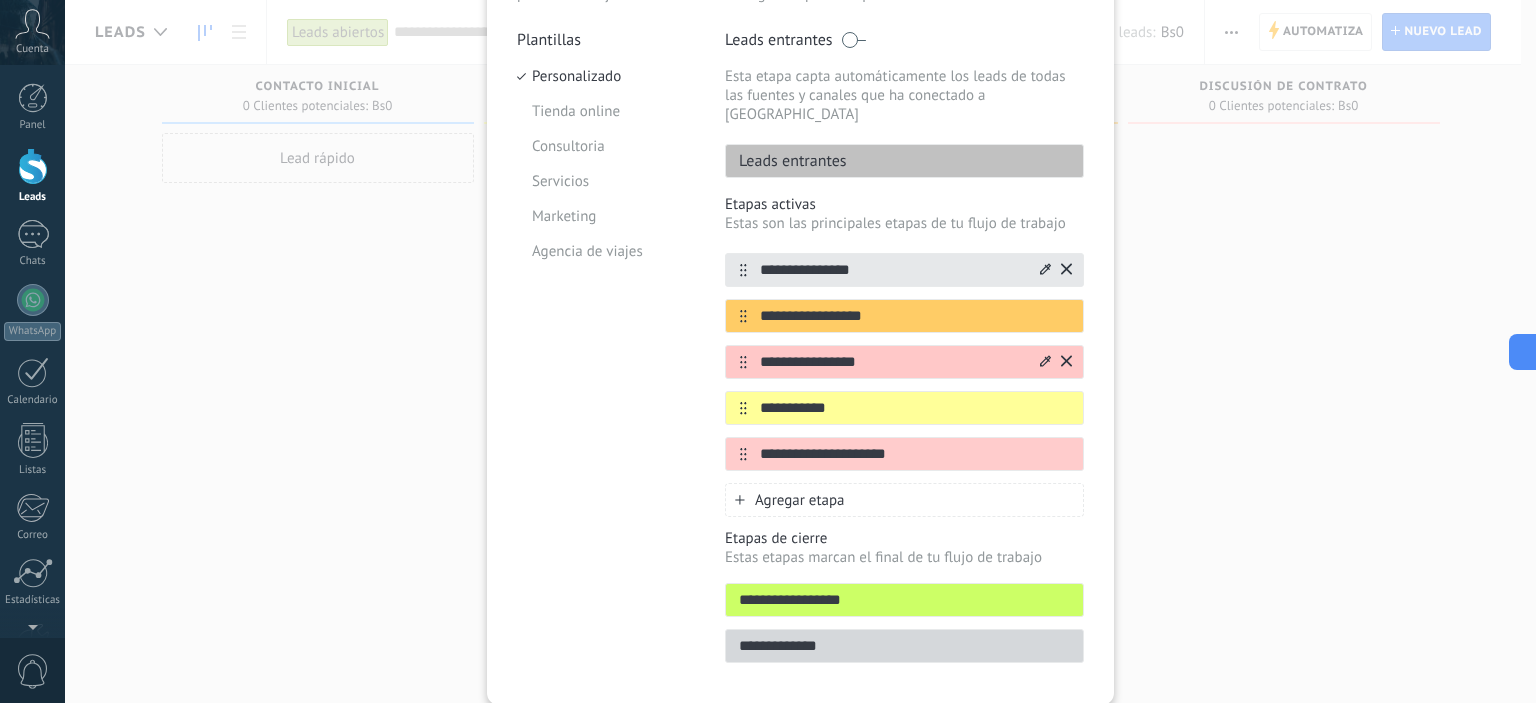 click 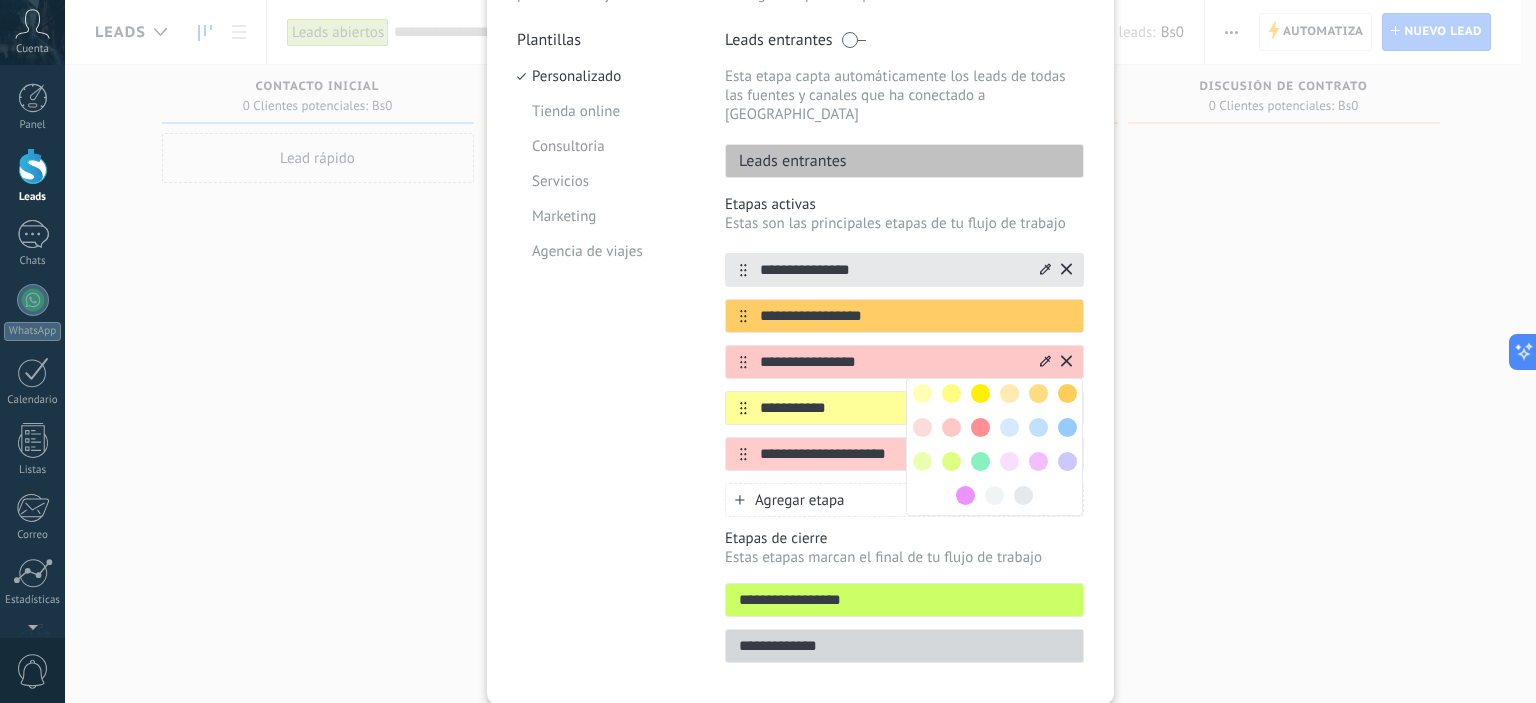 click at bounding box center [951, 427] 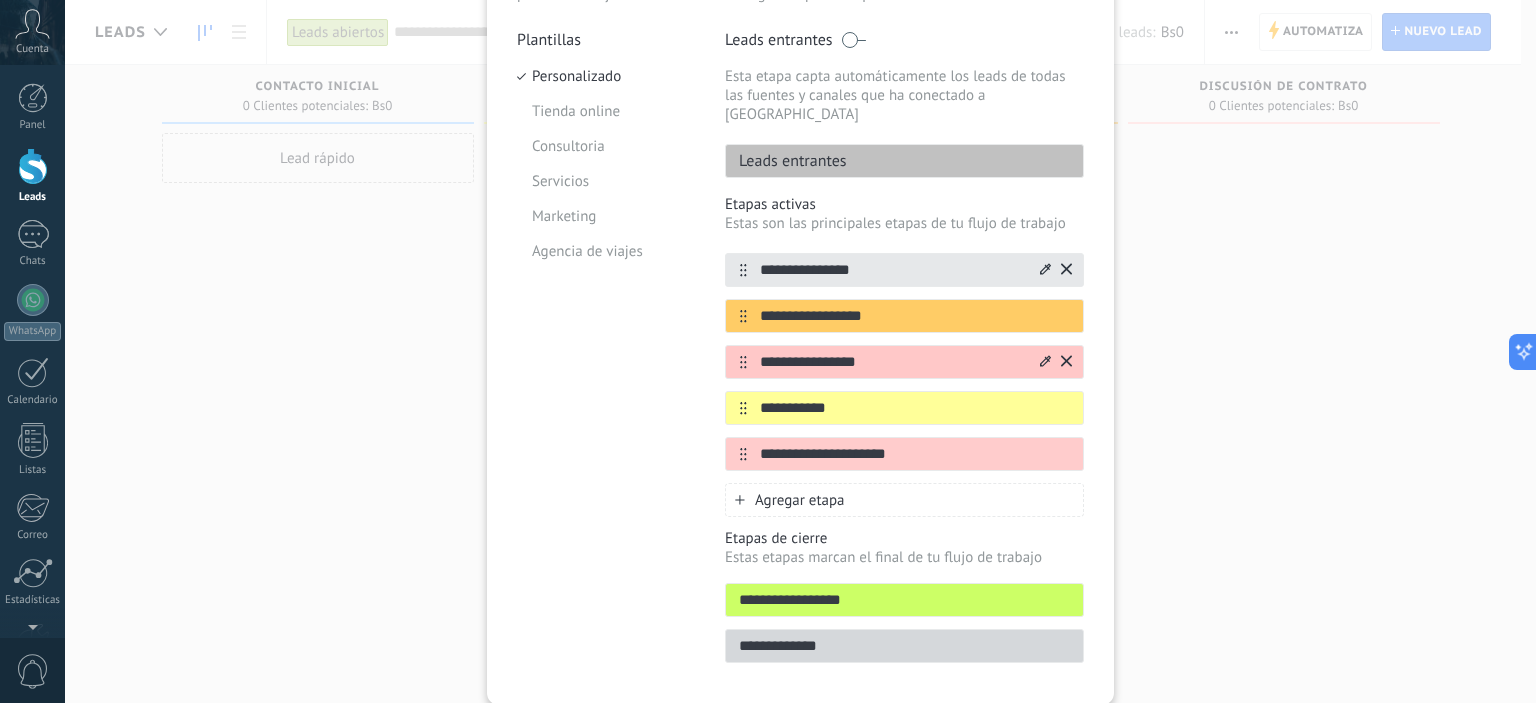 click 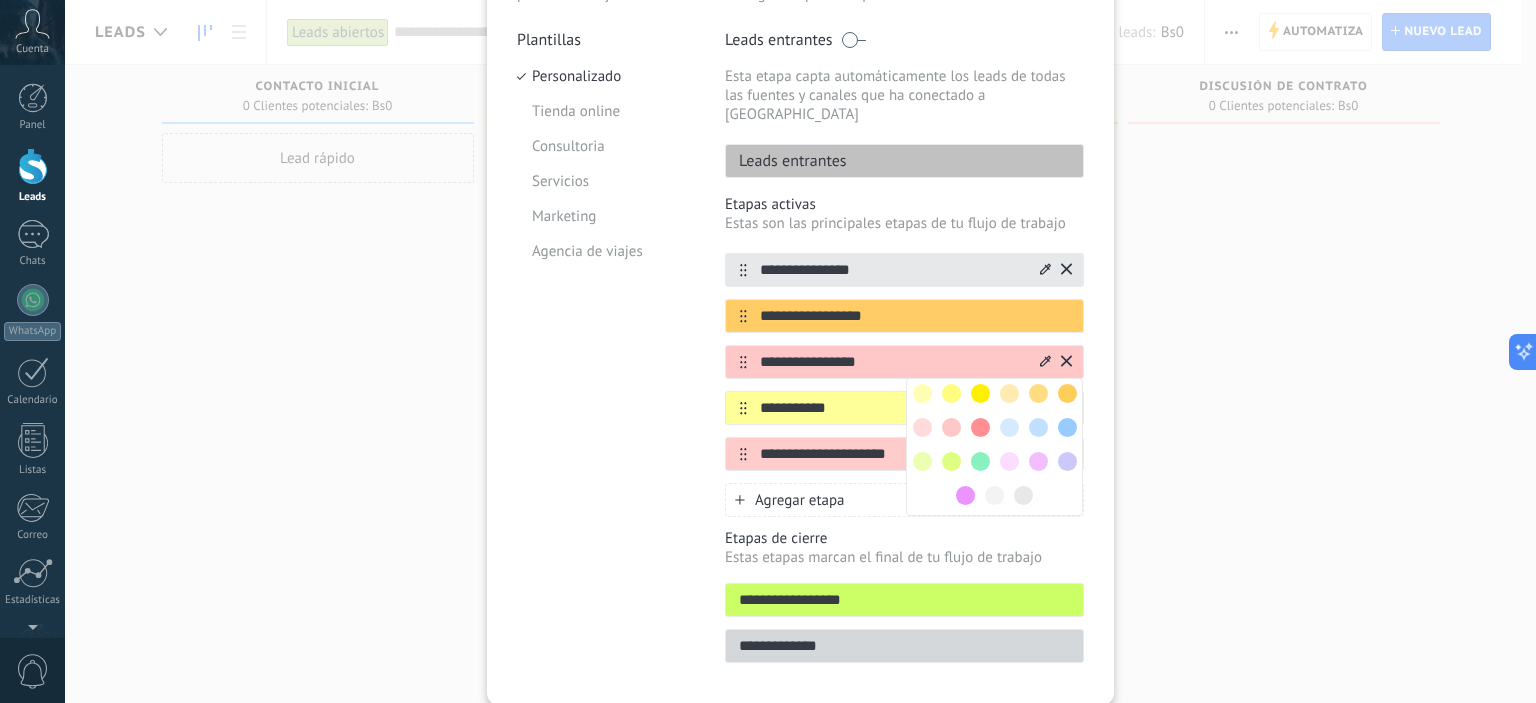 click at bounding box center (951, 427) 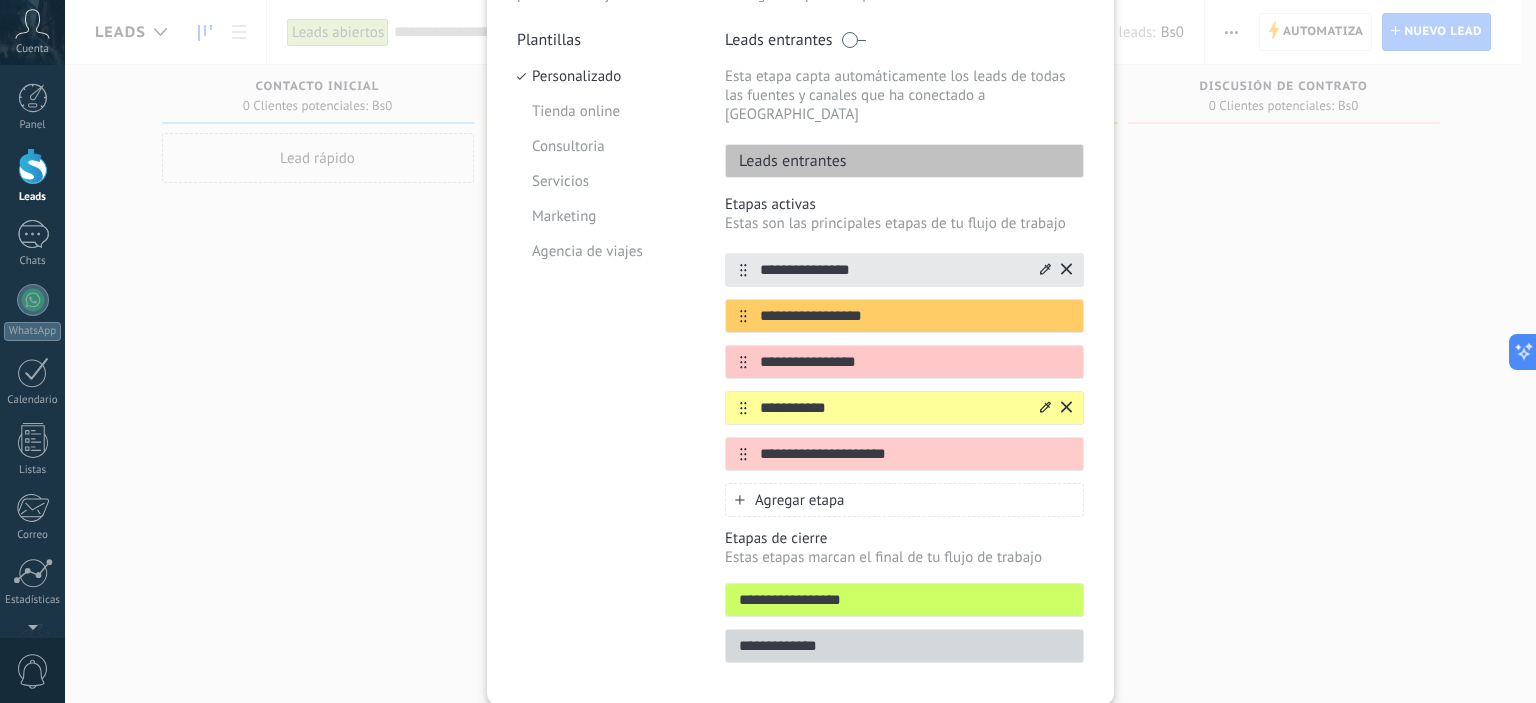 drag, startPoint x: 877, startPoint y: 351, endPoint x: 740, endPoint y: 371, distance: 138.45216 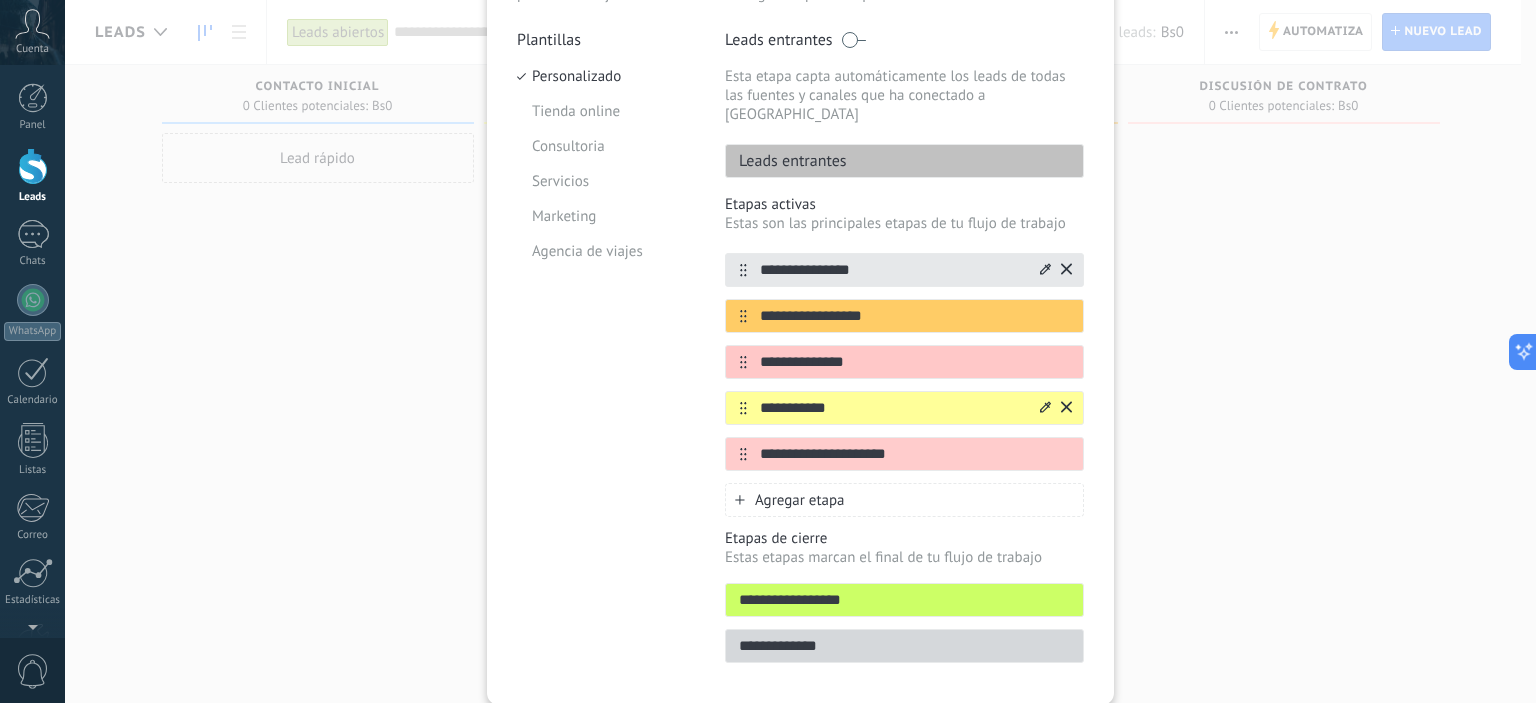 type on "**********" 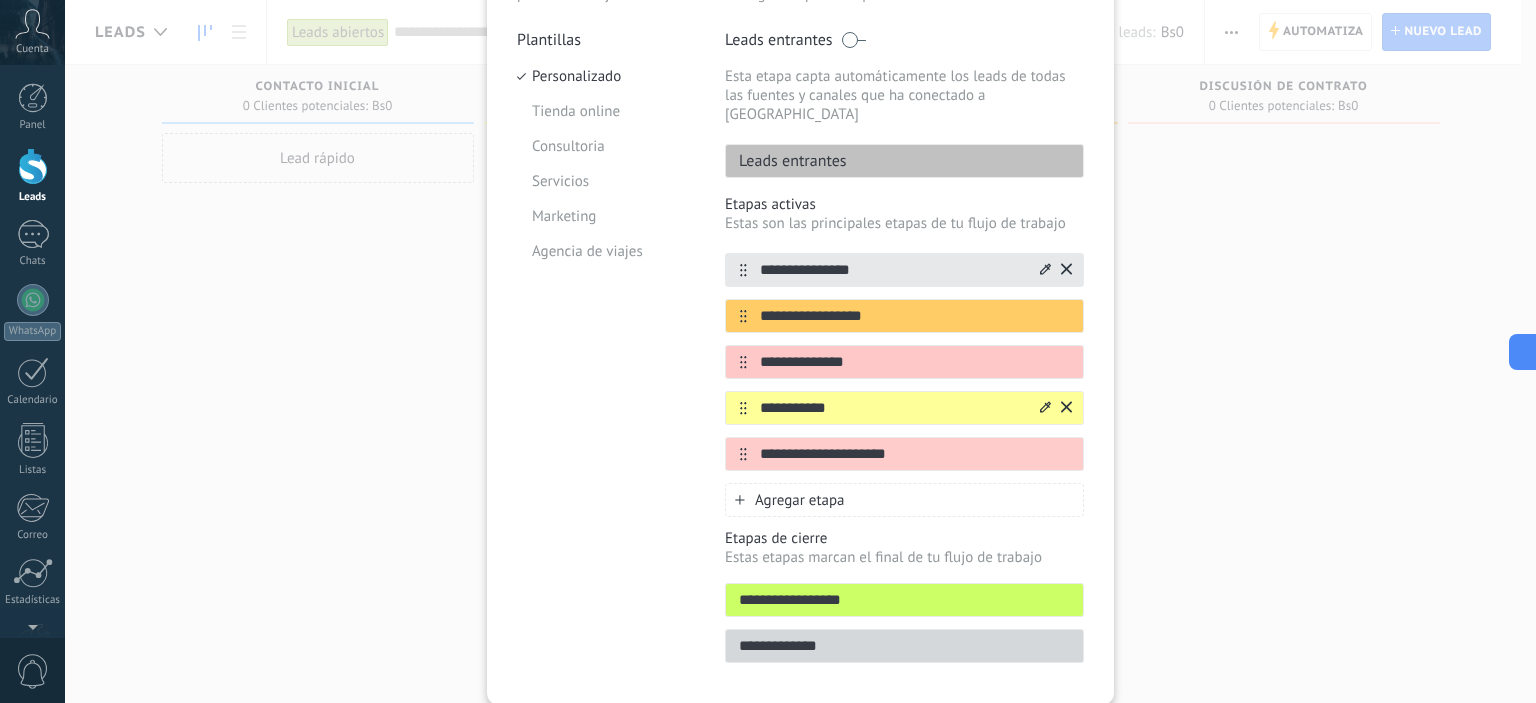 click 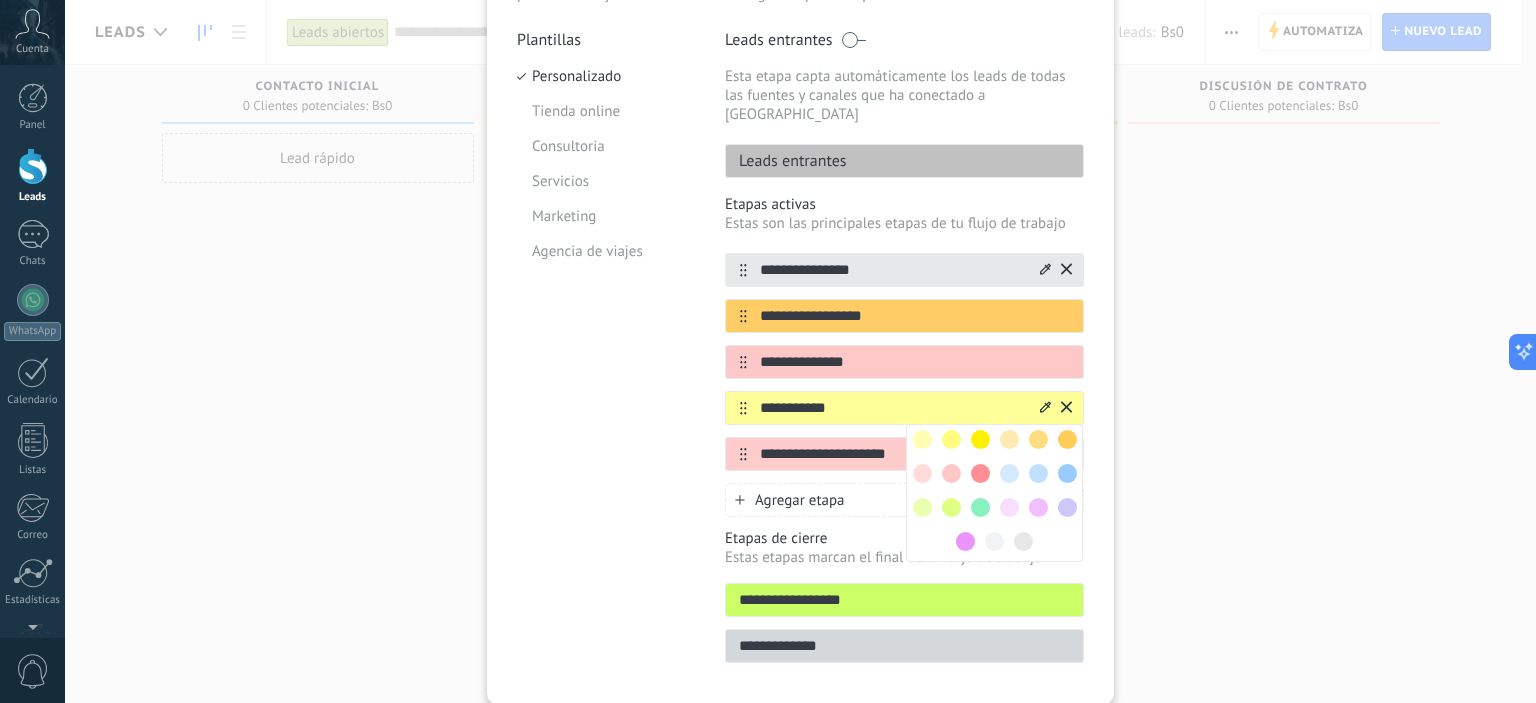 click at bounding box center [1067, 473] 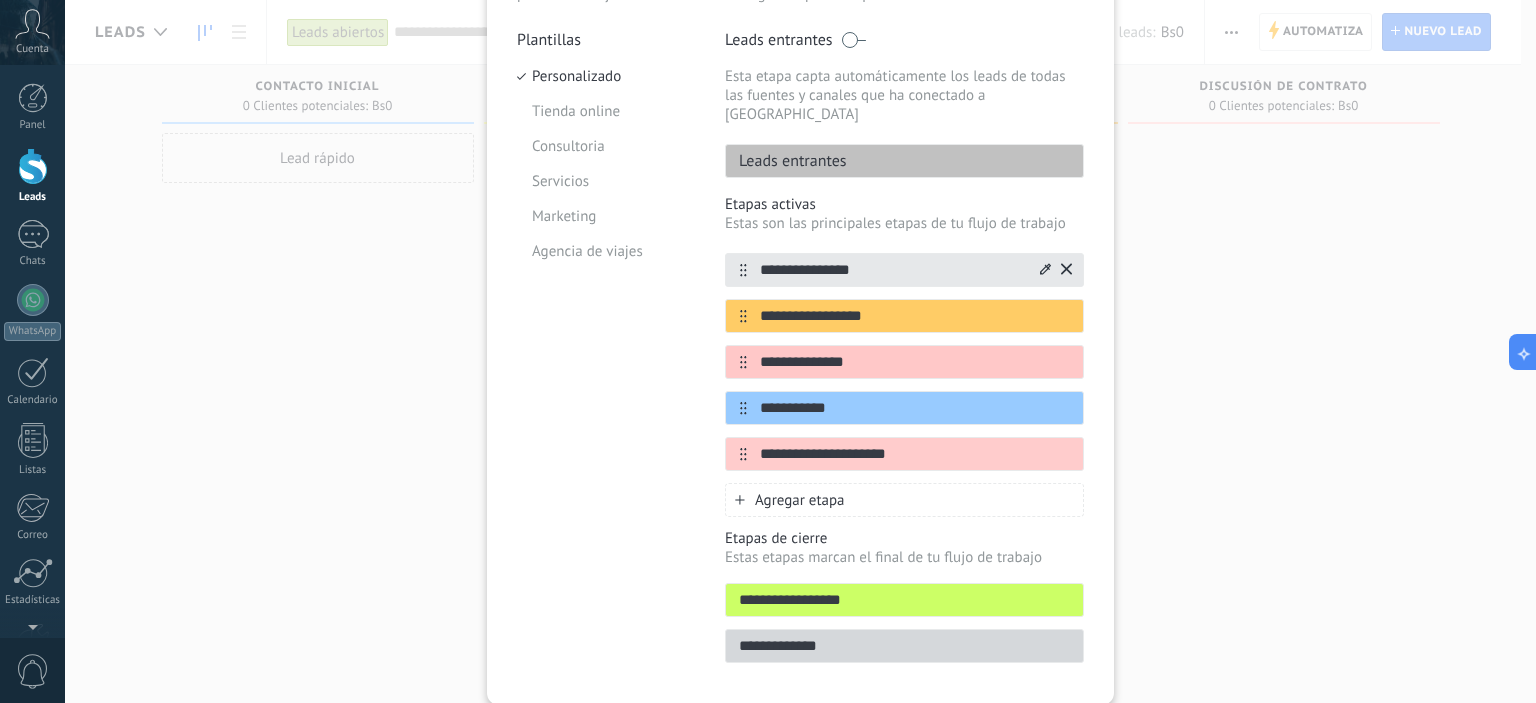 drag, startPoint x: 880, startPoint y: 392, endPoint x: 542, endPoint y: 467, distance: 346.22104 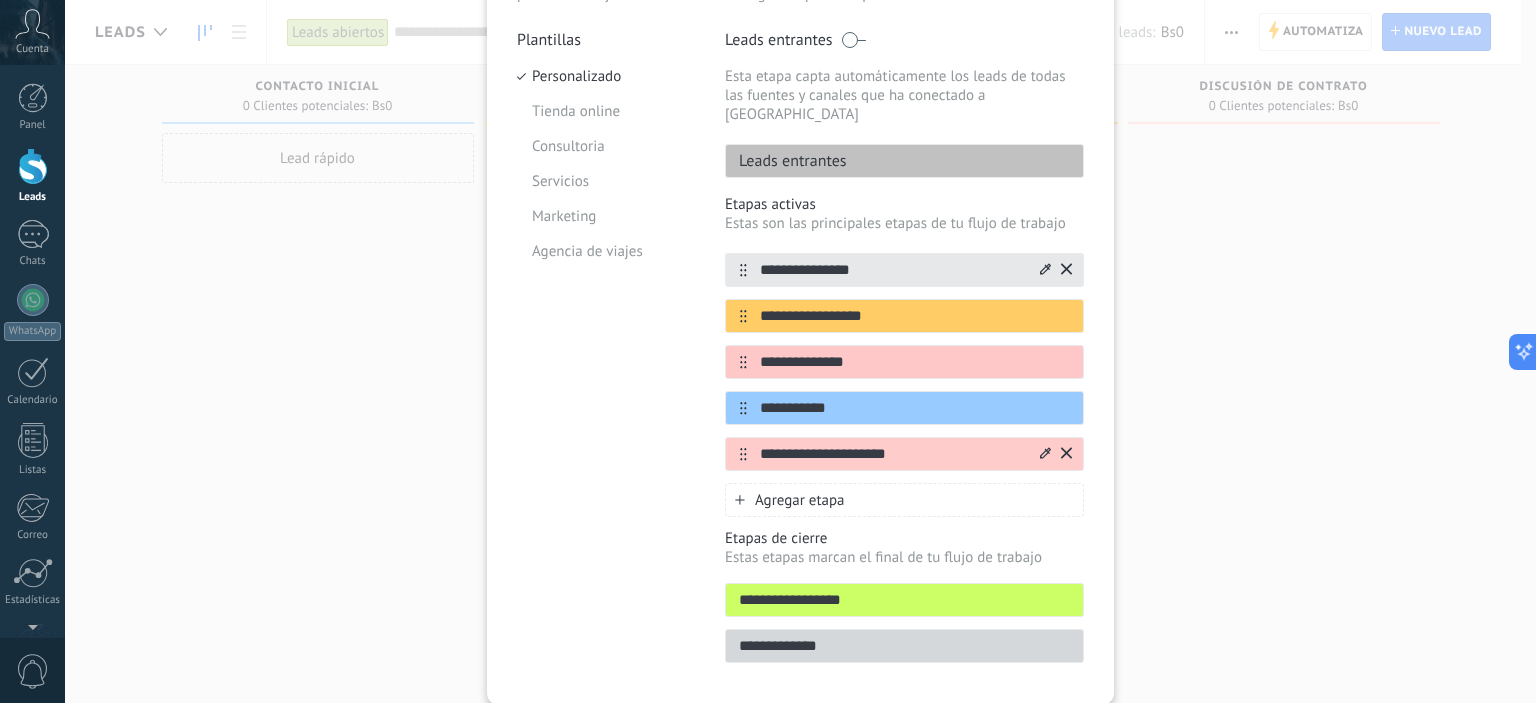 type on "**********" 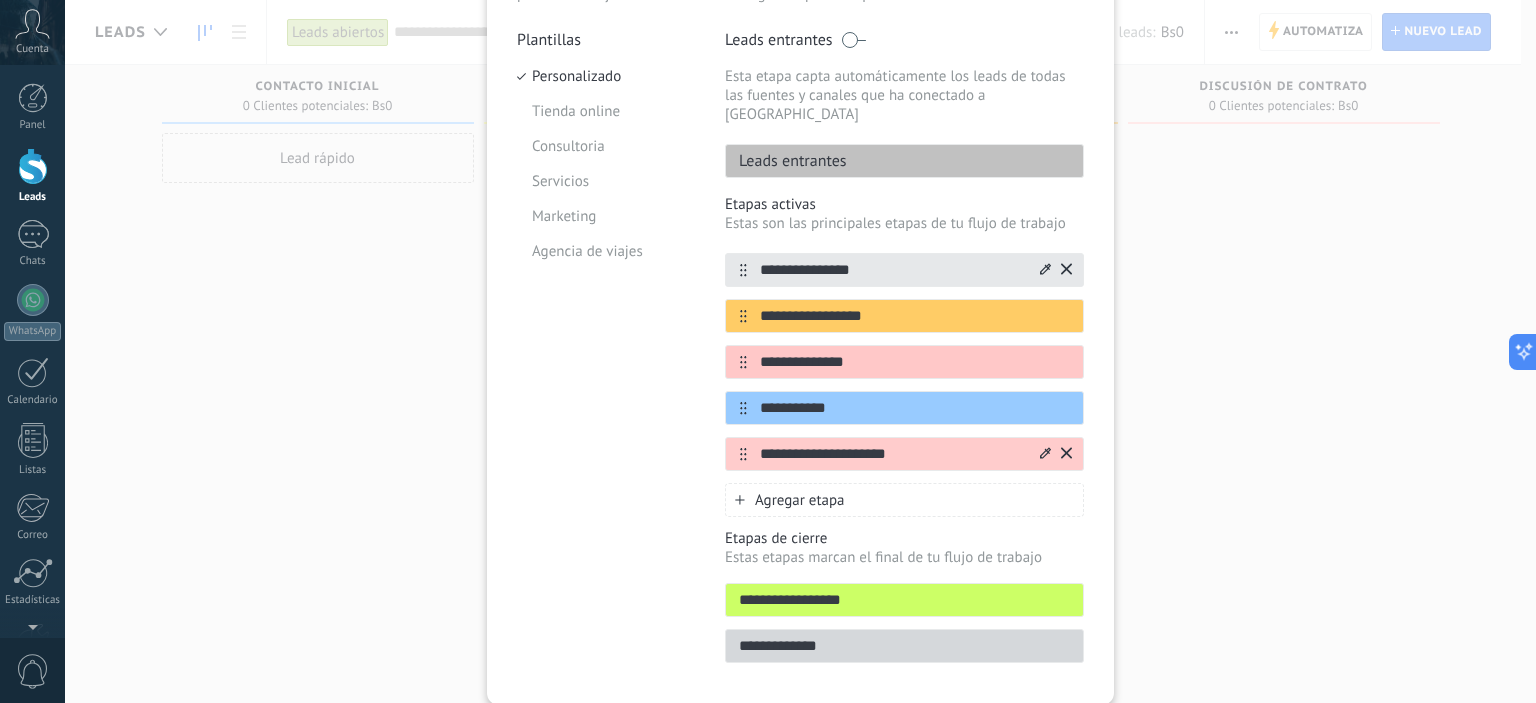 click on "**********" at bounding box center [892, 454] 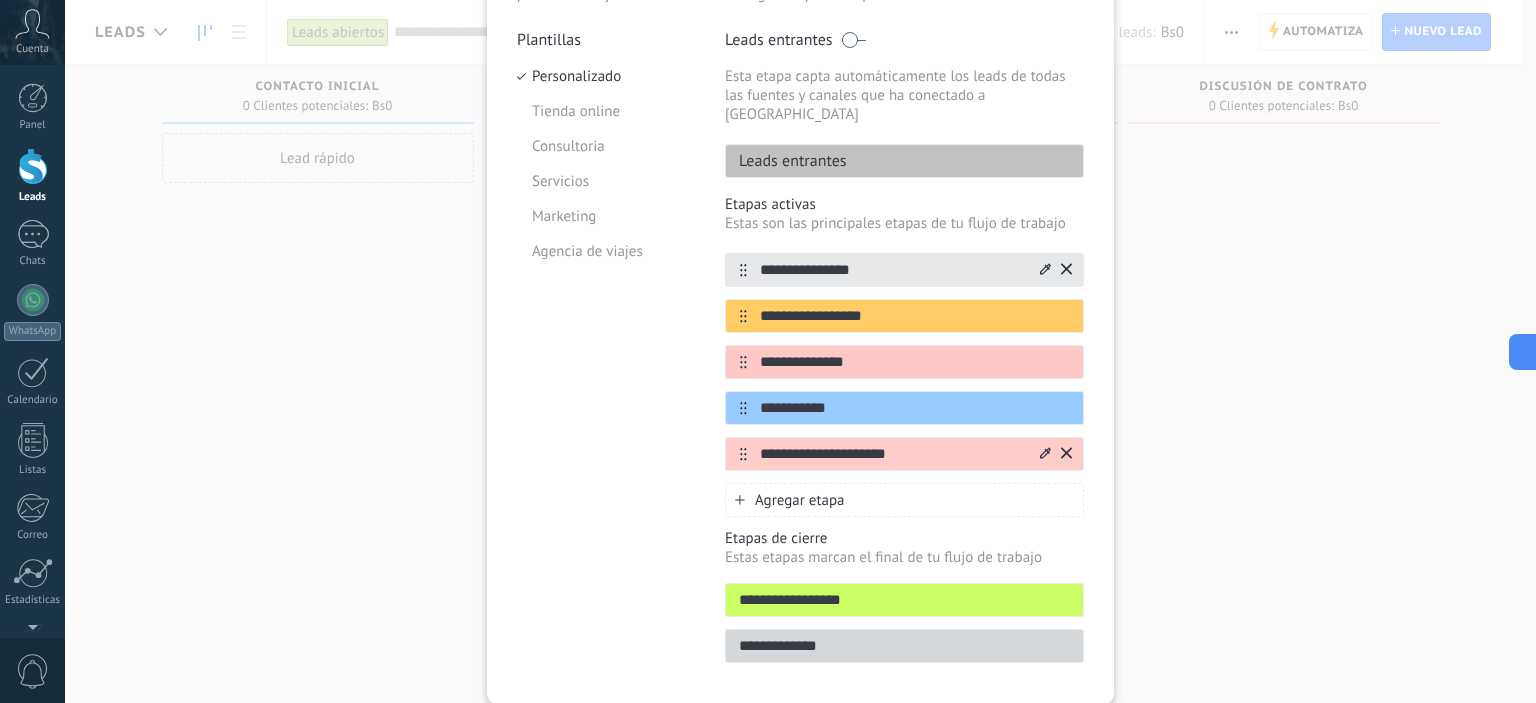 click 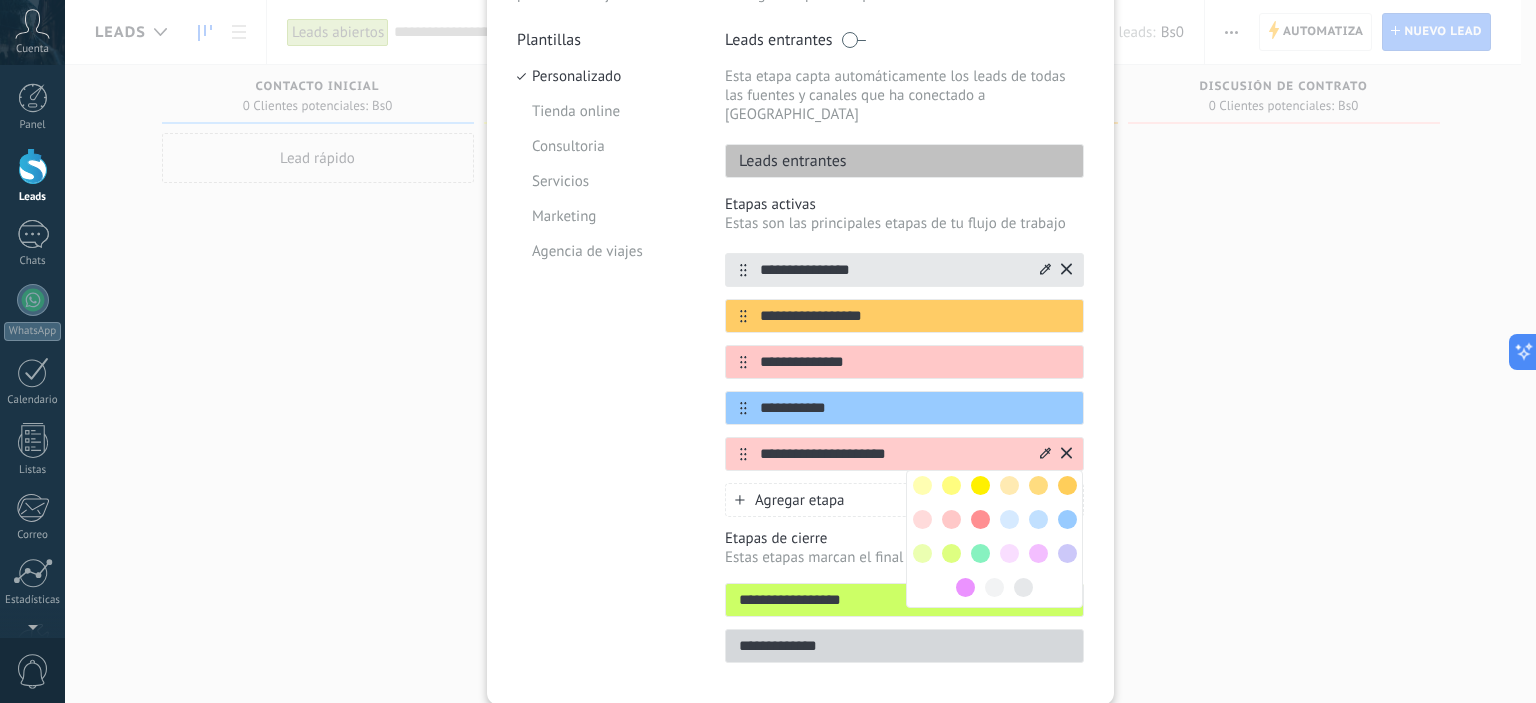 click at bounding box center (965, 587) 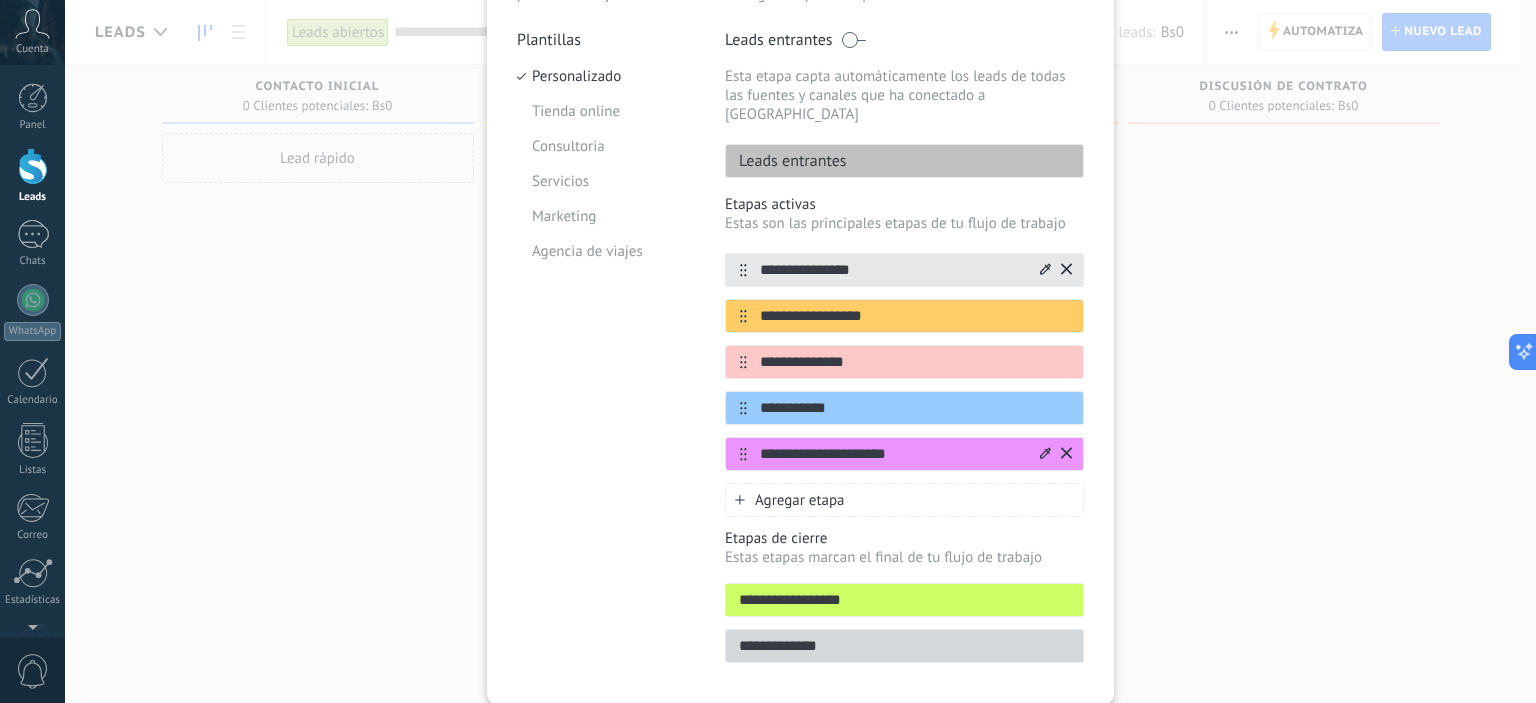 click on "**********" at bounding box center [892, 454] 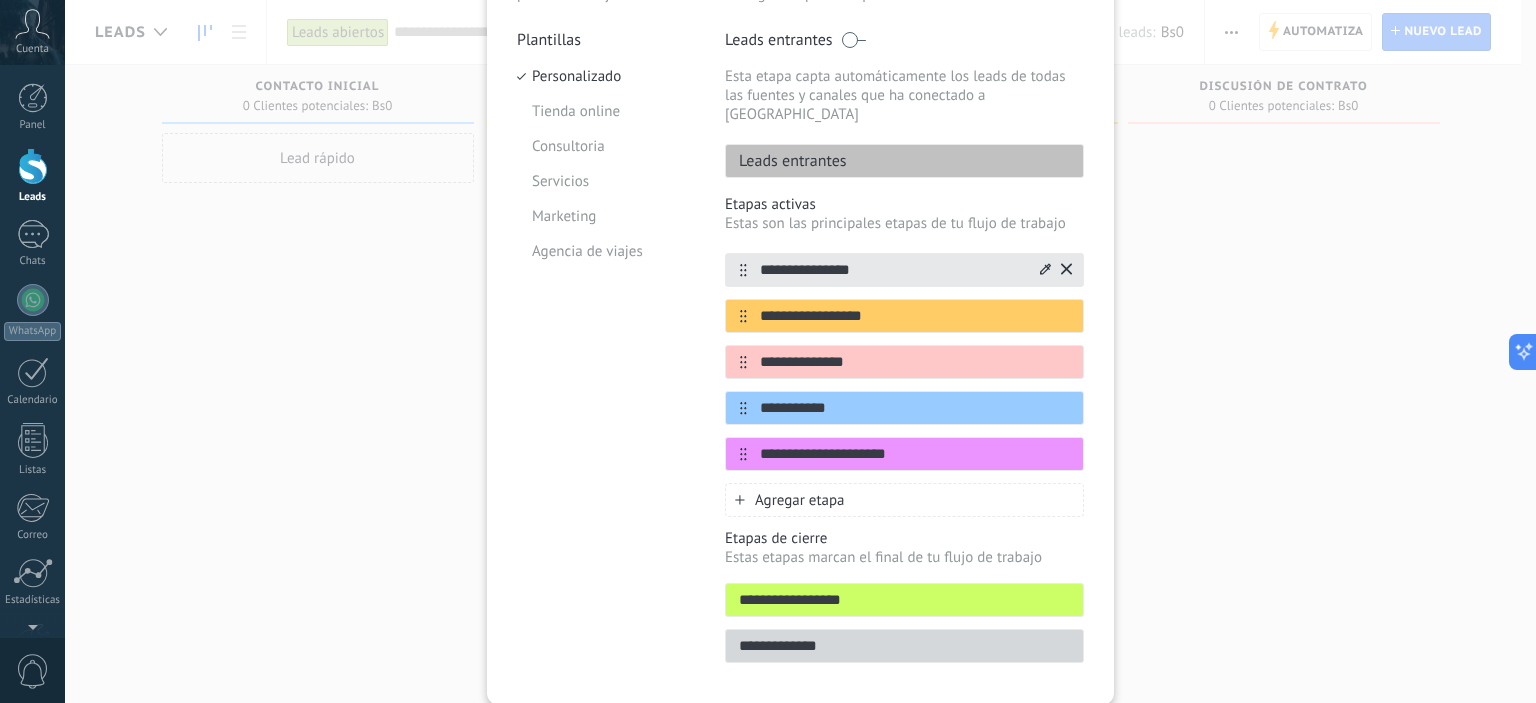 drag, startPoint x: 972, startPoint y: 429, endPoint x: 724, endPoint y: 476, distance: 252.41434 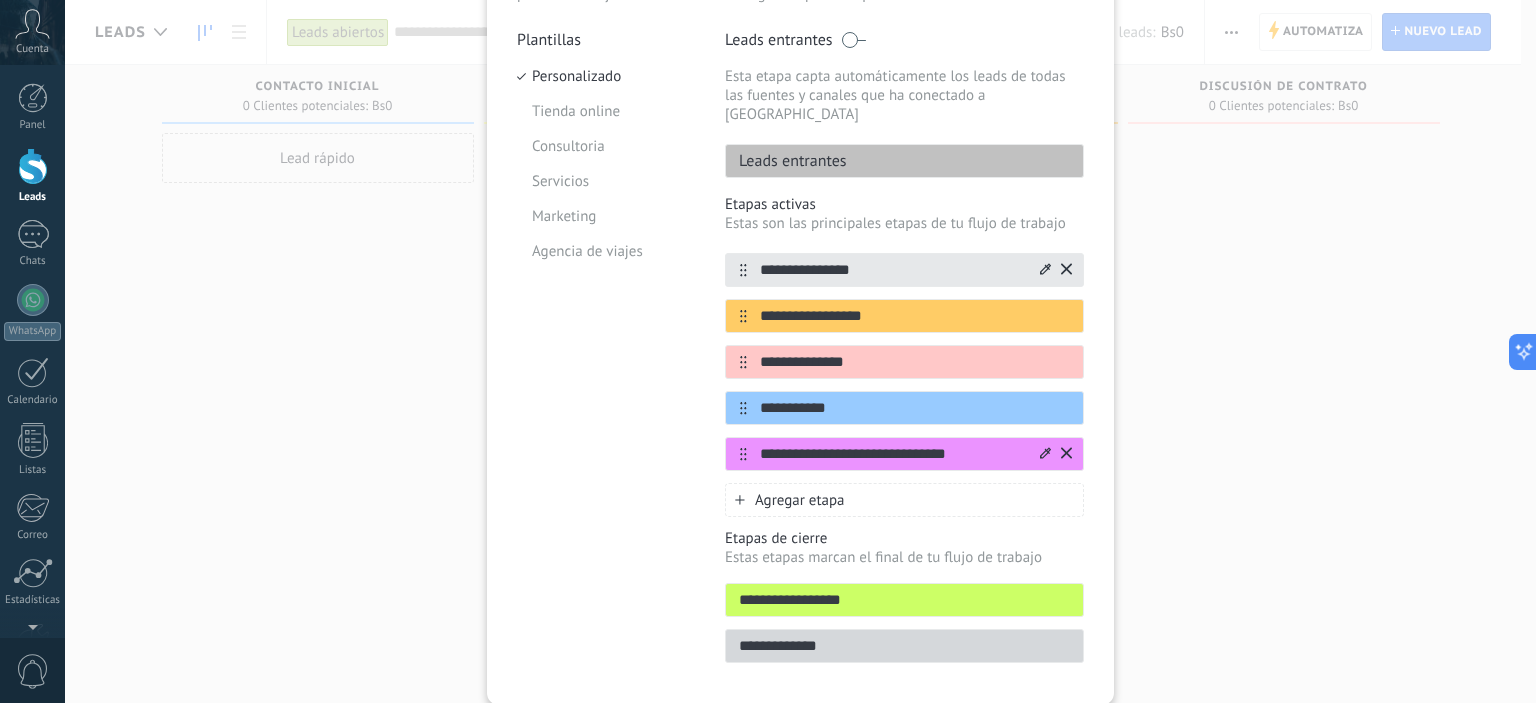 type on "**********" 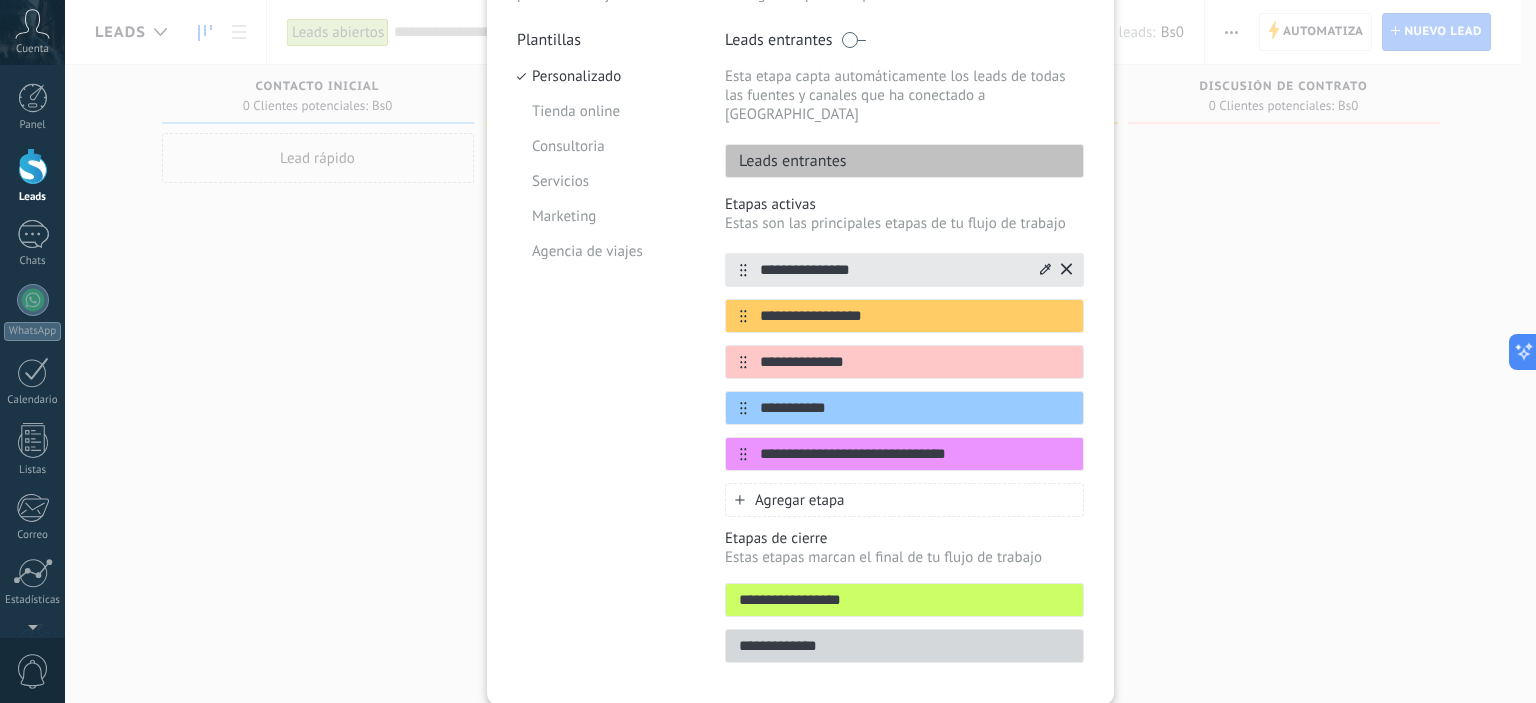 click on "Agregar etapa" at bounding box center (800, 500) 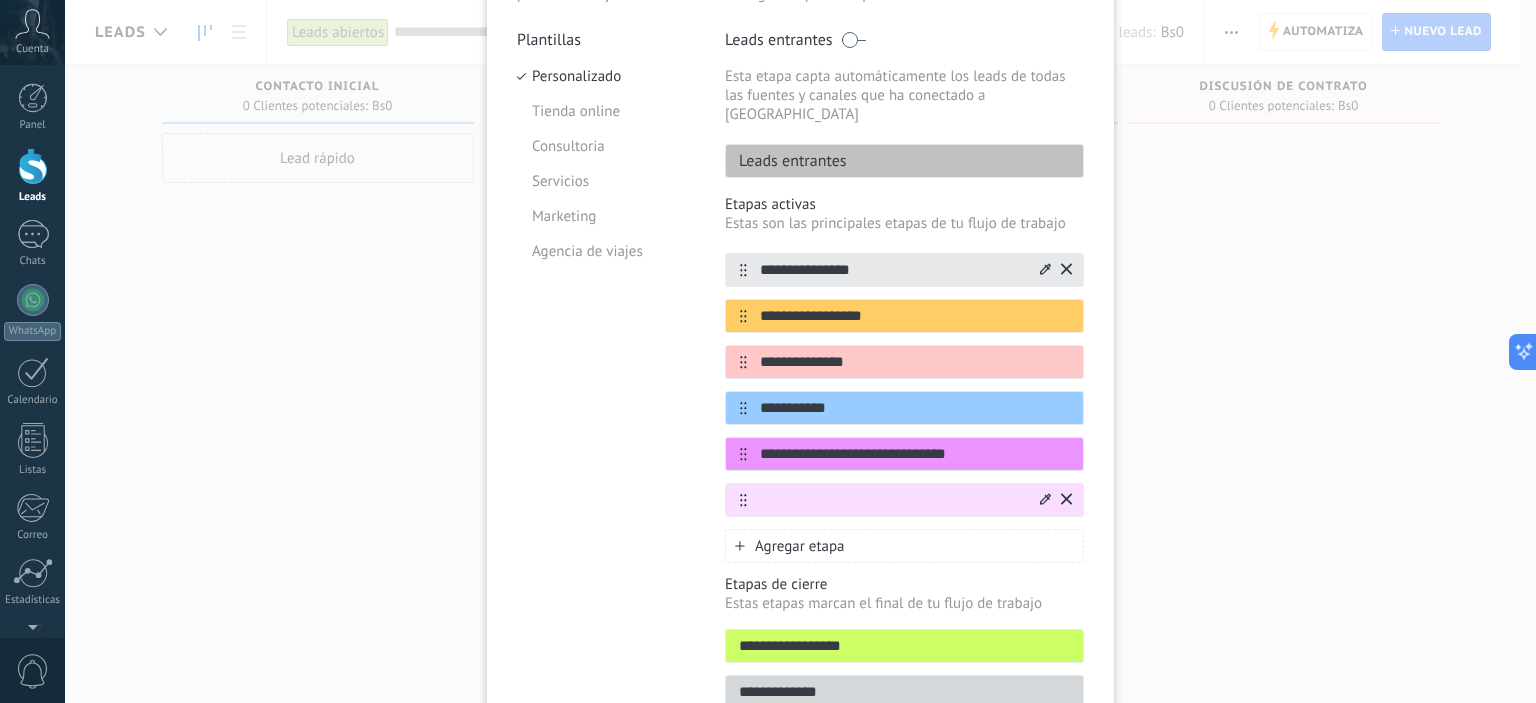 click at bounding box center [892, 500] 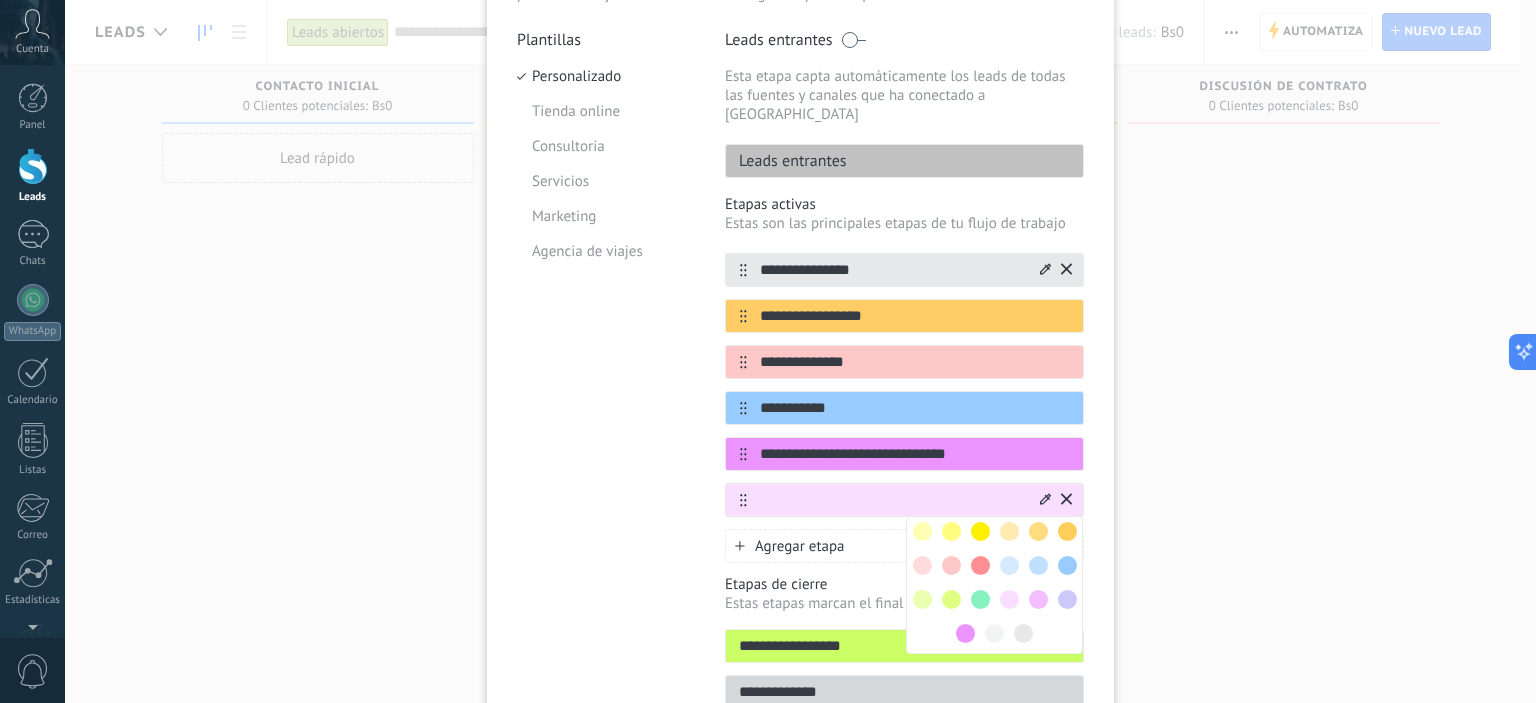 click at bounding box center (980, 531) 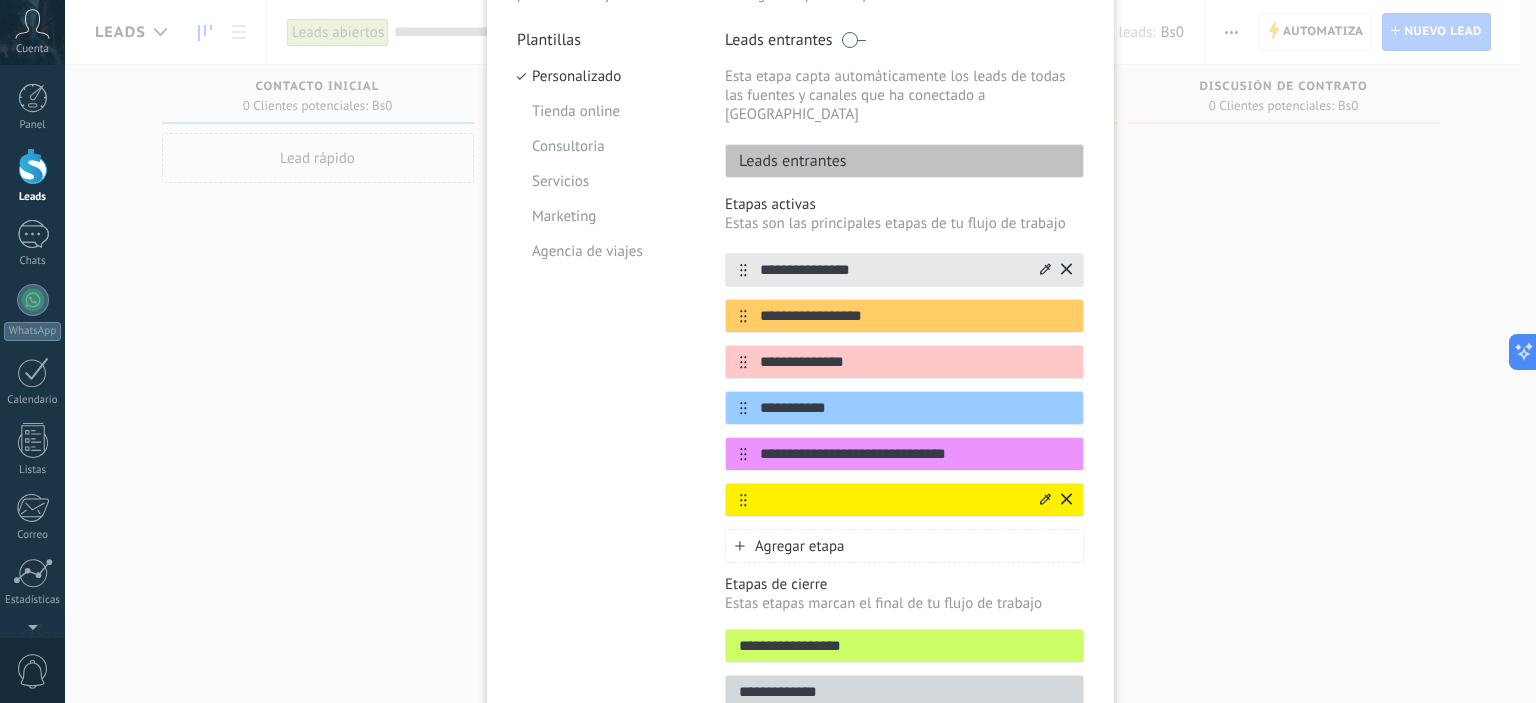 click at bounding box center (892, 500) 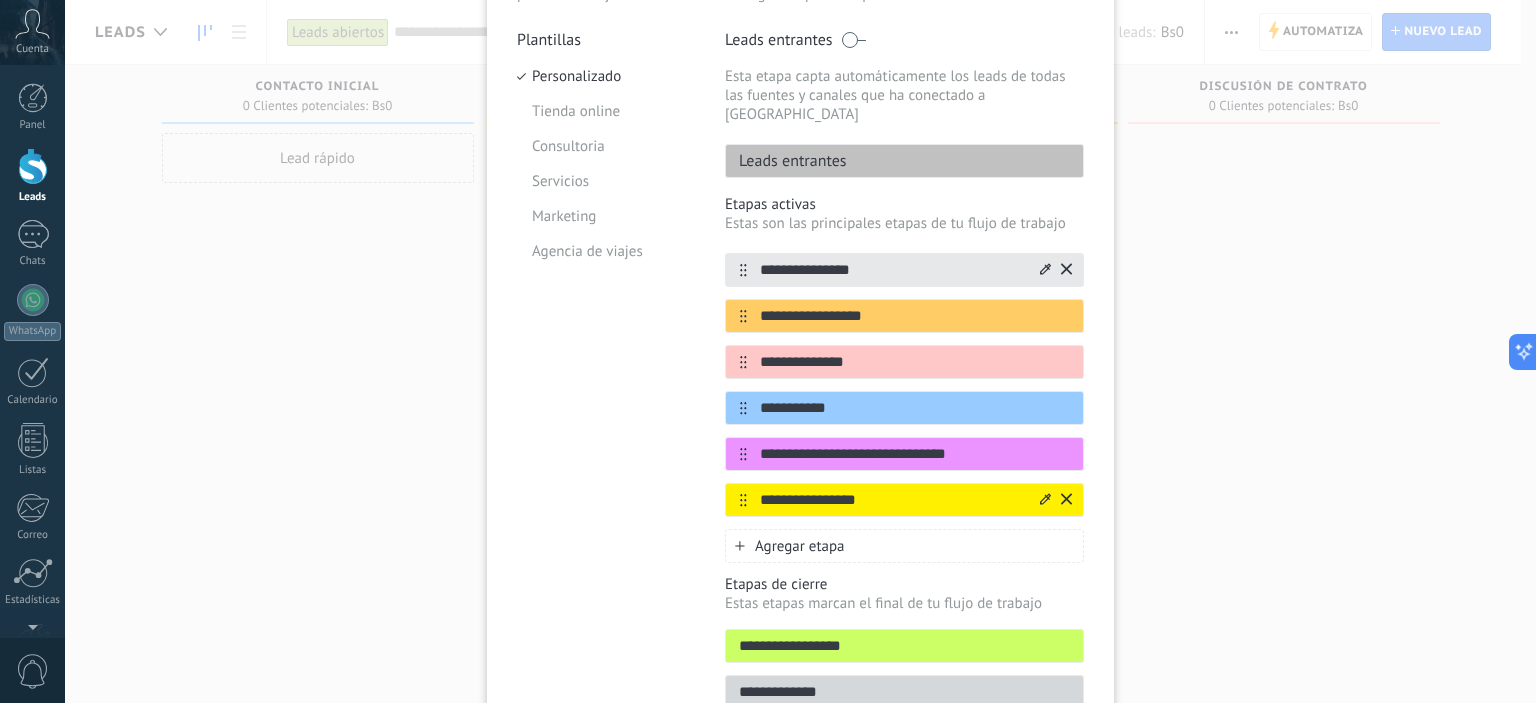 type on "**********" 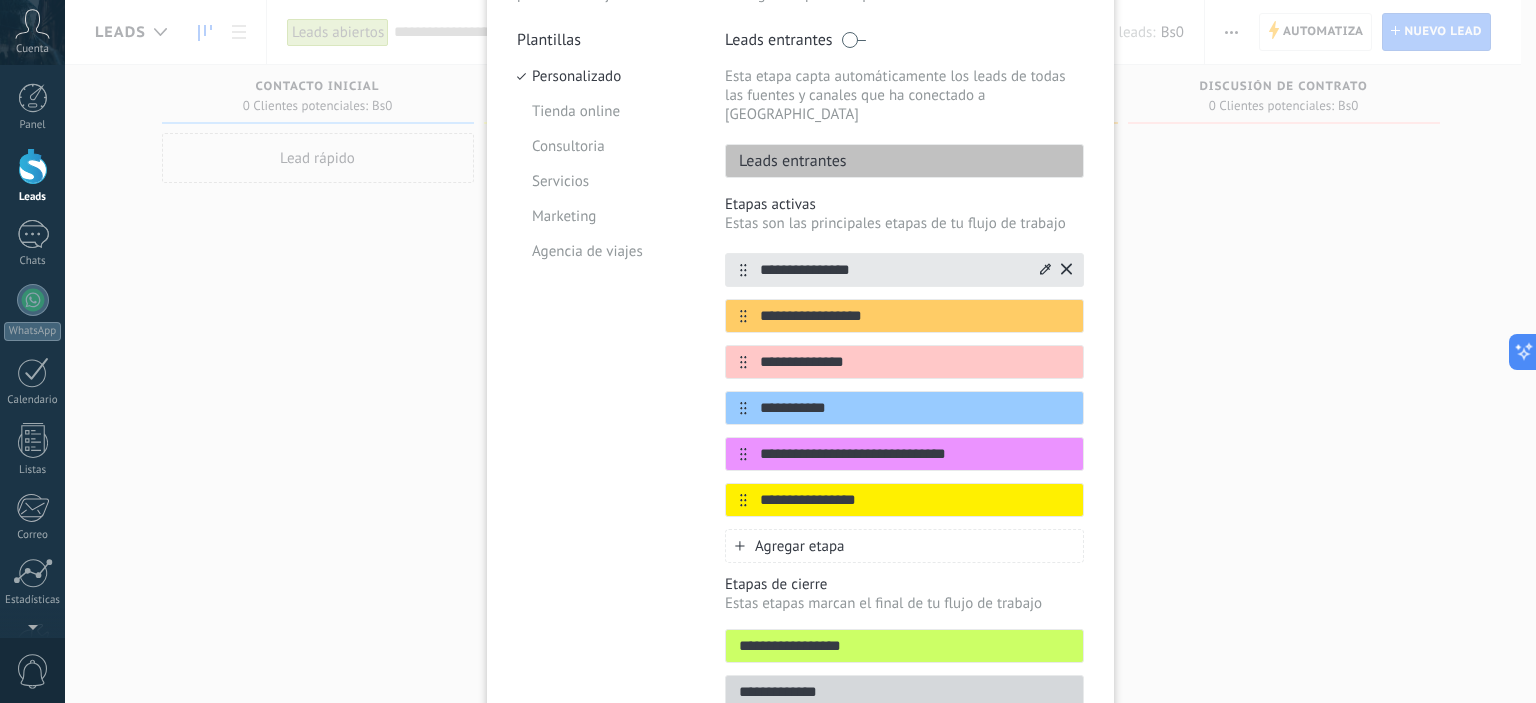 click on "Agregar etapa" at bounding box center [800, 546] 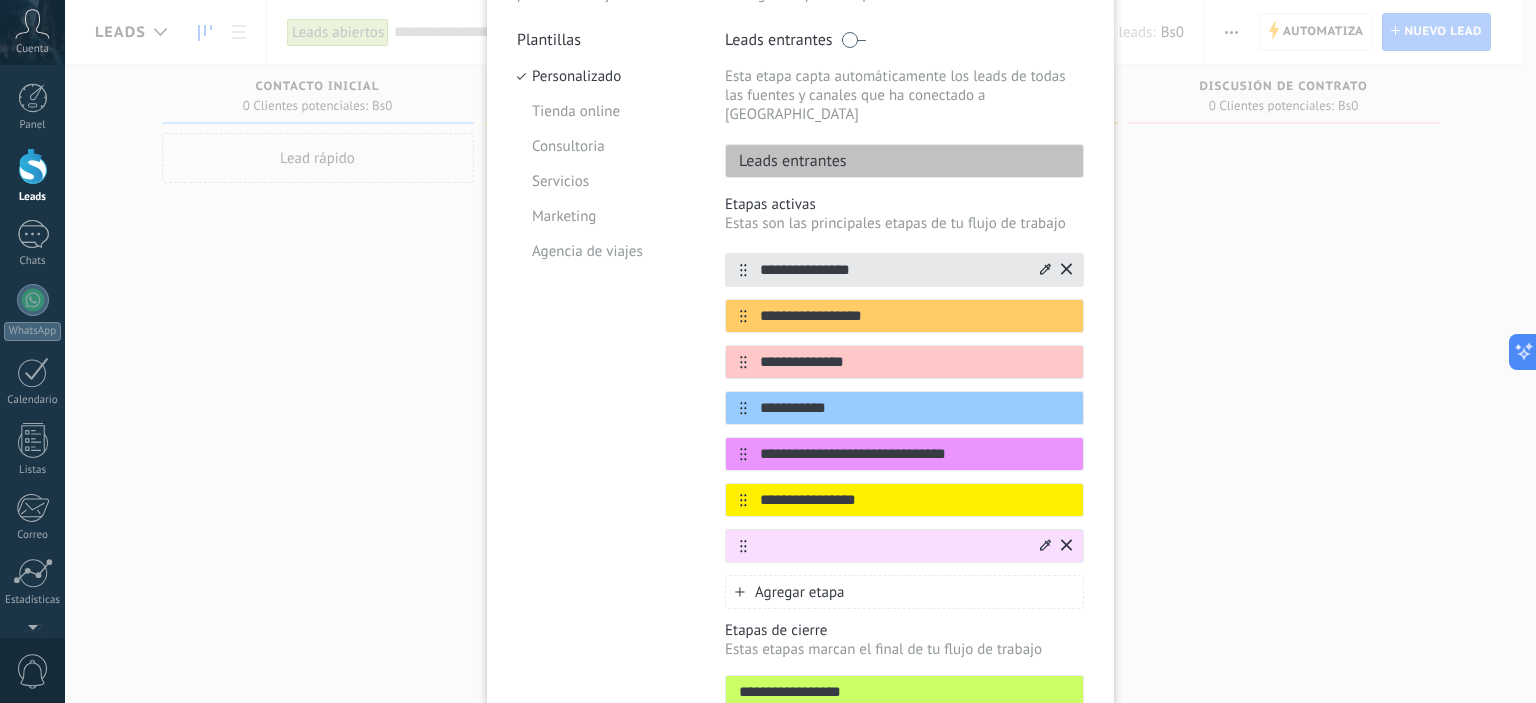 click 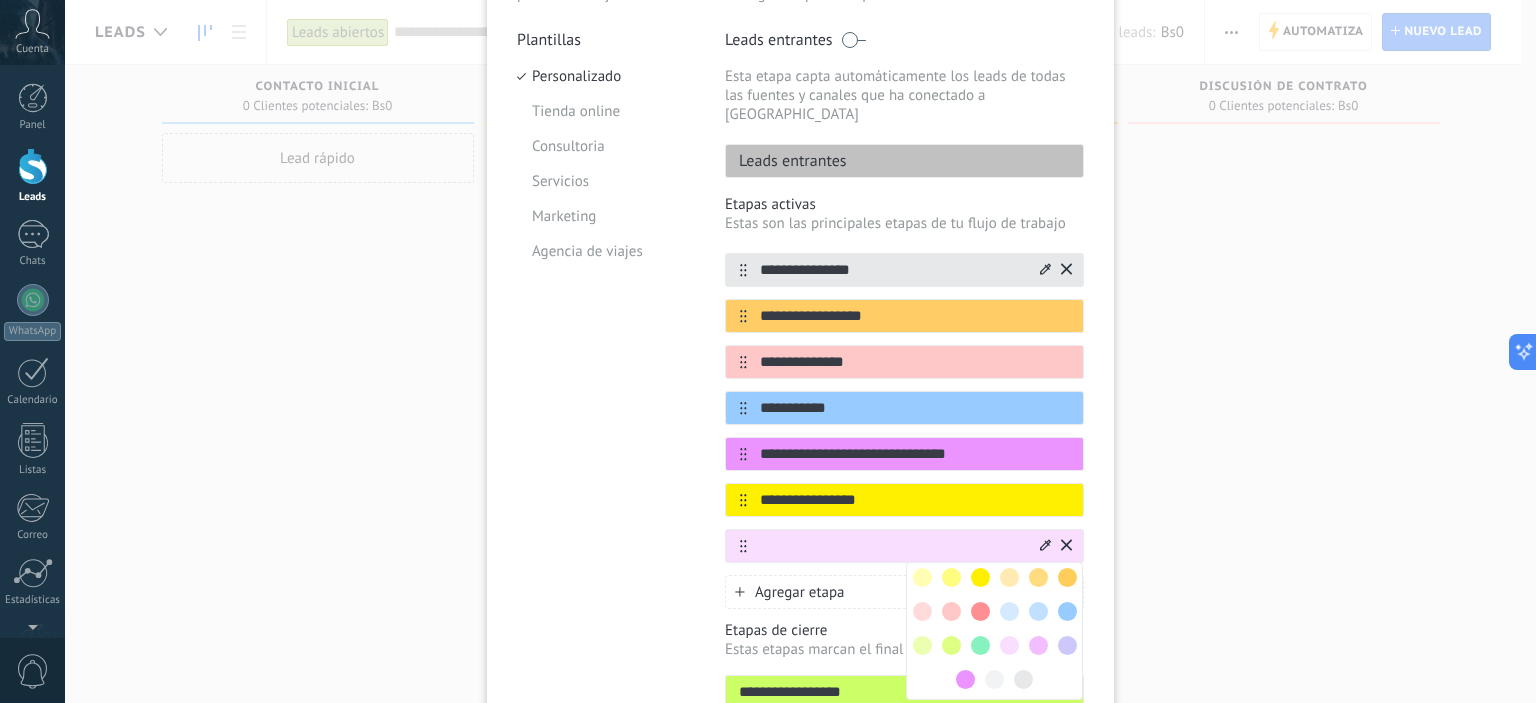 click at bounding box center (980, 611) 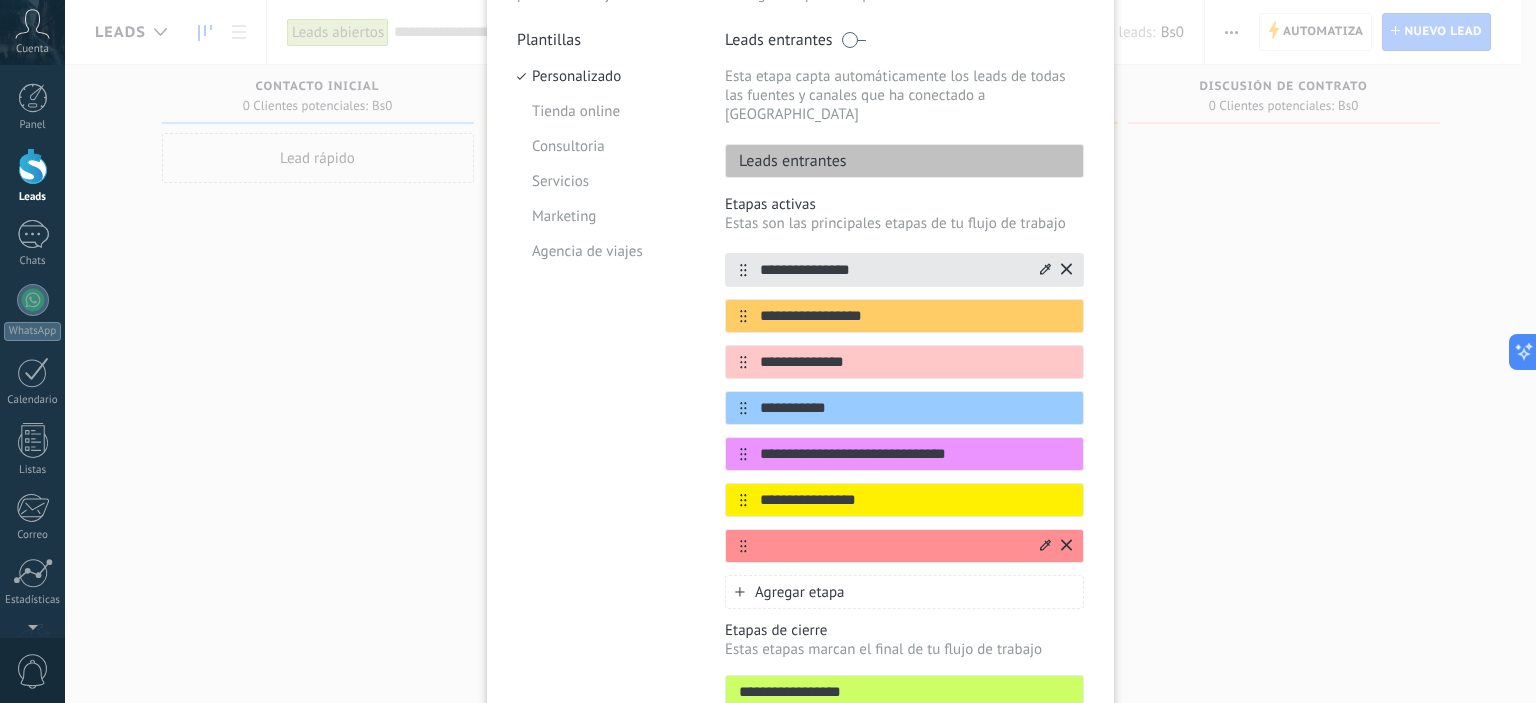 click at bounding box center (892, 546) 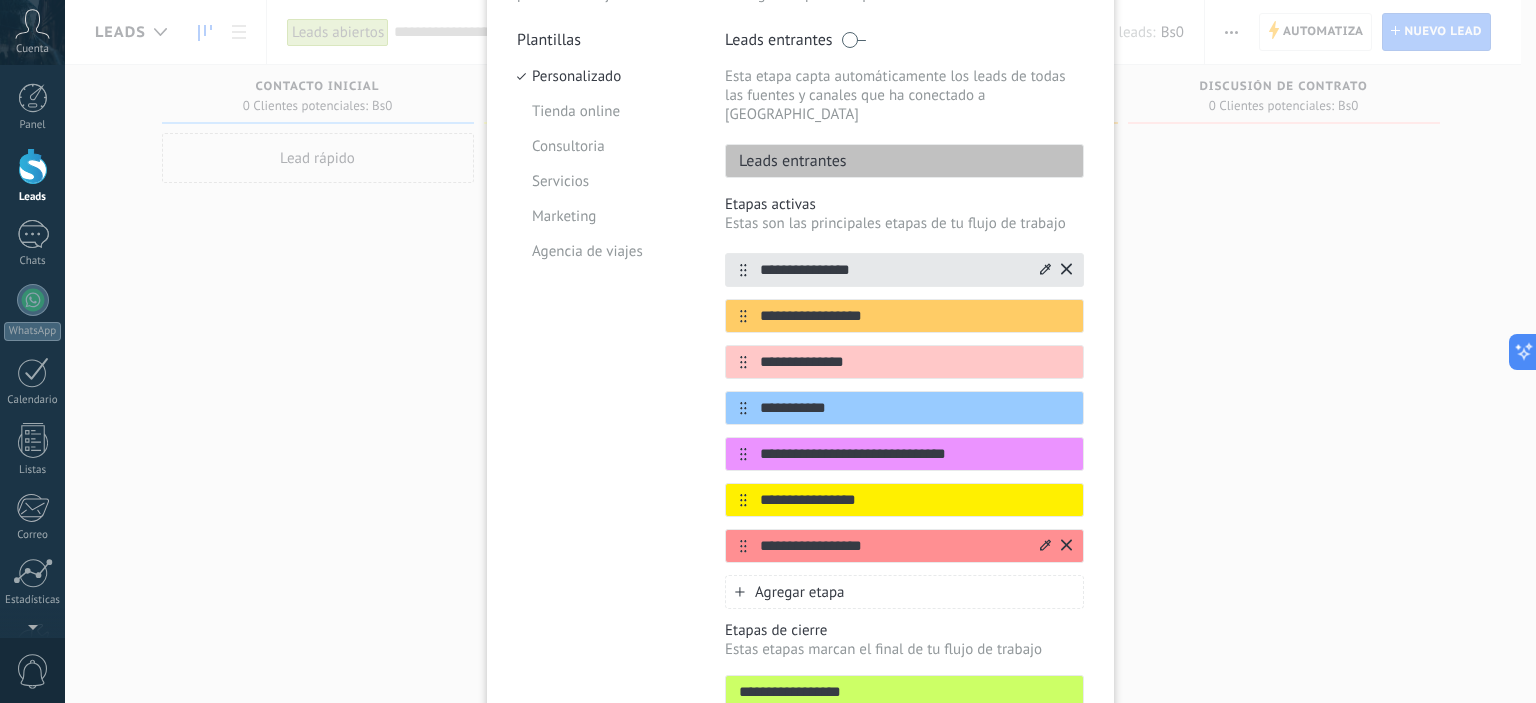 type on "**********" 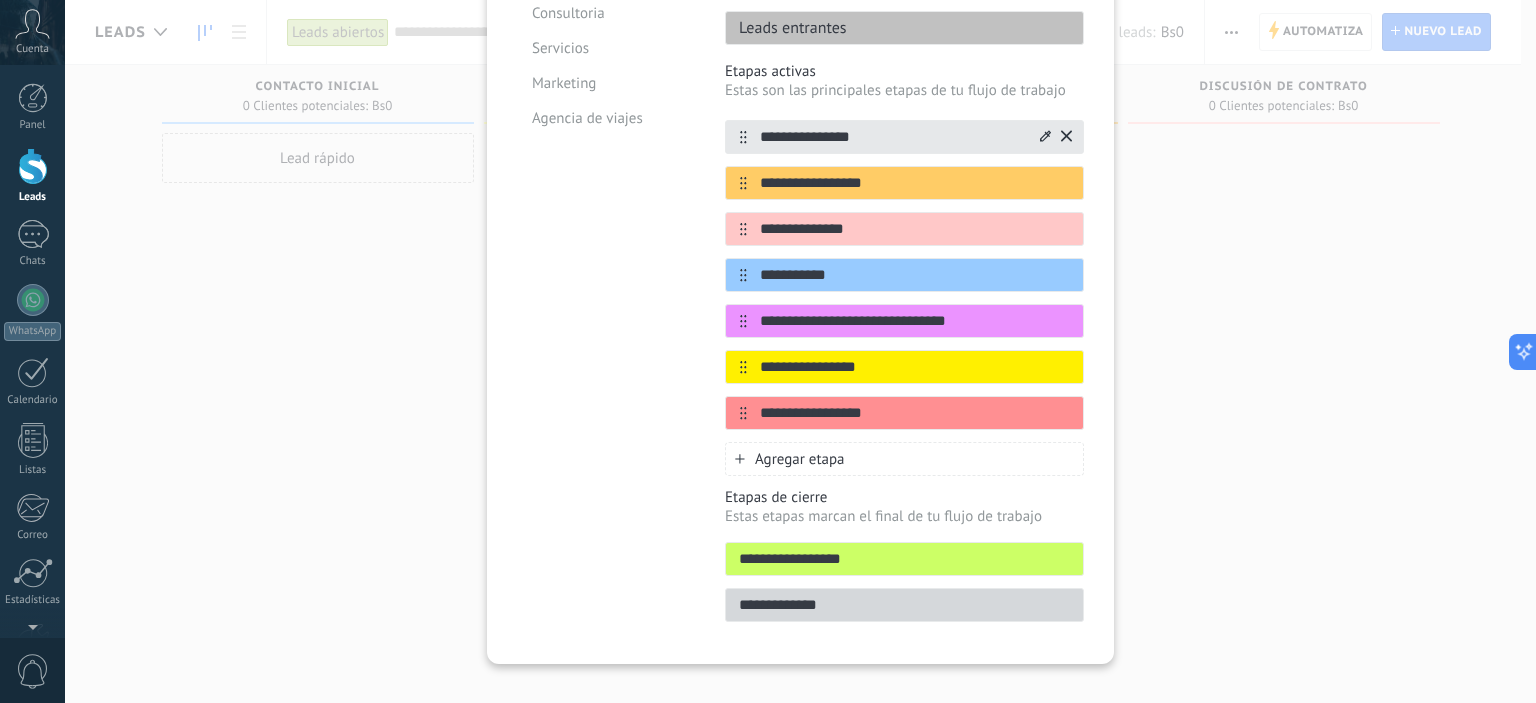 scroll, scrollTop: 316, scrollLeft: 0, axis: vertical 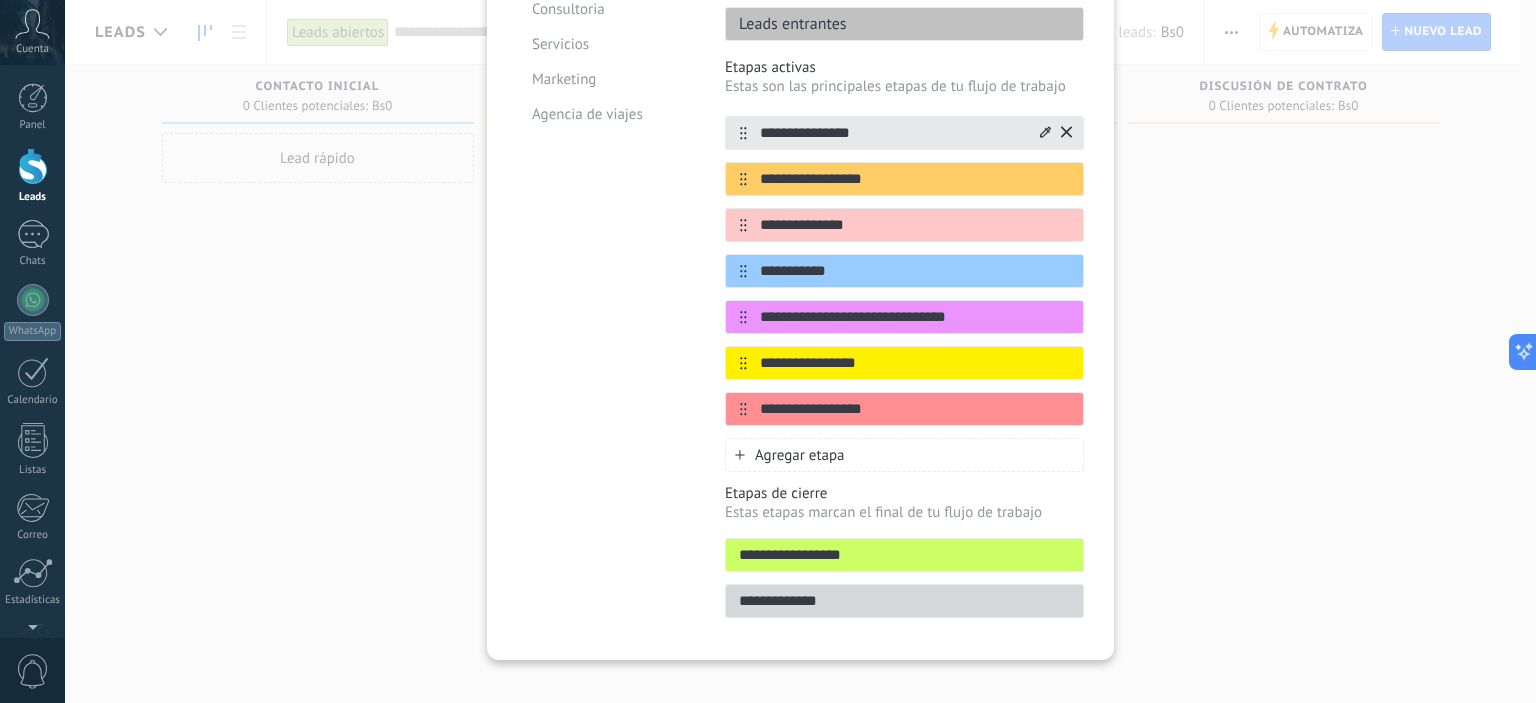 click on "Agregar etapa" at bounding box center [800, 455] 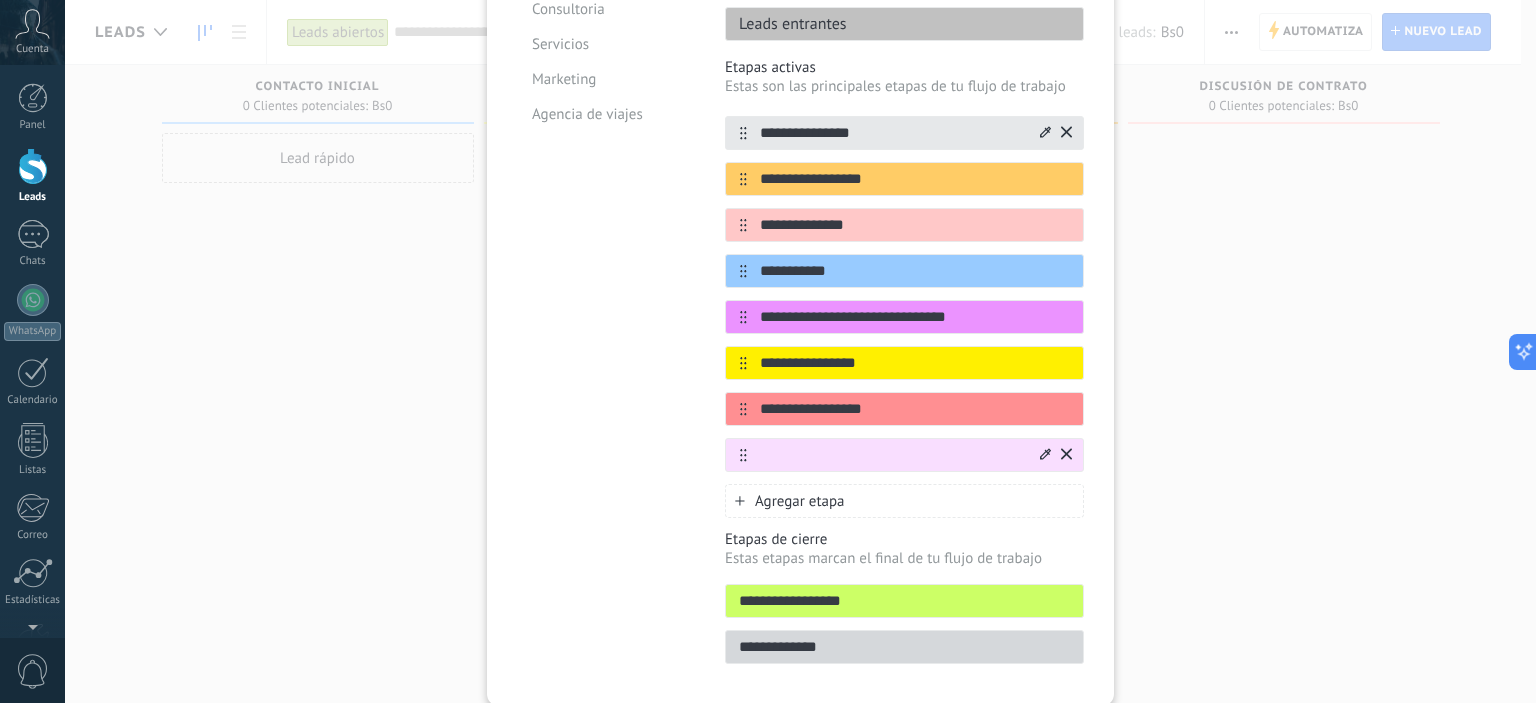 click at bounding box center (904, 455) 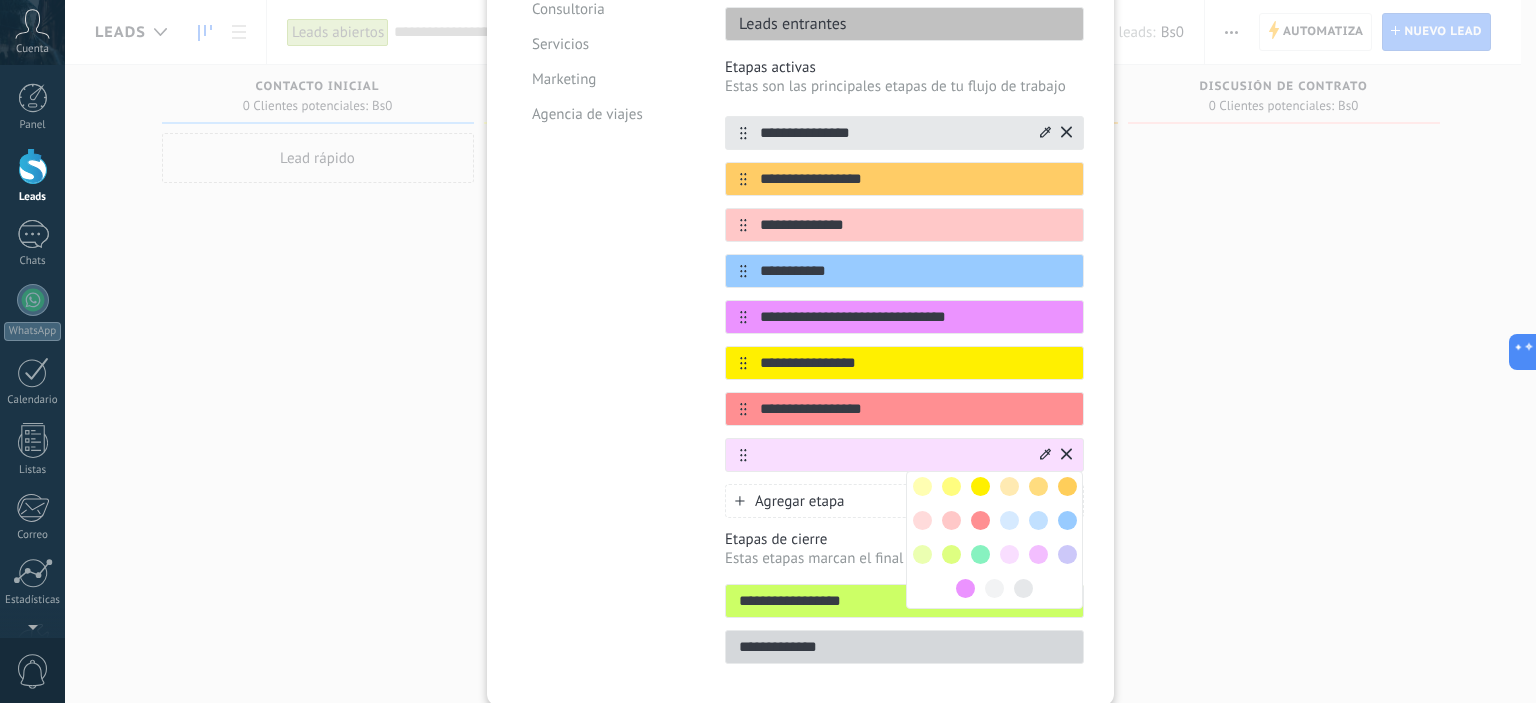 click at bounding box center [980, 520] 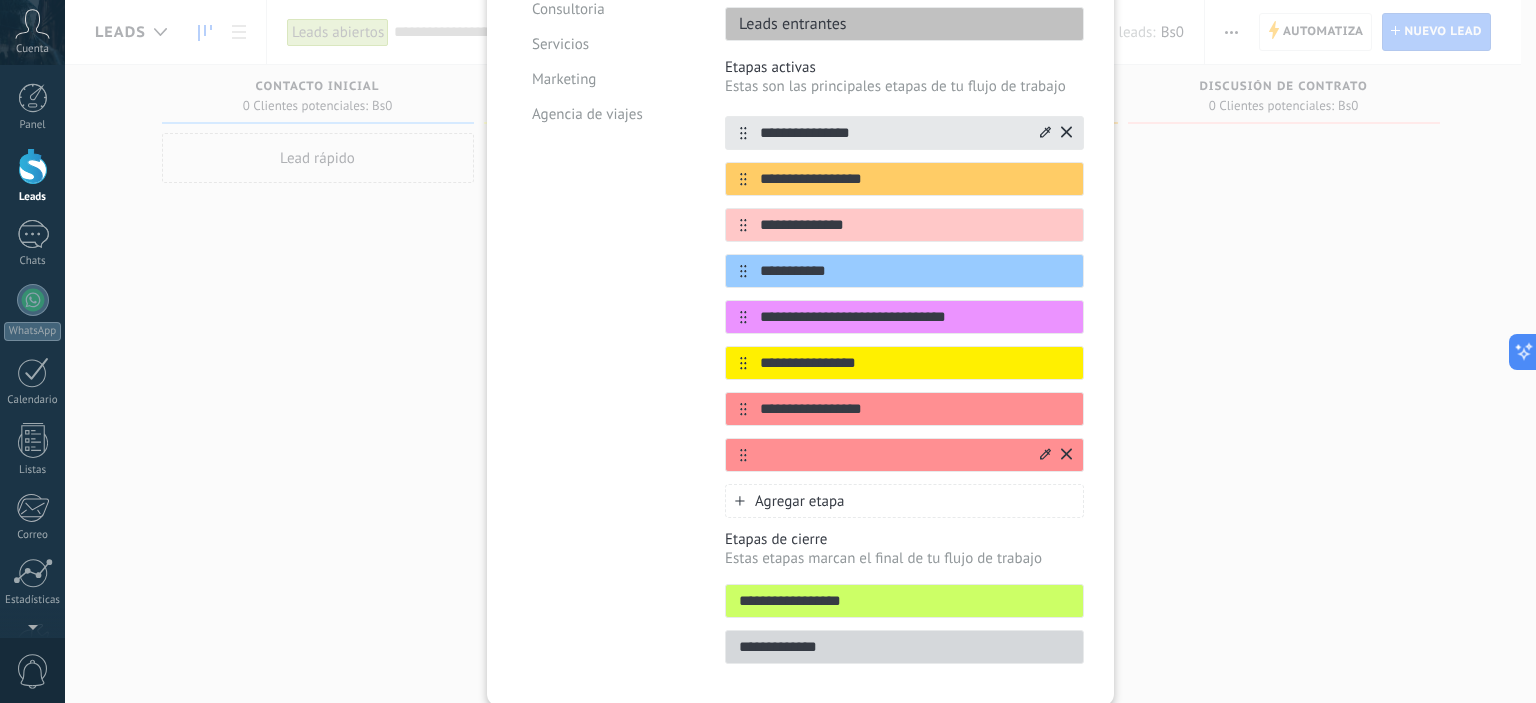 click at bounding box center [892, 455] 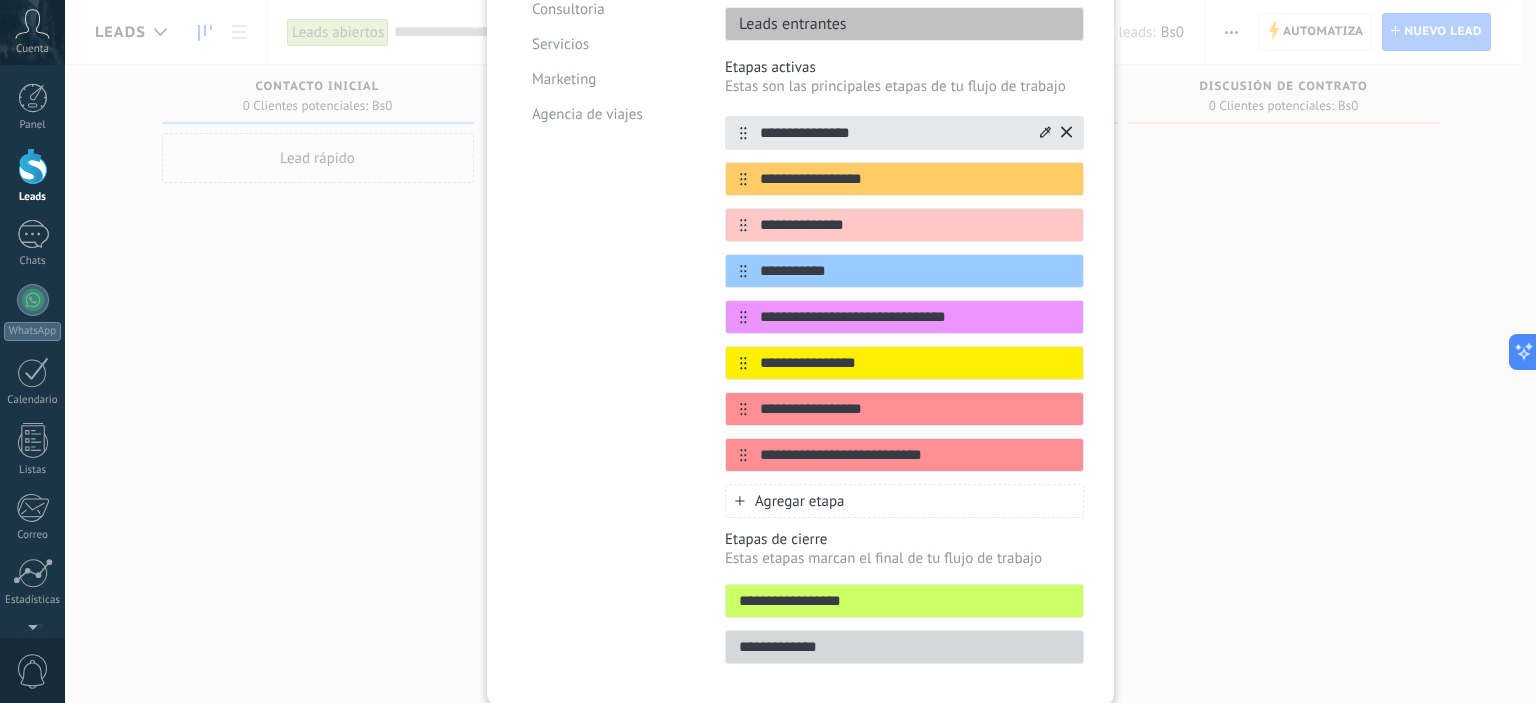type on "**********" 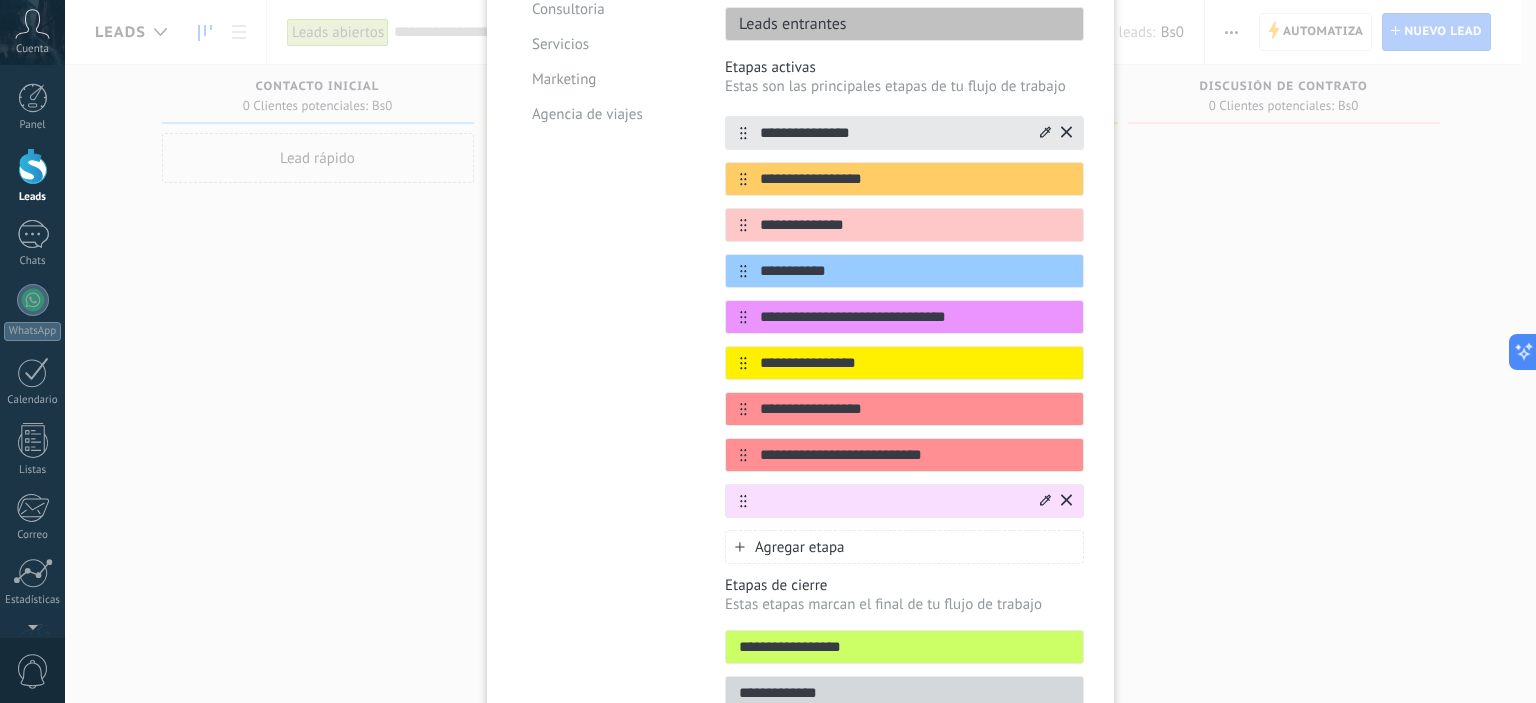 click 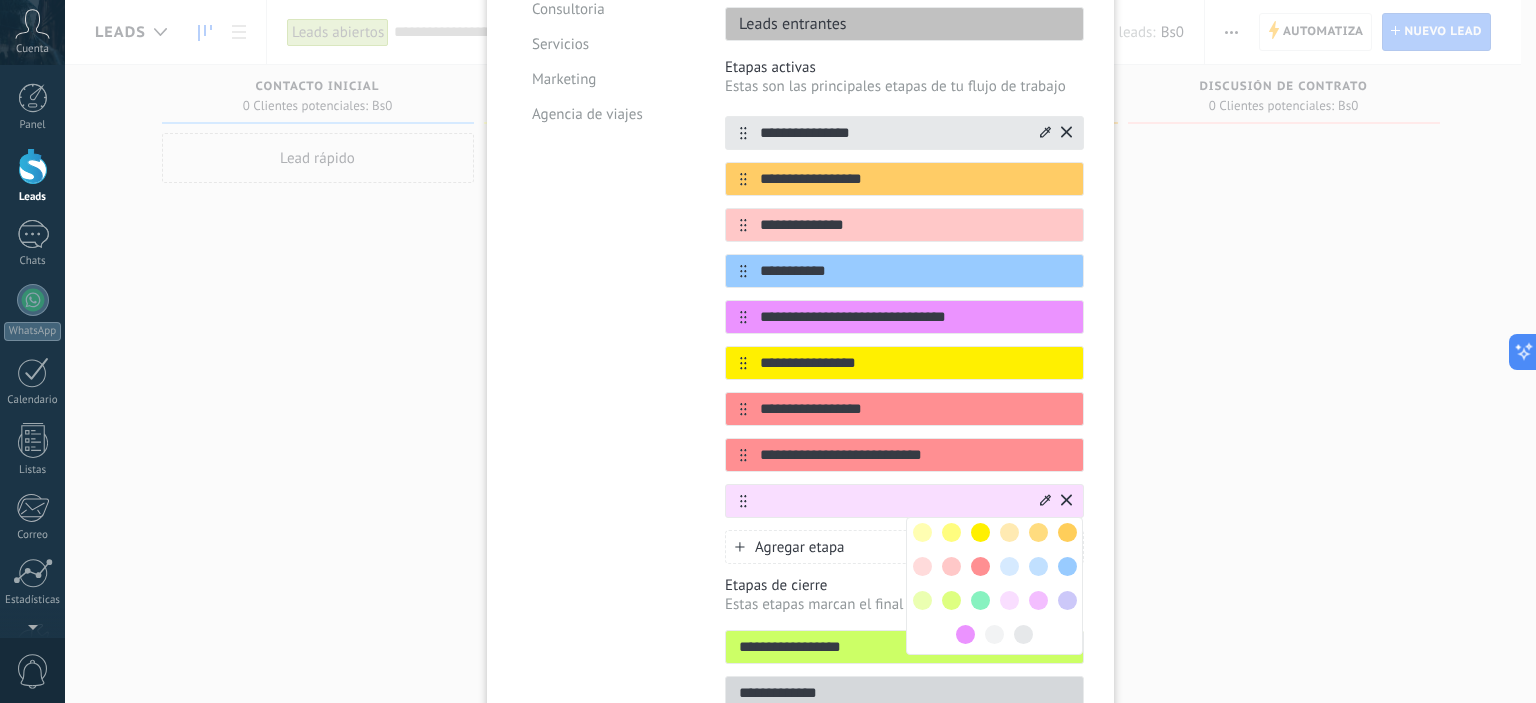 click at bounding box center (980, 600) 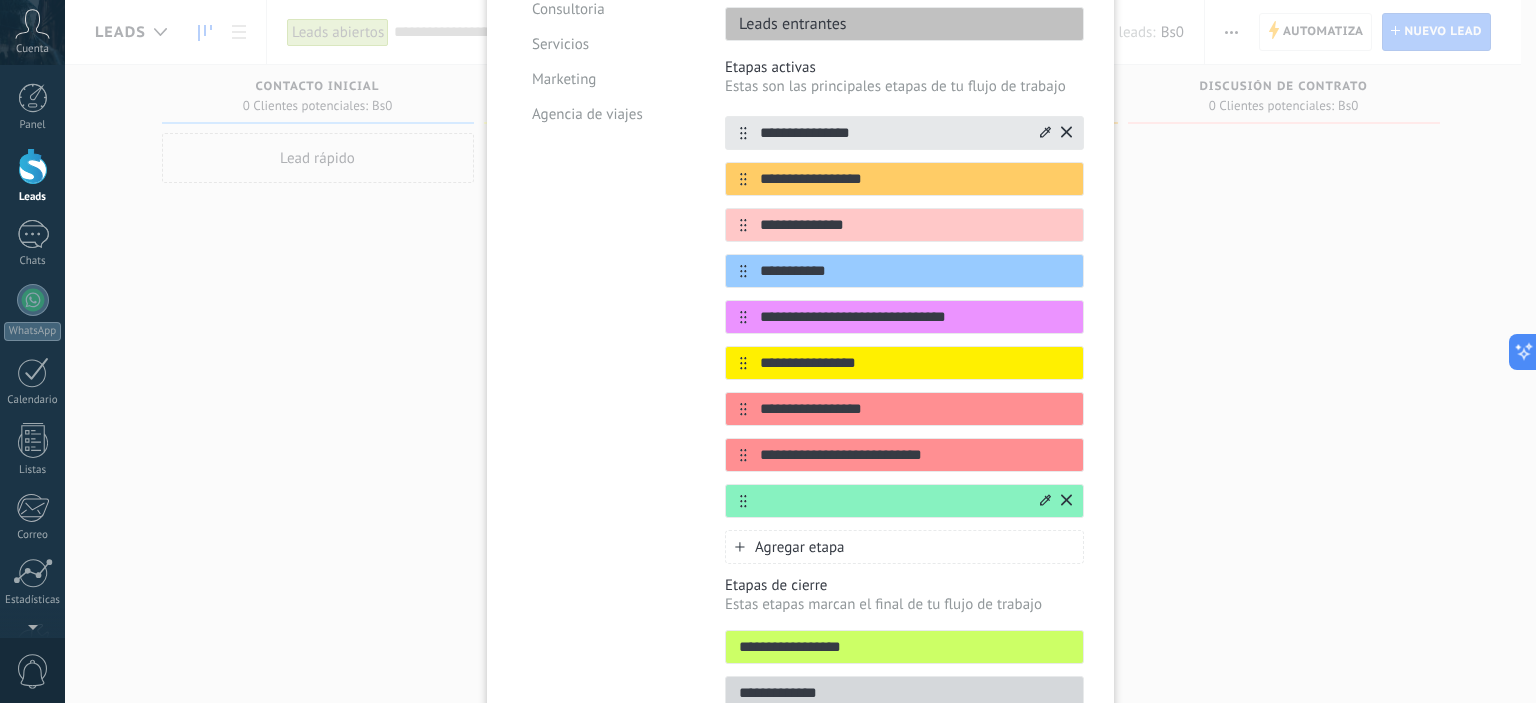 click at bounding box center [892, 501] 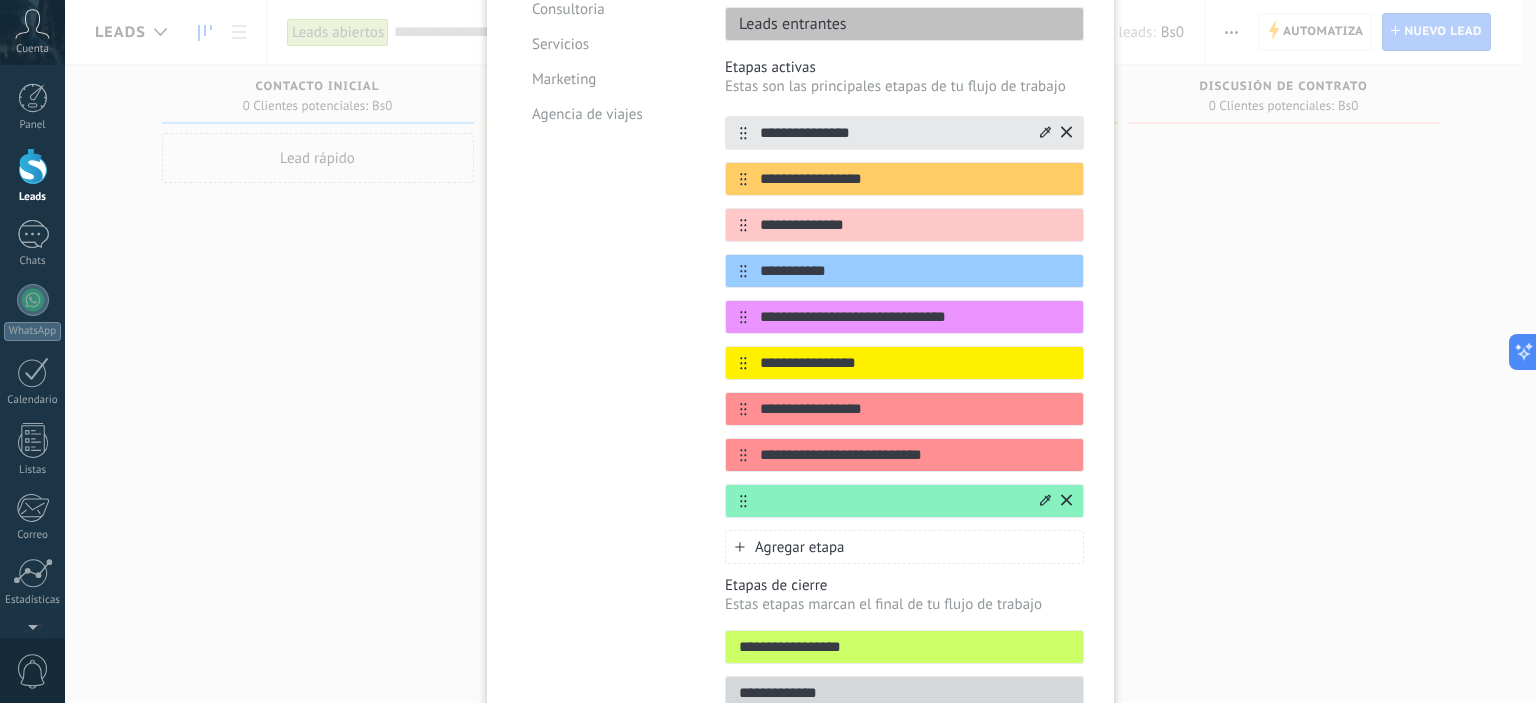 click at bounding box center [892, 501] 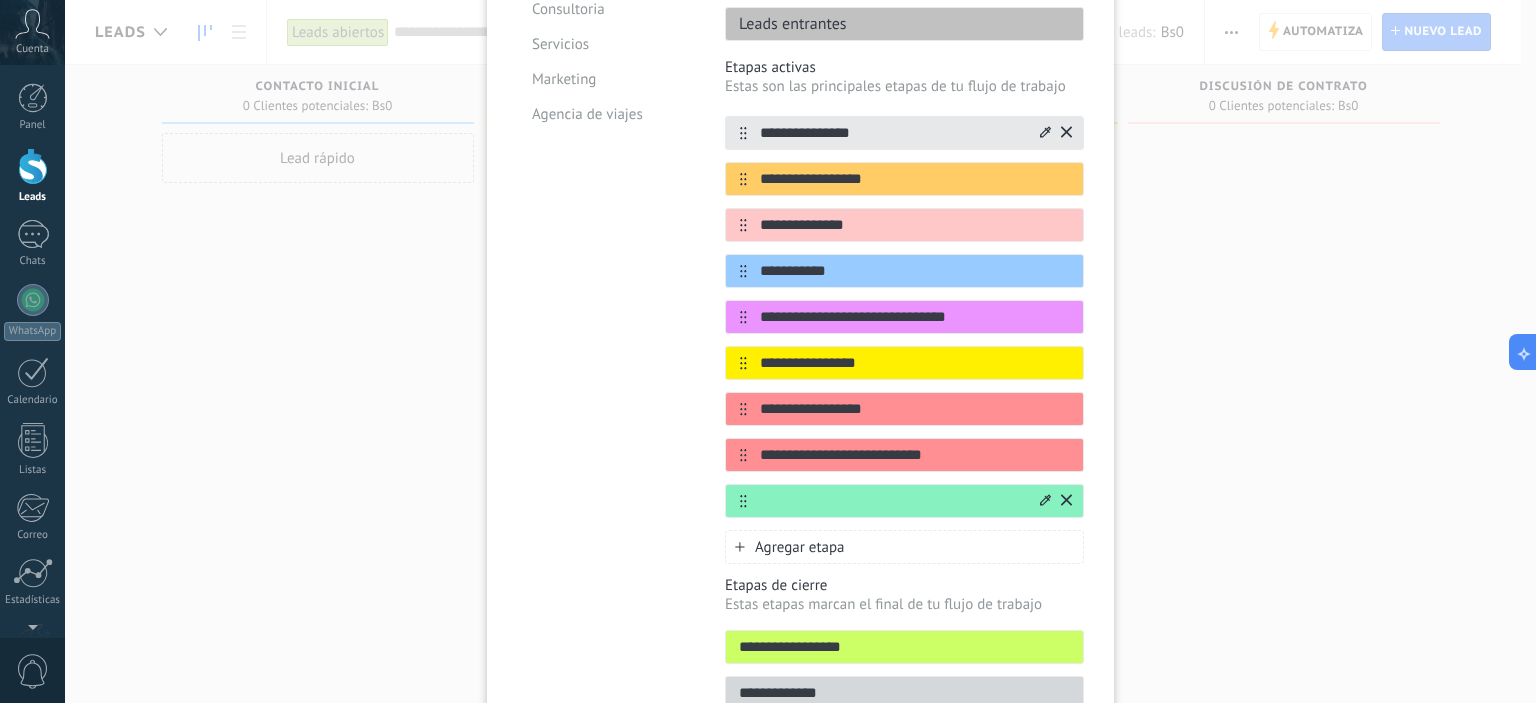 click at bounding box center (892, 501) 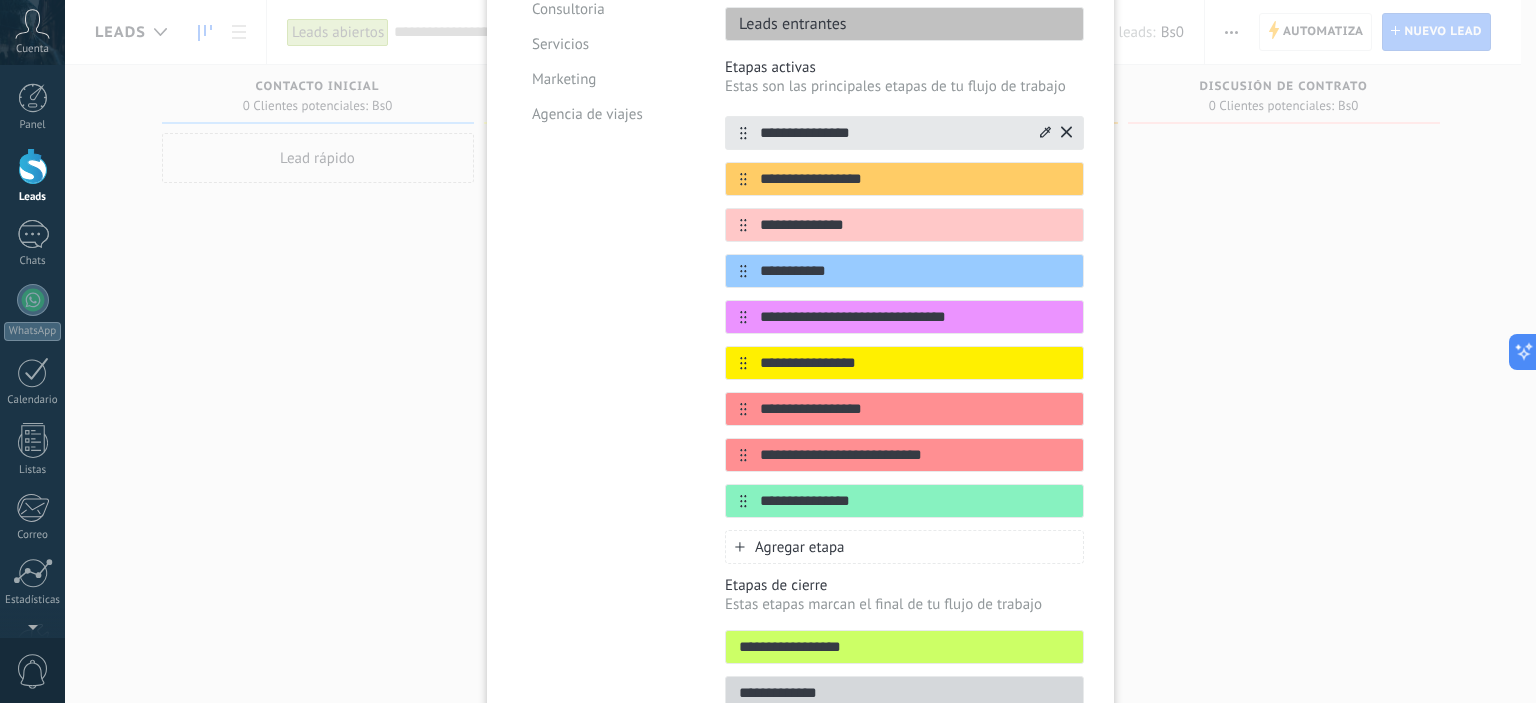 type on "**********" 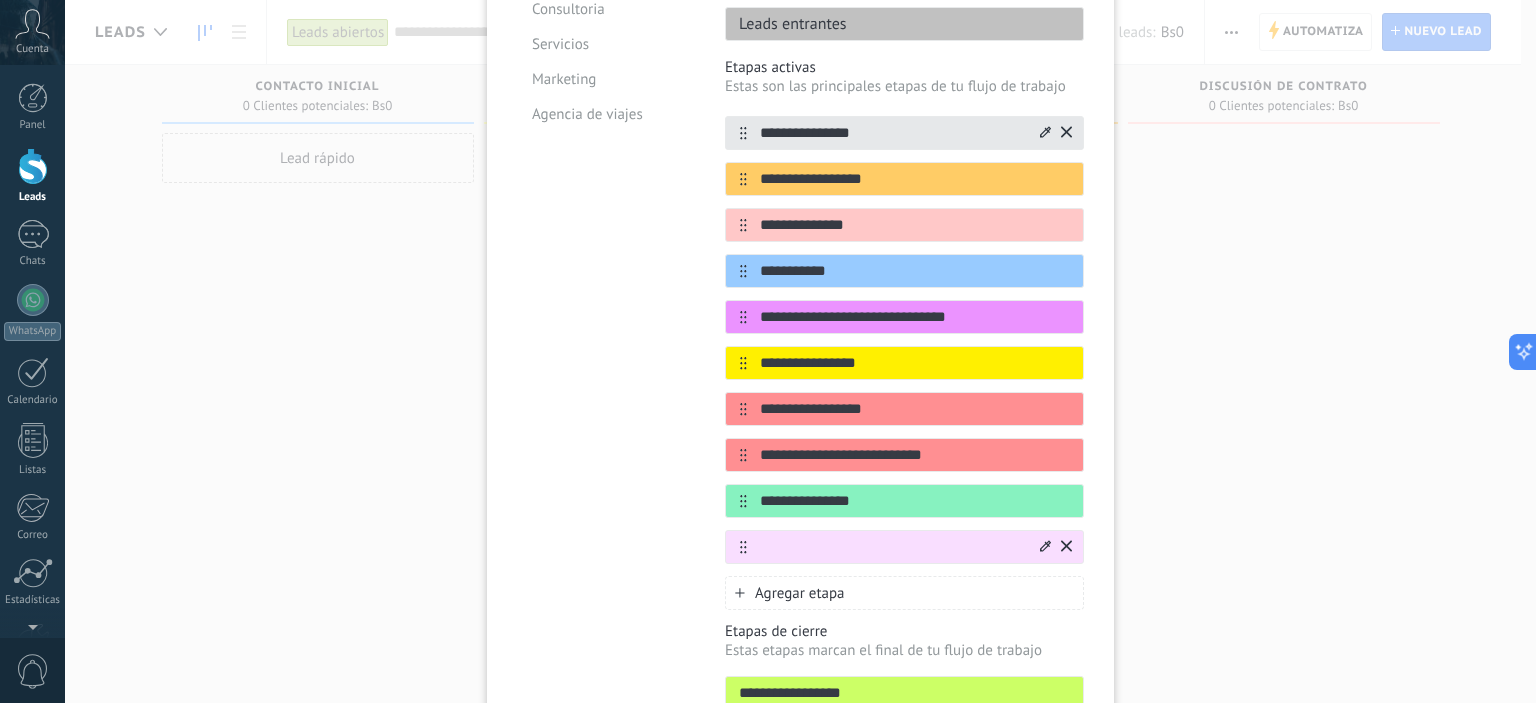 click at bounding box center [1054, 547] 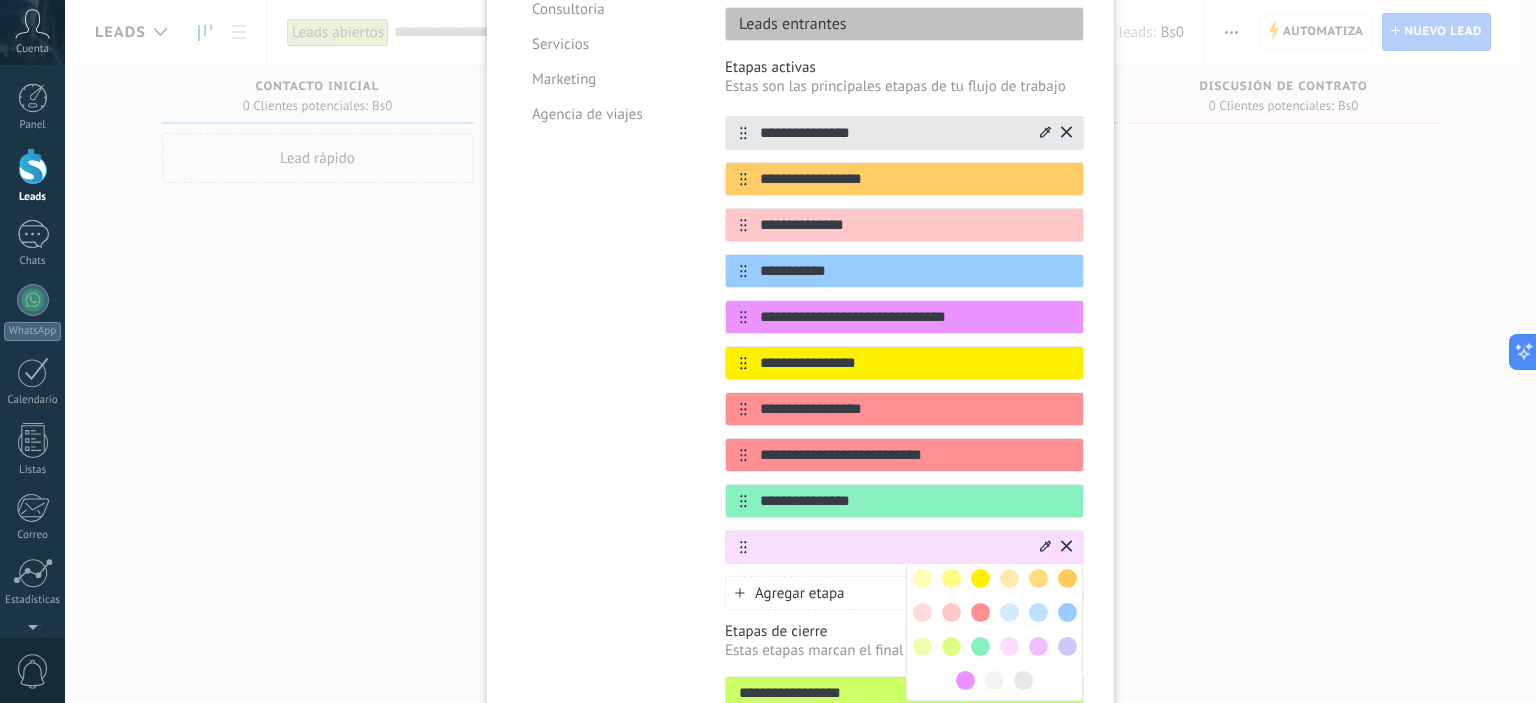 click at bounding box center [980, 646] 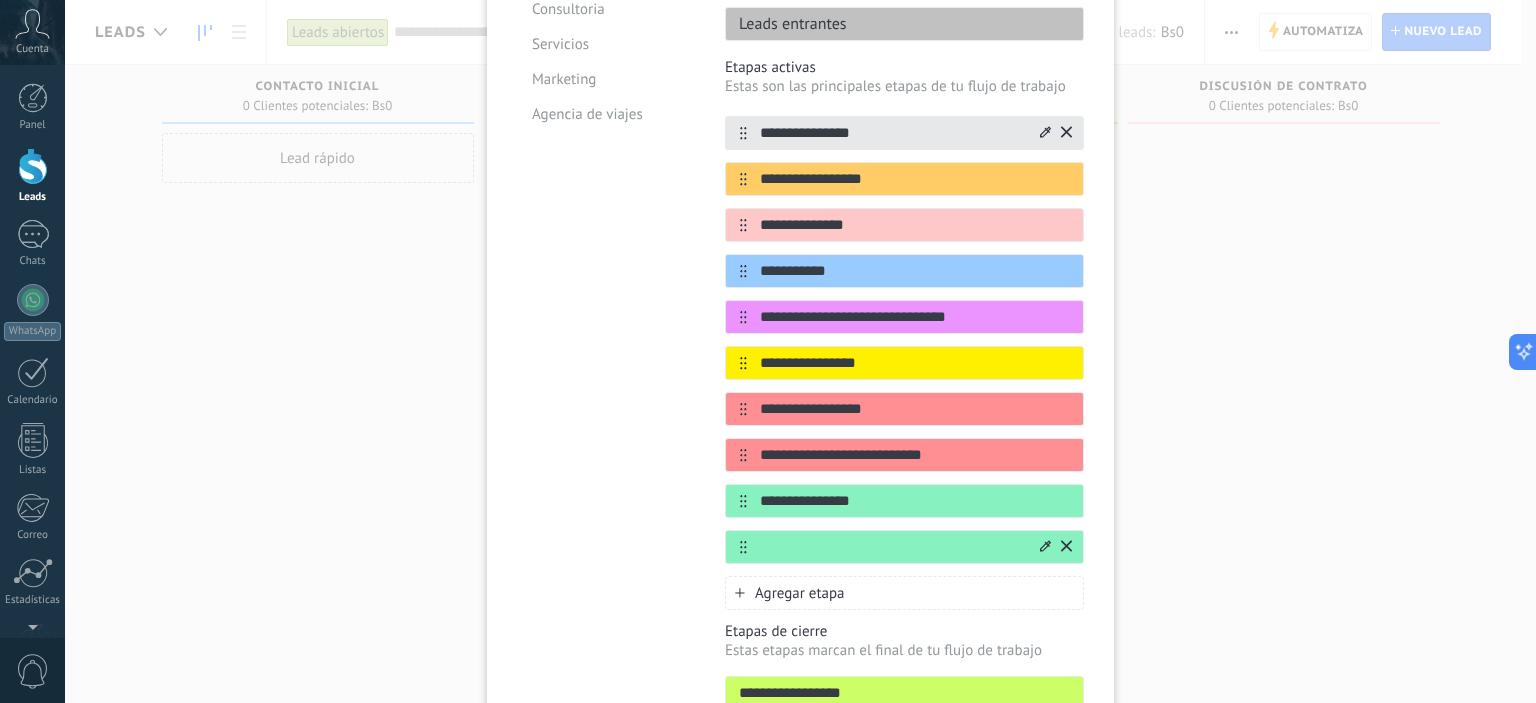 click at bounding box center (892, 547) 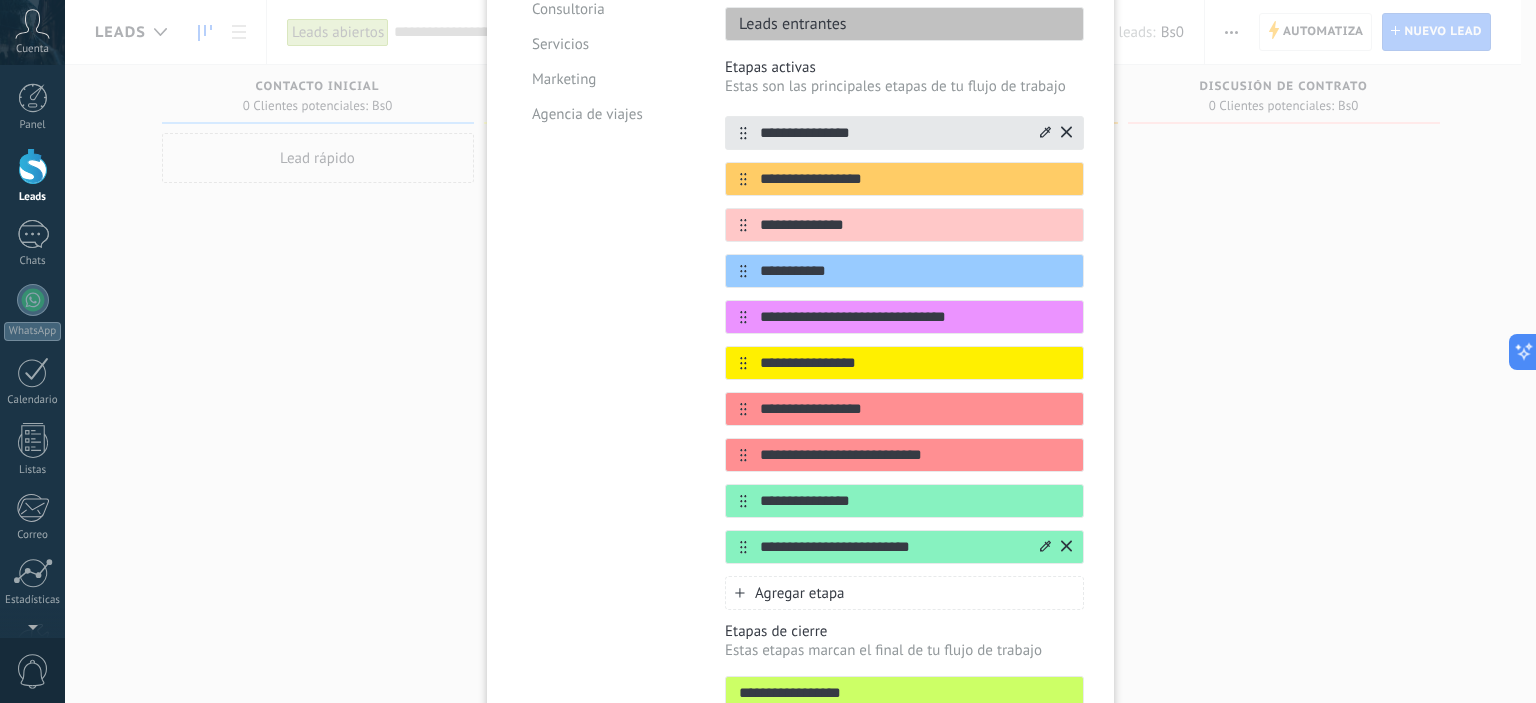 type on "**********" 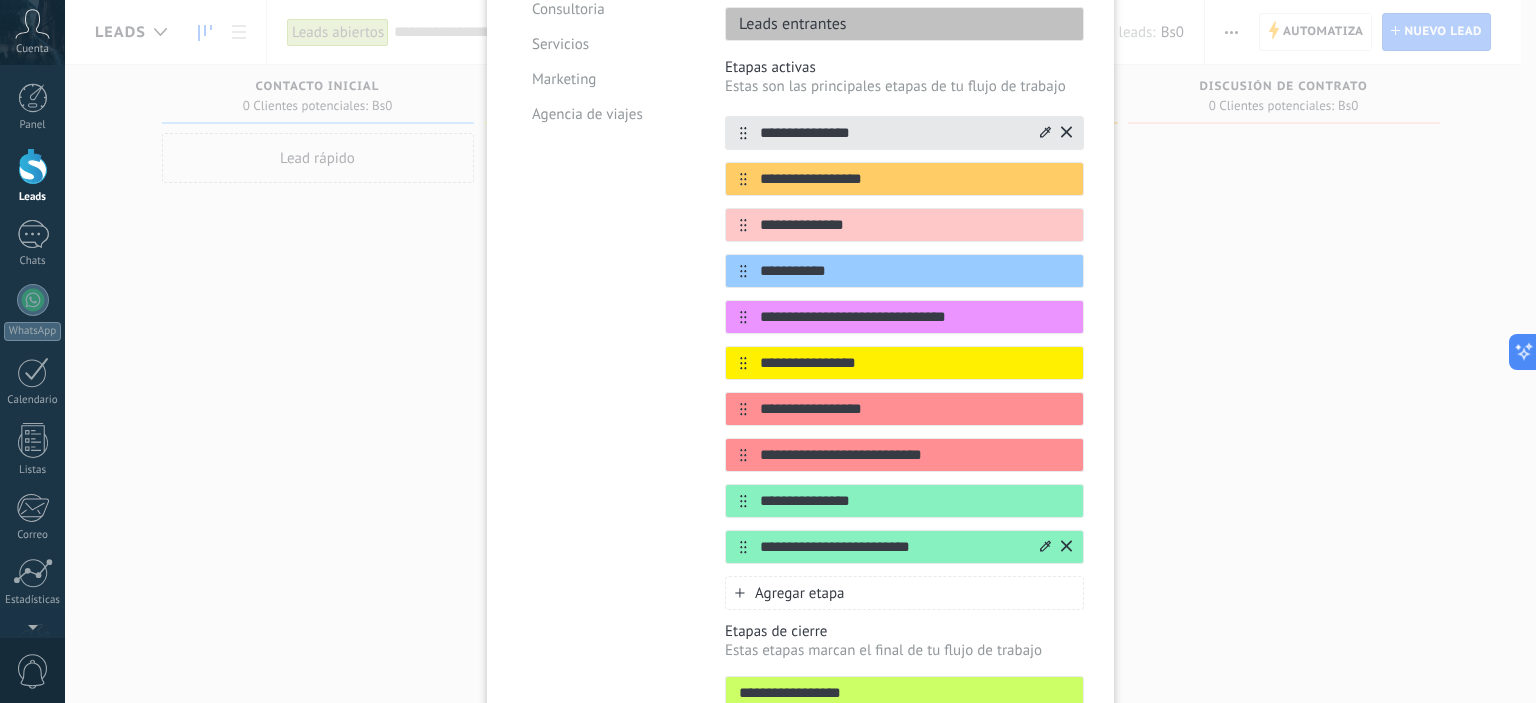 click on "**********" at bounding box center (892, 547) 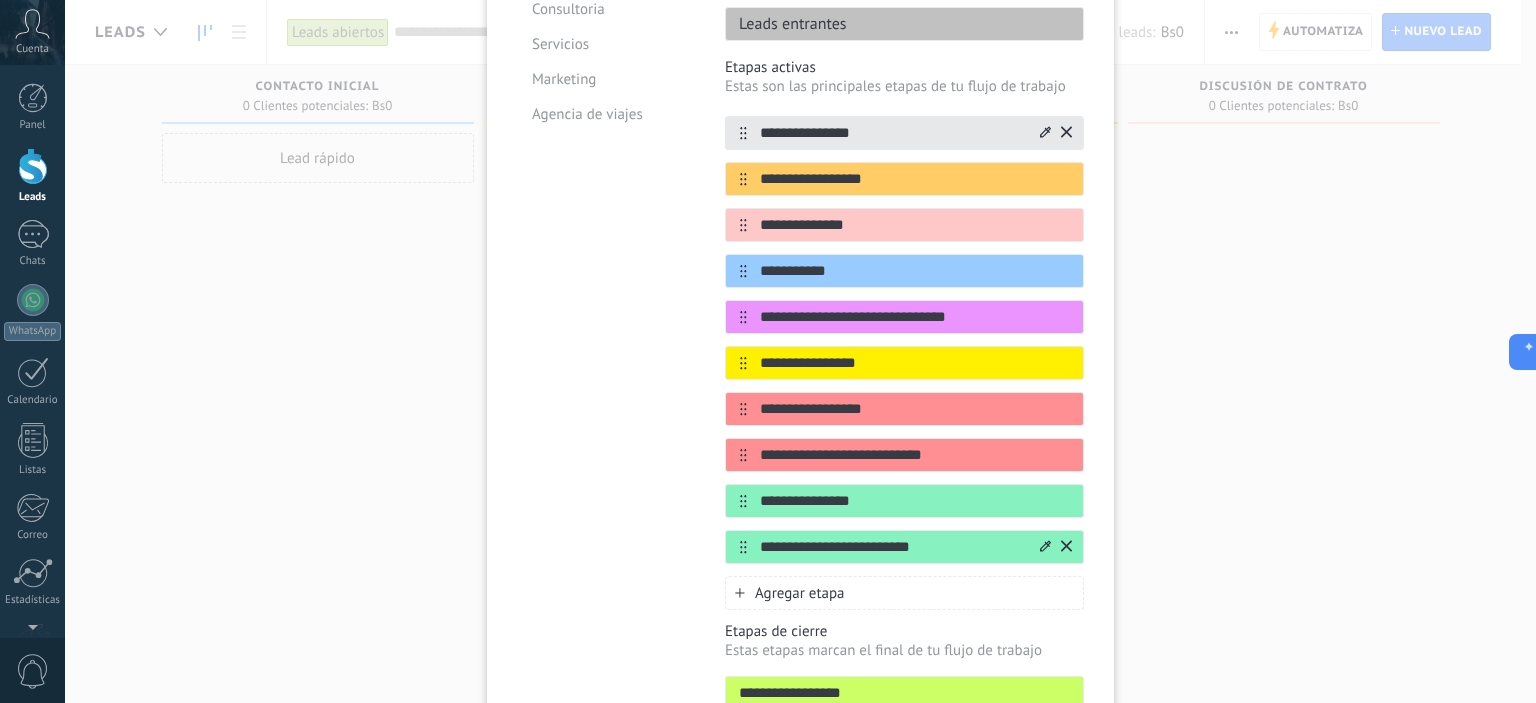 click on "**********" at bounding box center [892, 547] 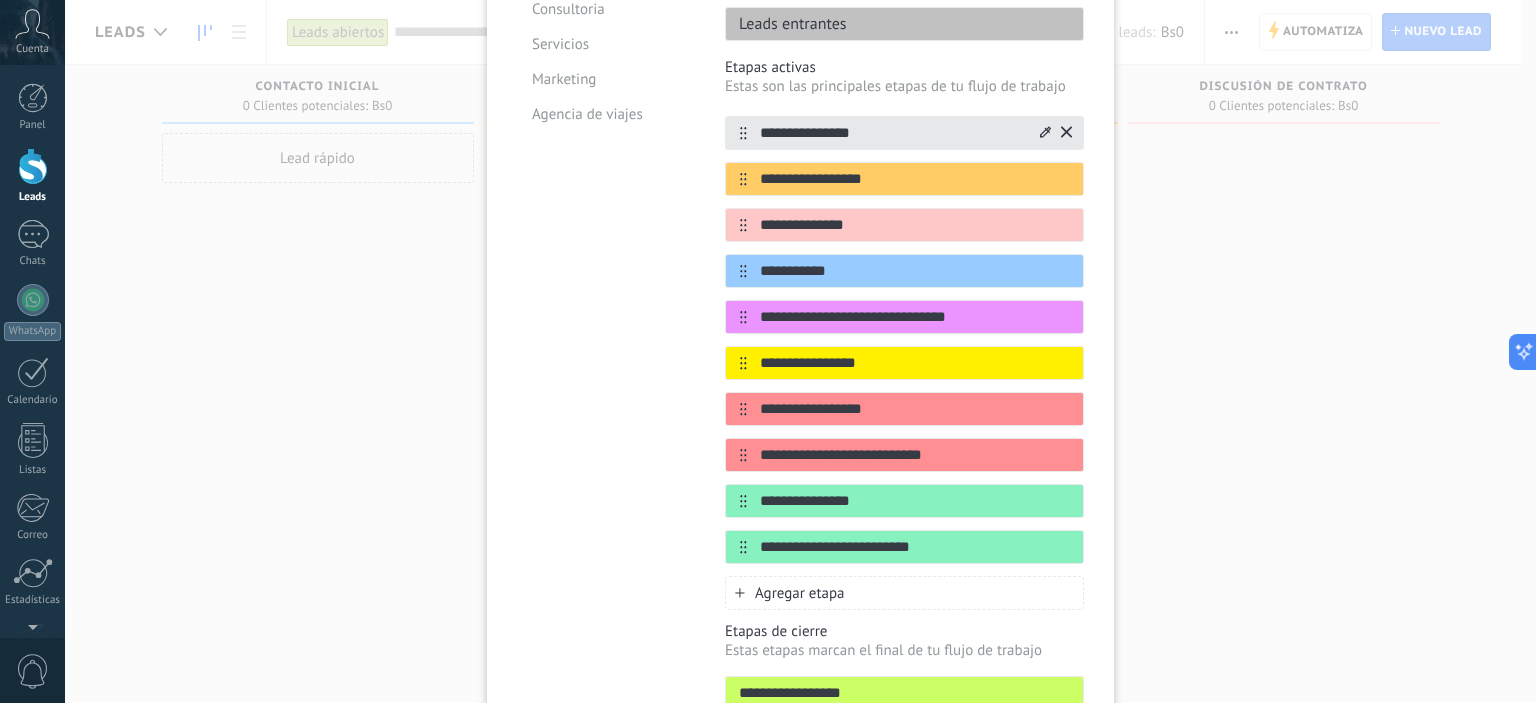 click on "Agregar etapa" at bounding box center [800, 593] 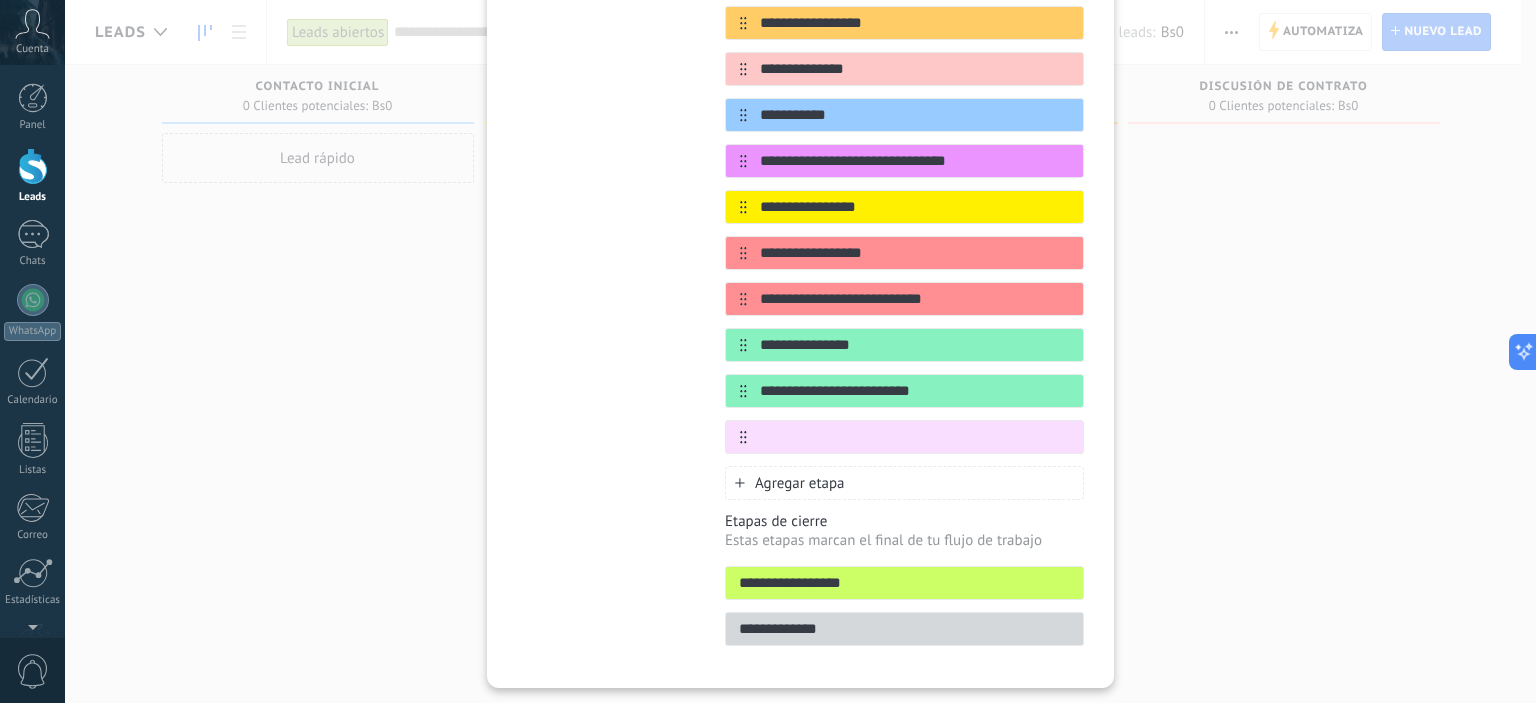 scroll, scrollTop: 498, scrollLeft: 0, axis: vertical 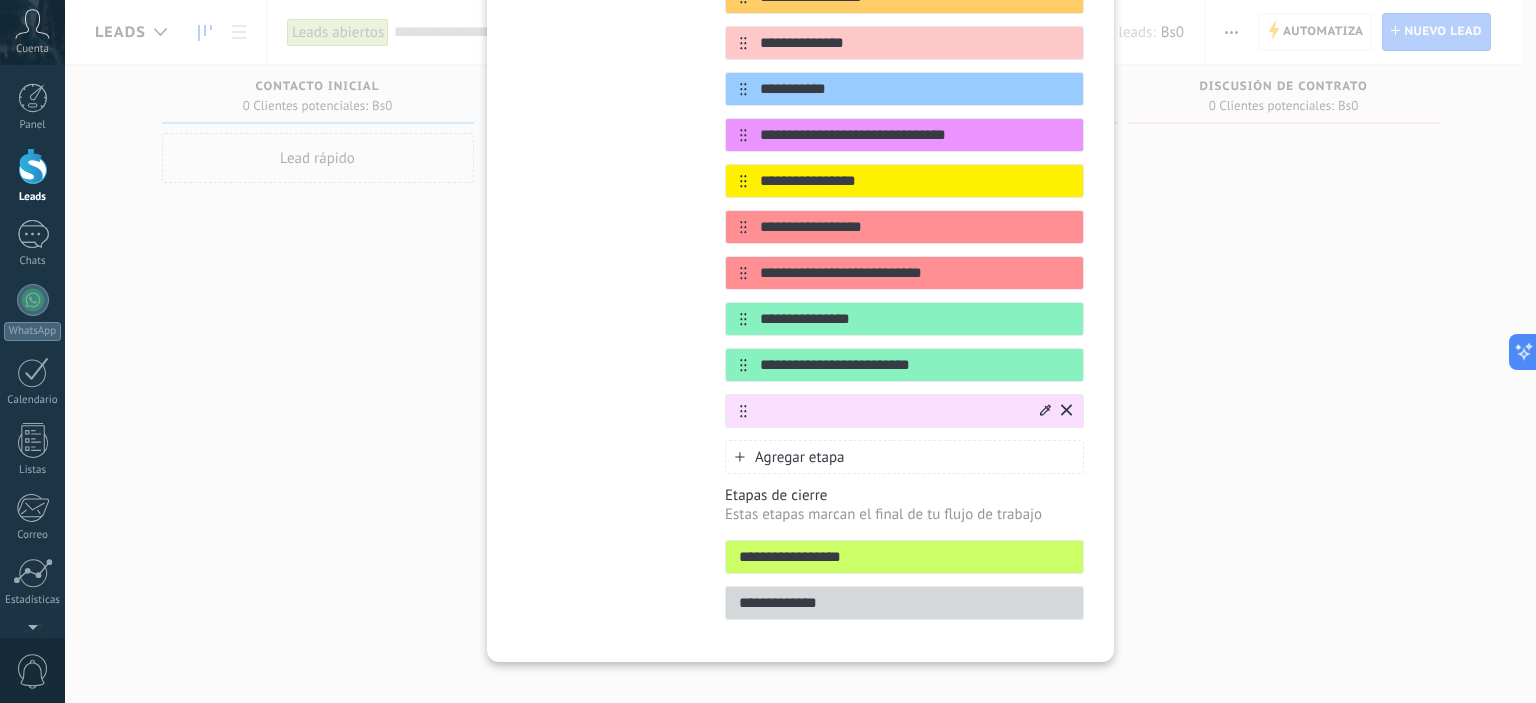 click at bounding box center [892, 411] 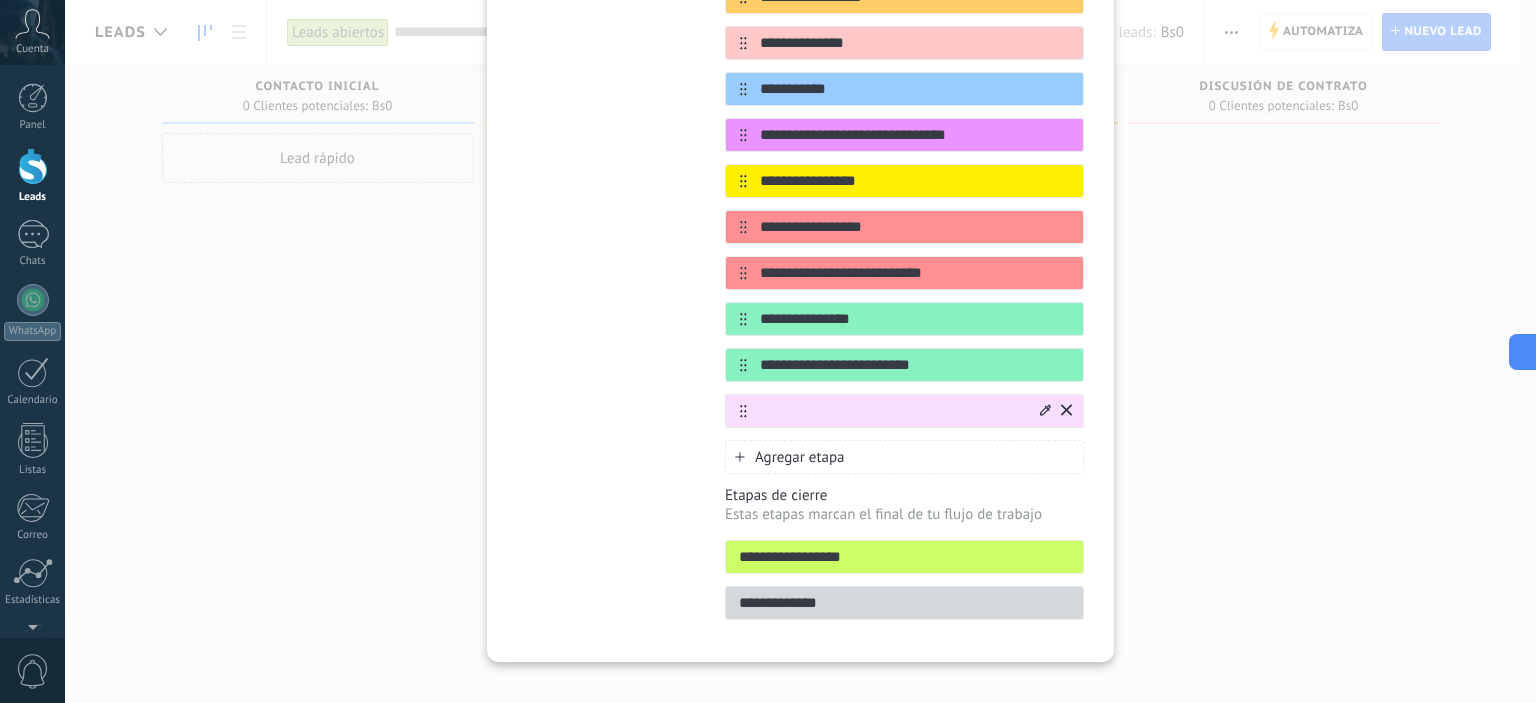 click 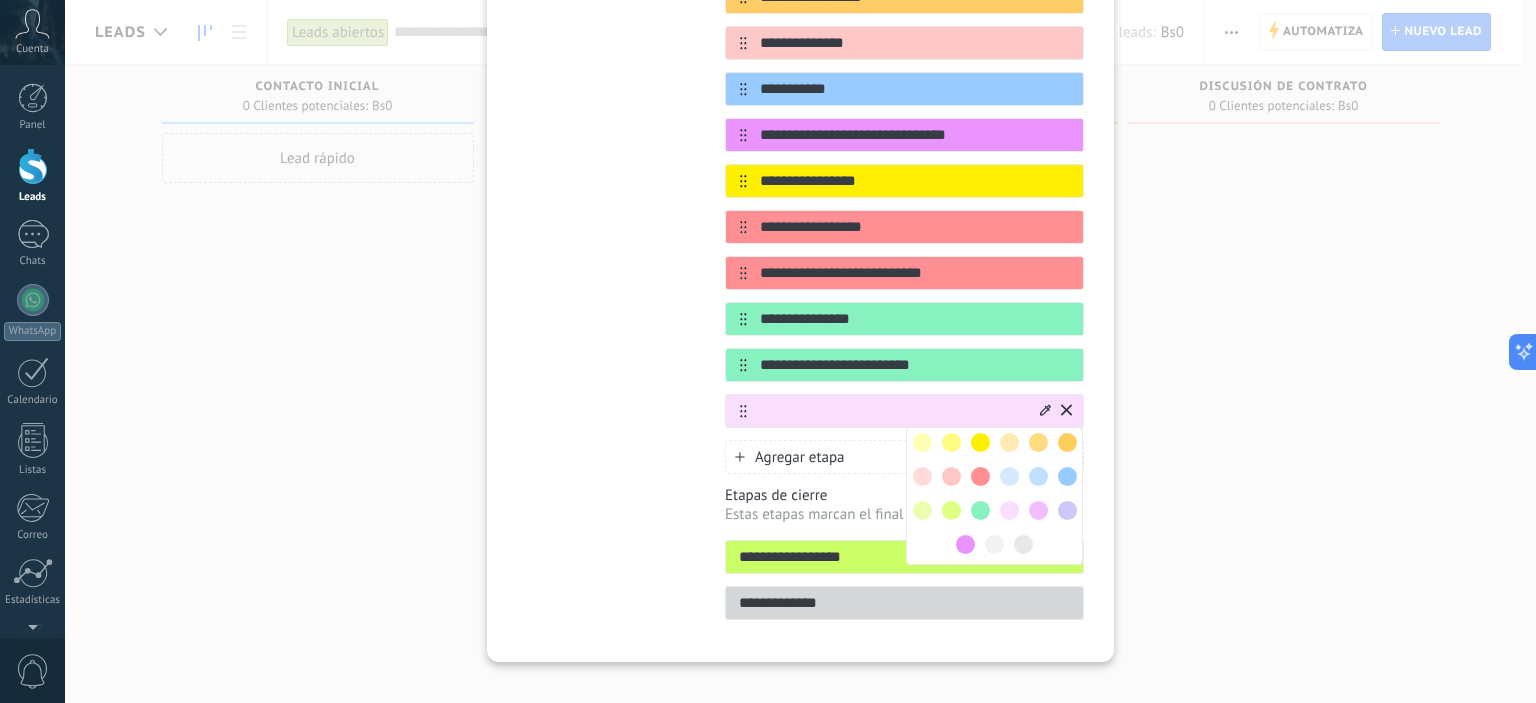 click at bounding box center [1067, 476] 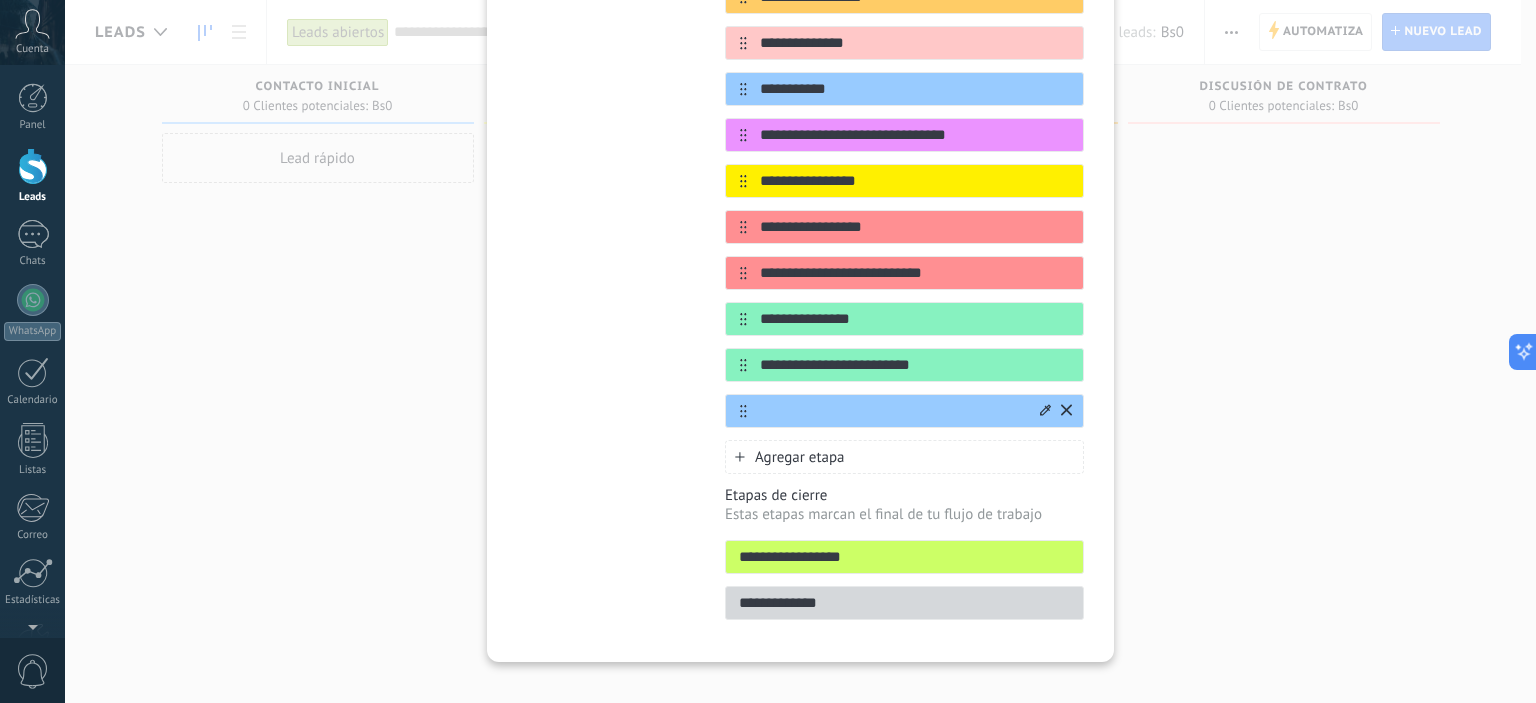 click at bounding box center (892, 411) 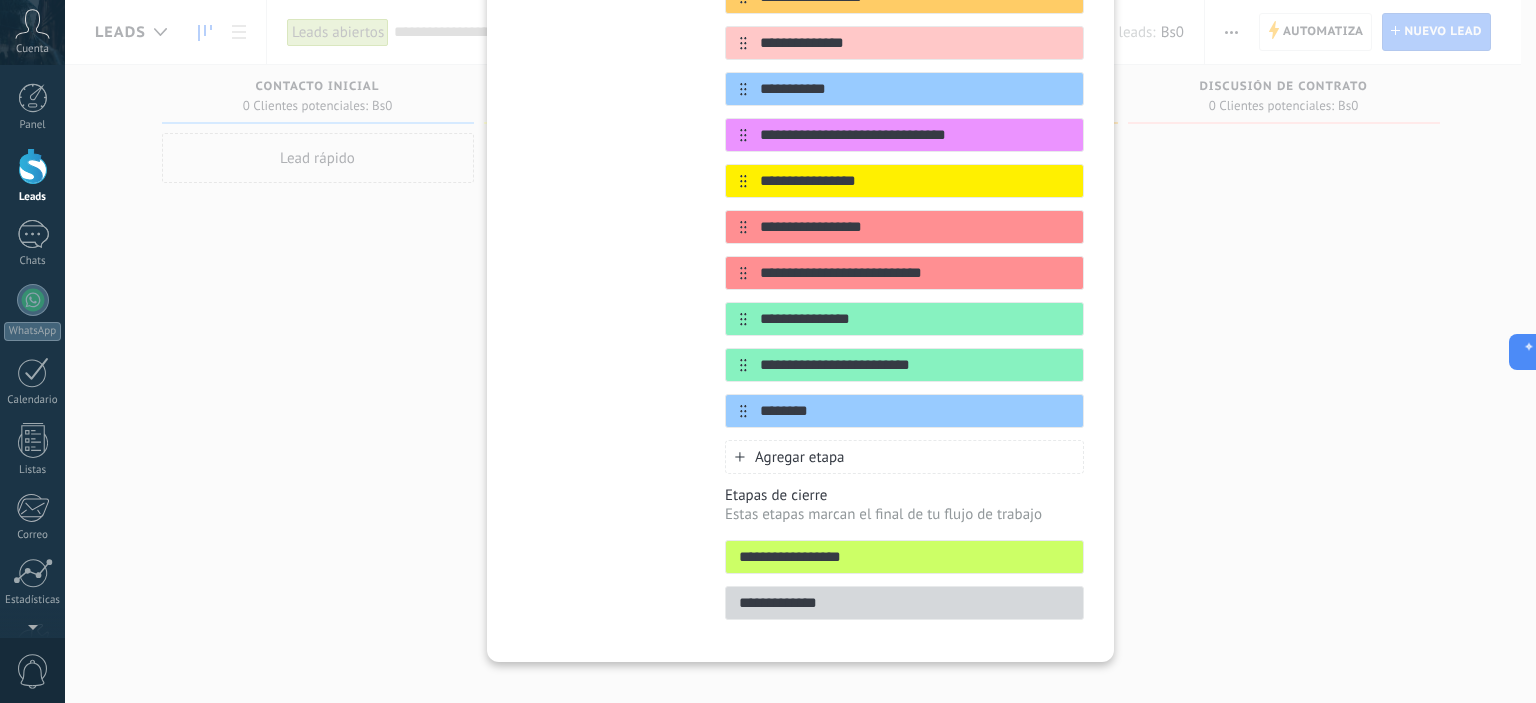 type on "********" 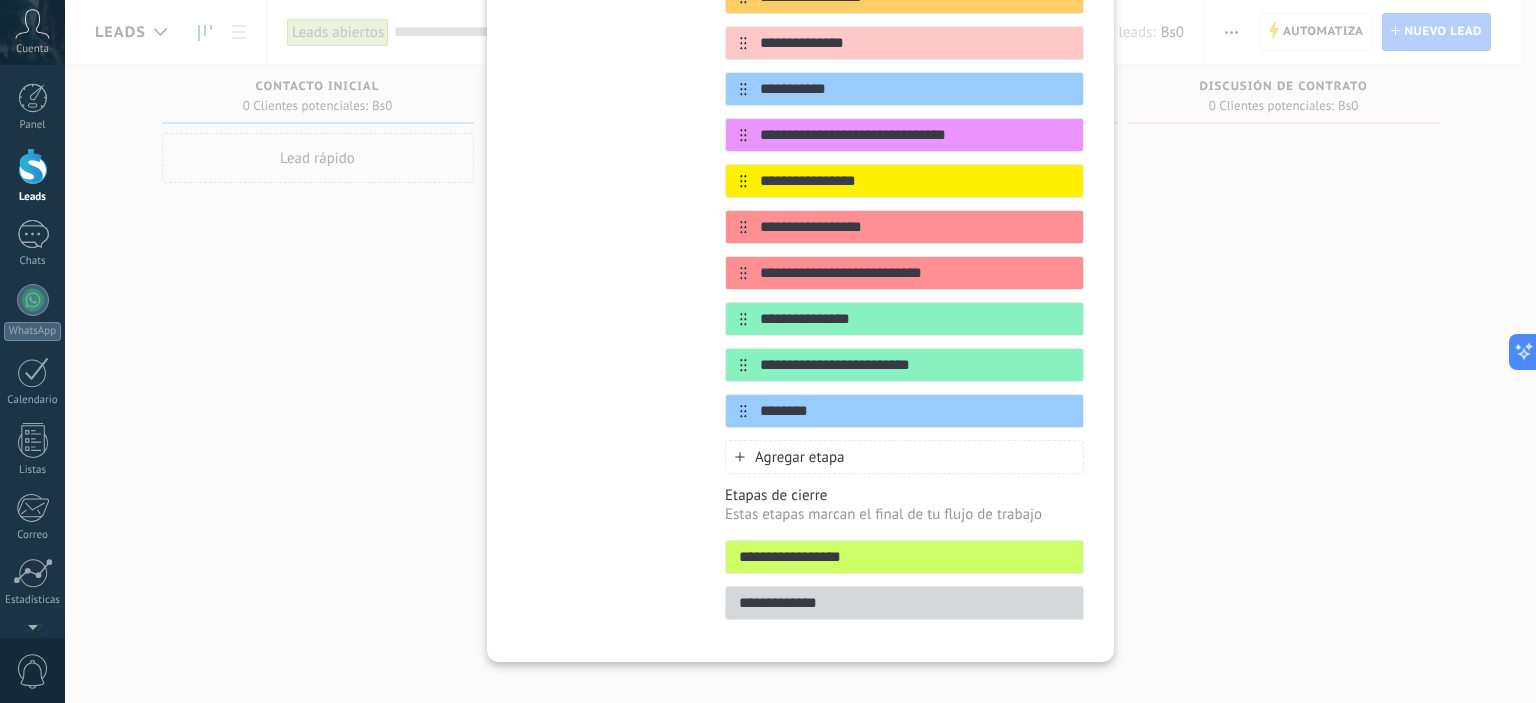 click on "Agregar etapa" at bounding box center (800, 457) 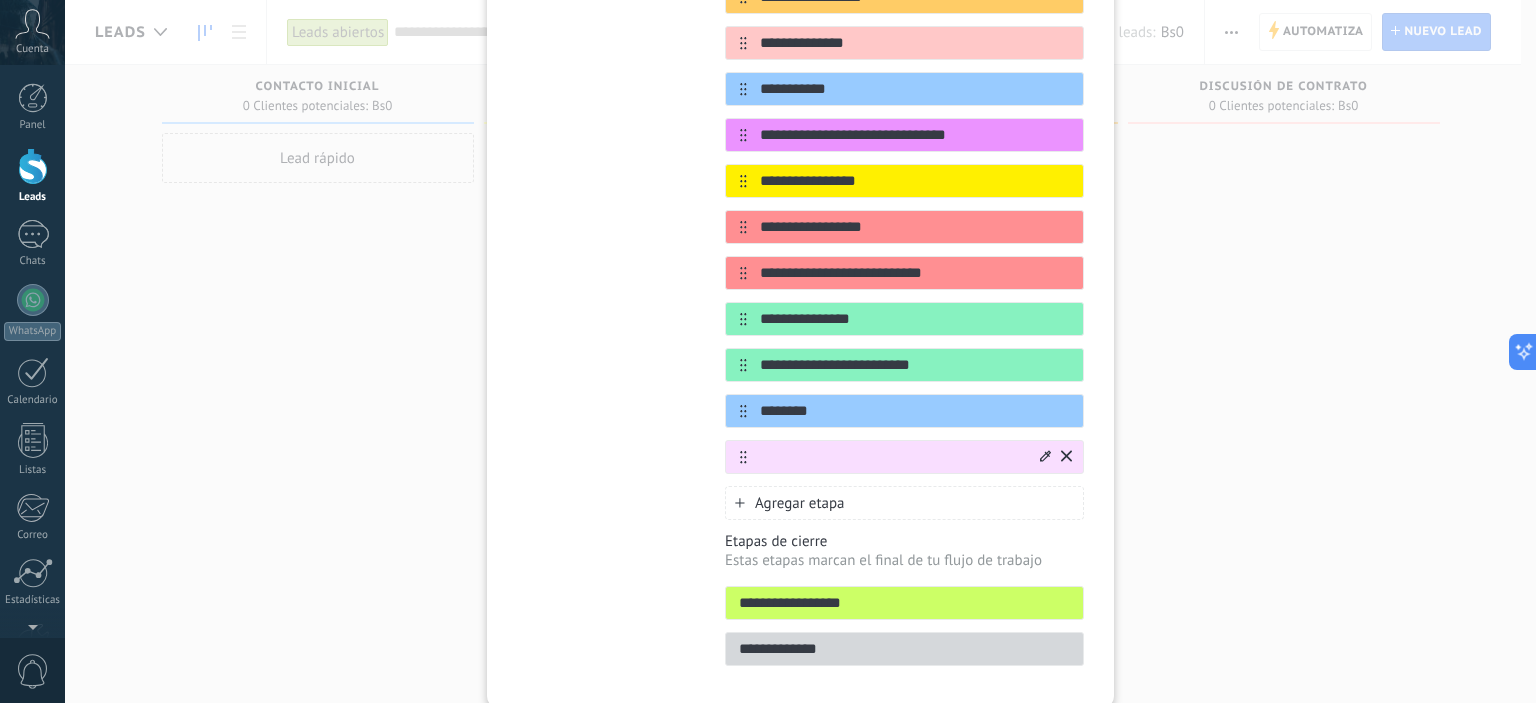 click at bounding box center [1054, 457] 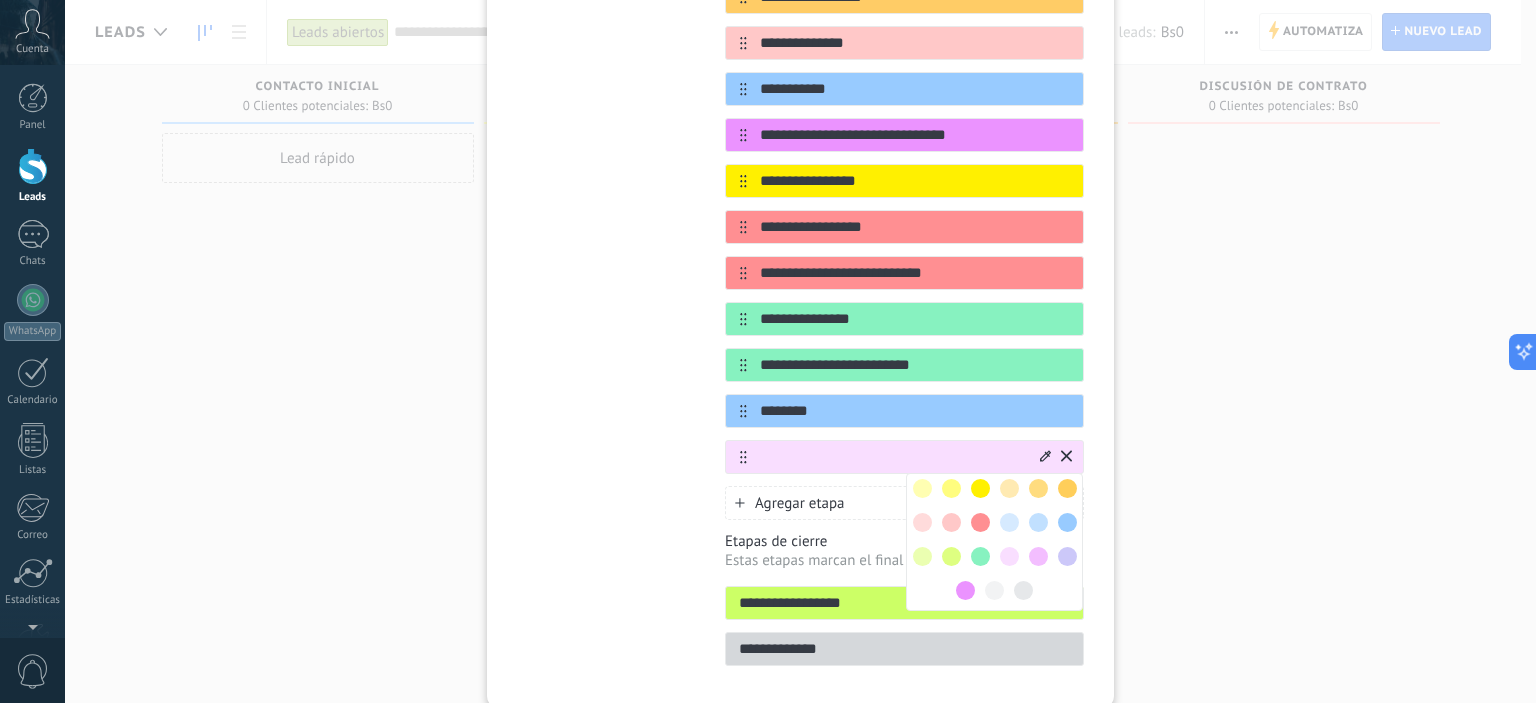 click at bounding box center [1067, 522] 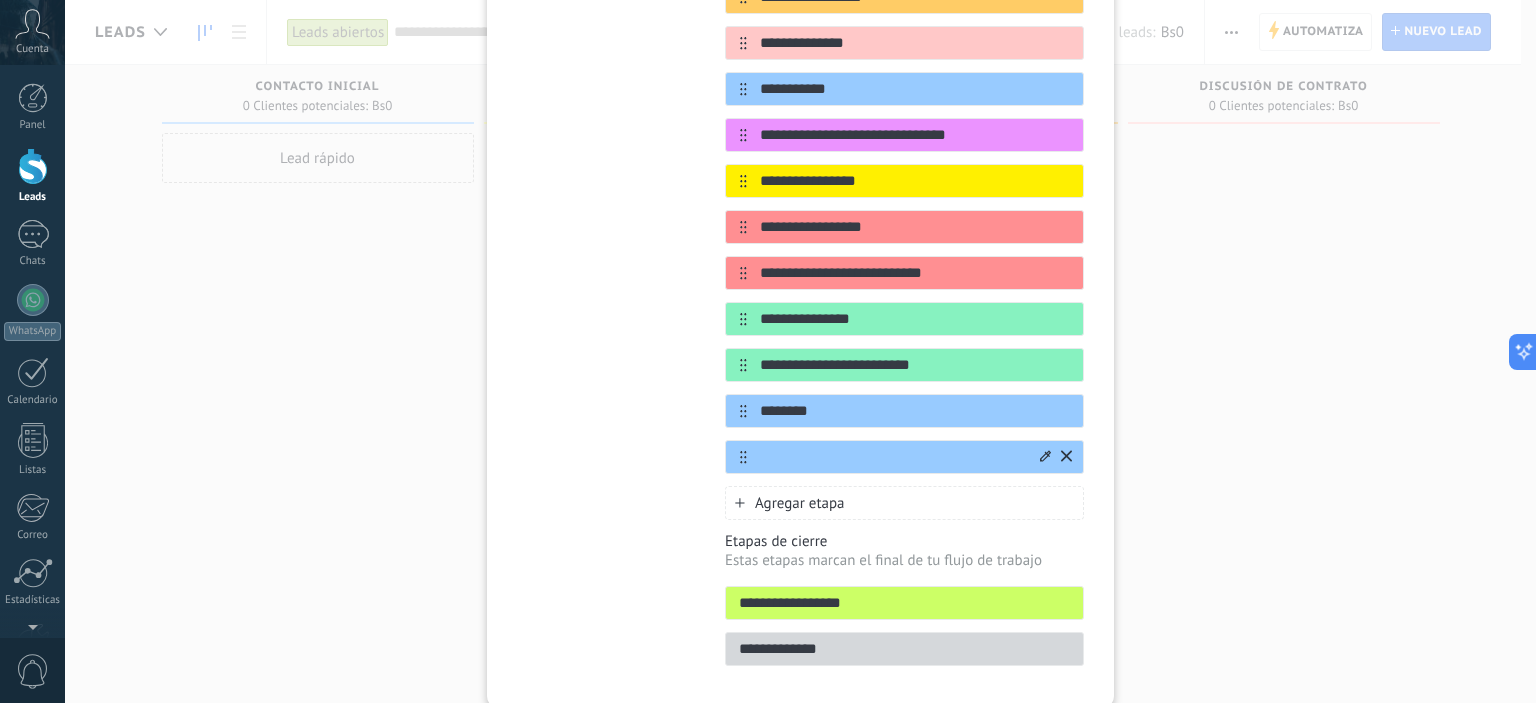 click at bounding box center [892, 457] 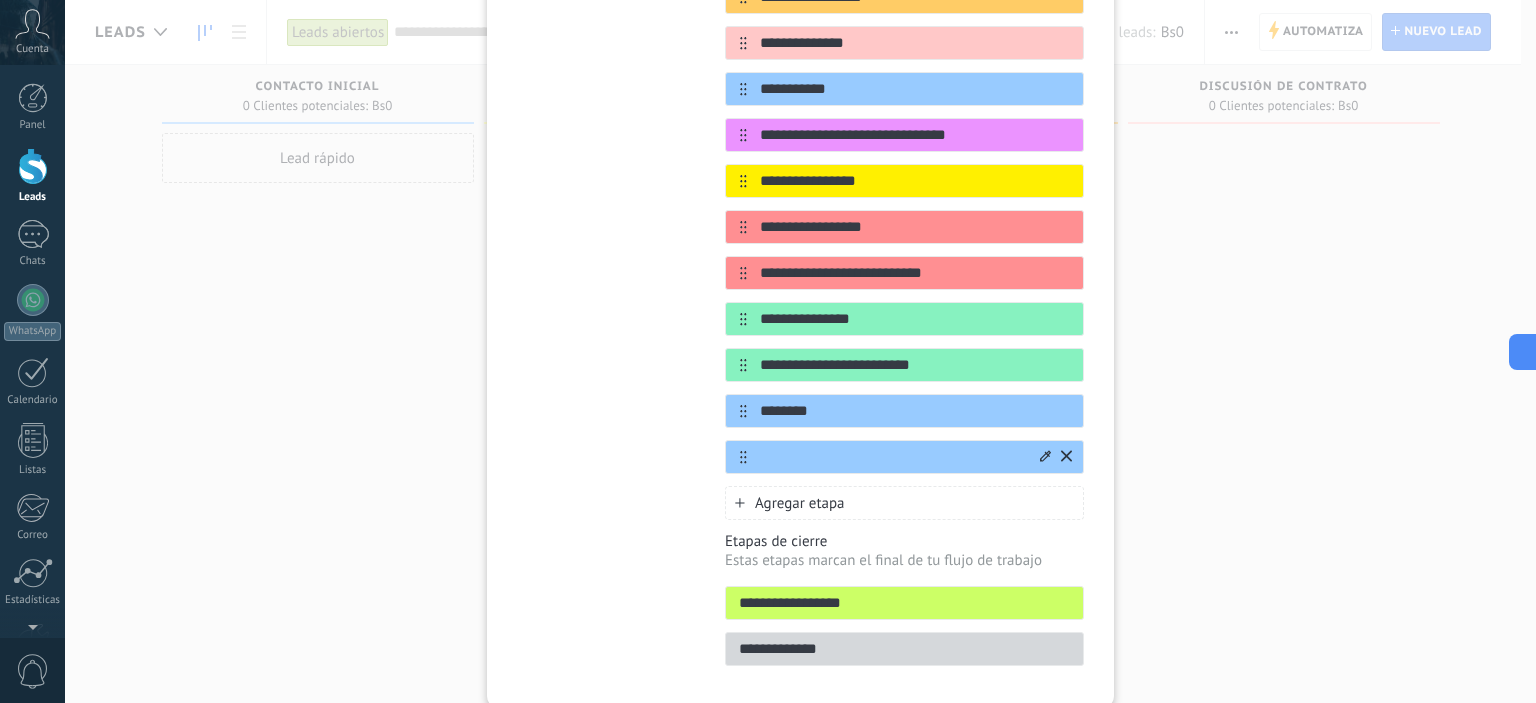 click at bounding box center (892, 457) 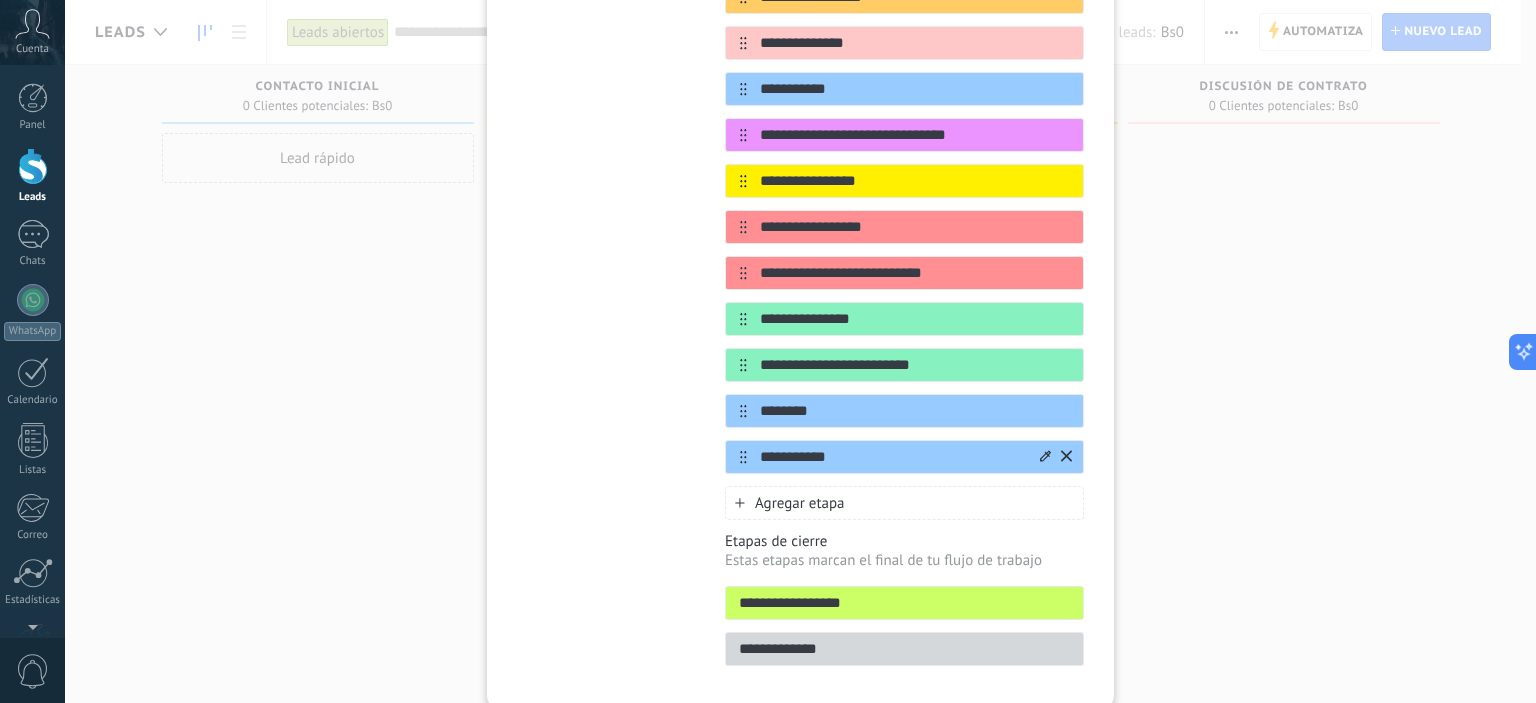 type on "**********" 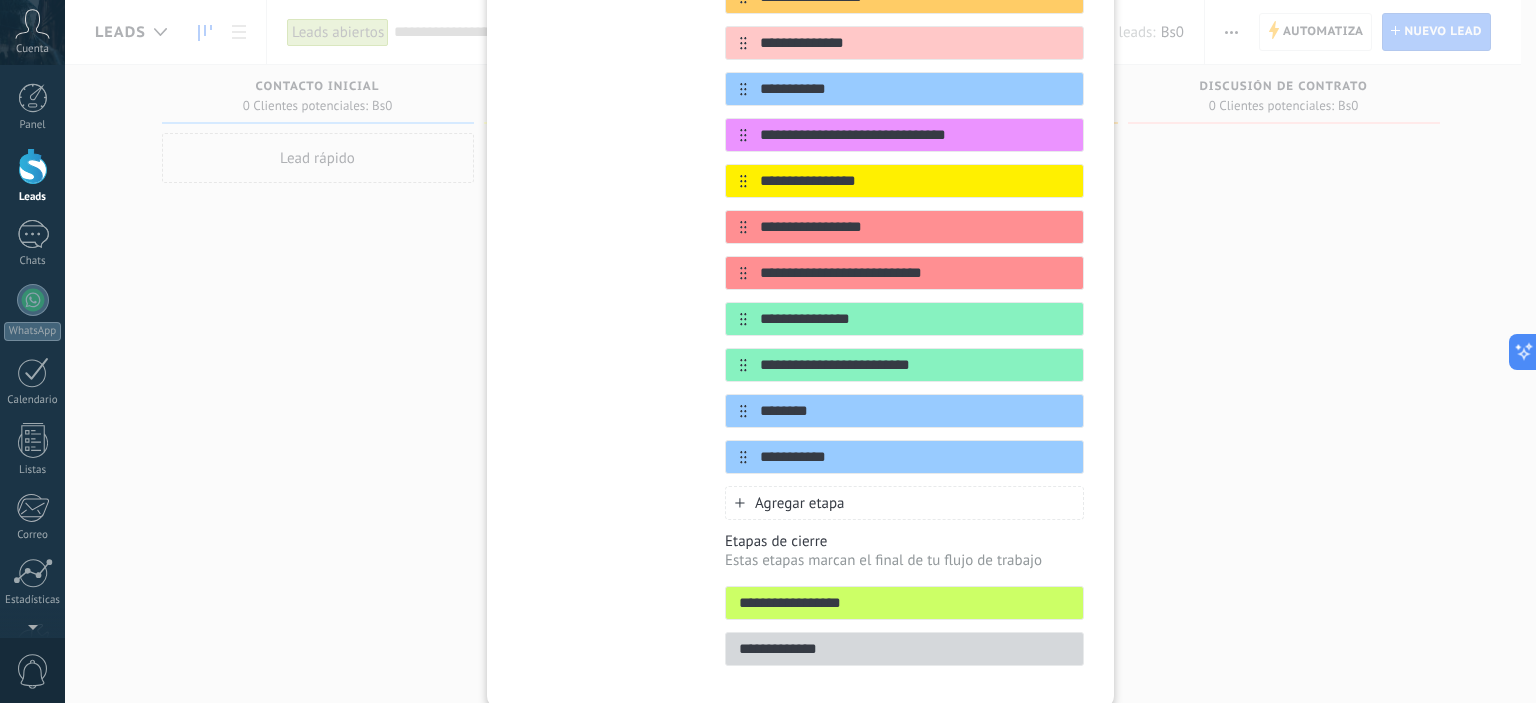 click on "Agregar etapa" at bounding box center [800, 503] 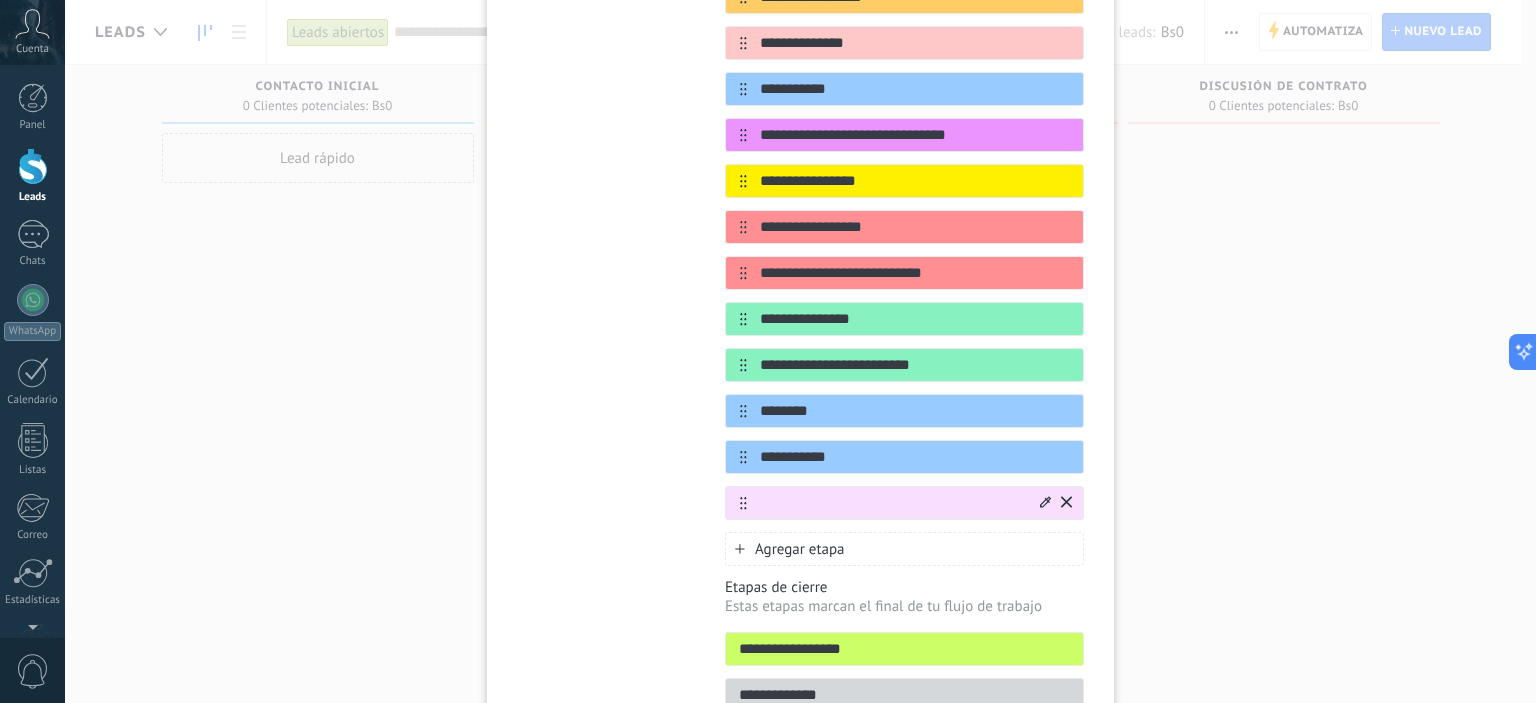 click at bounding box center (1054, 503) 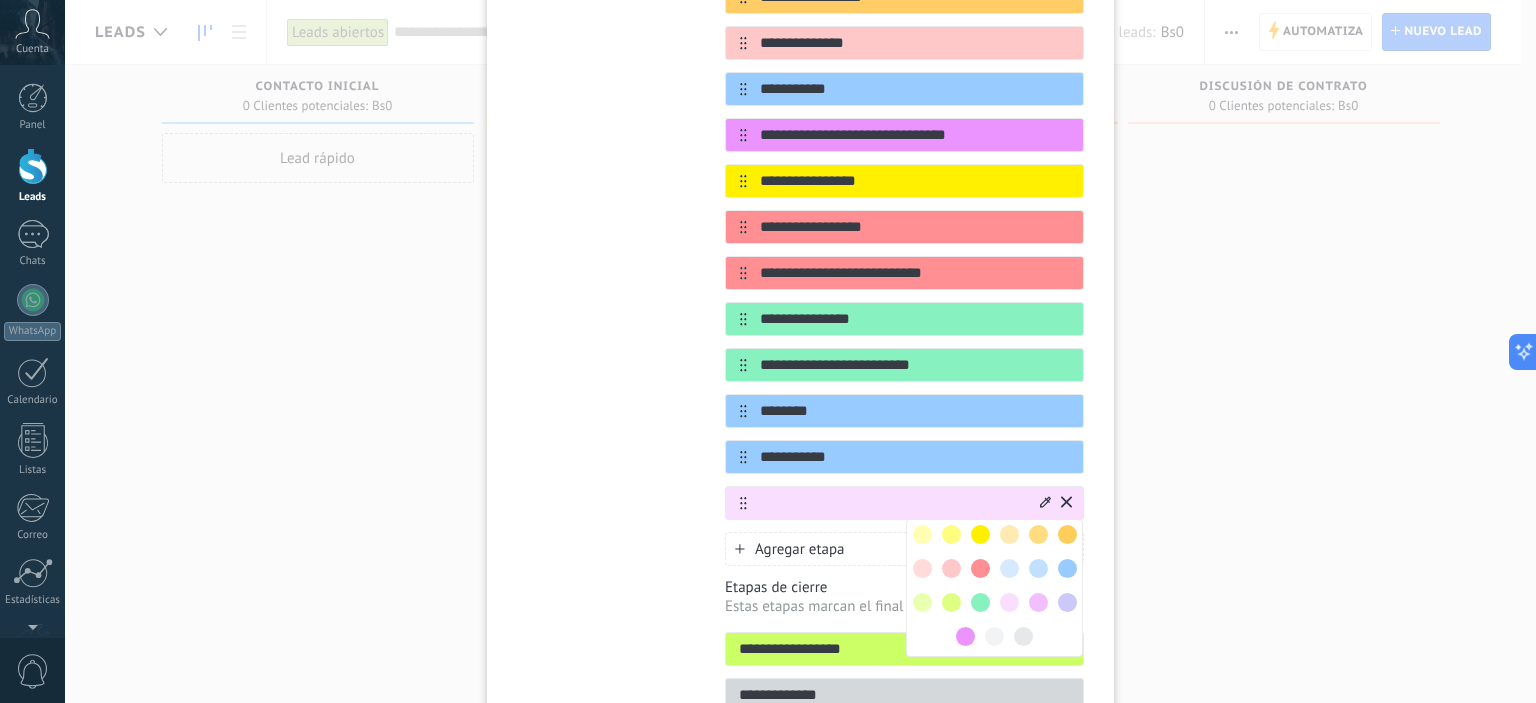 type 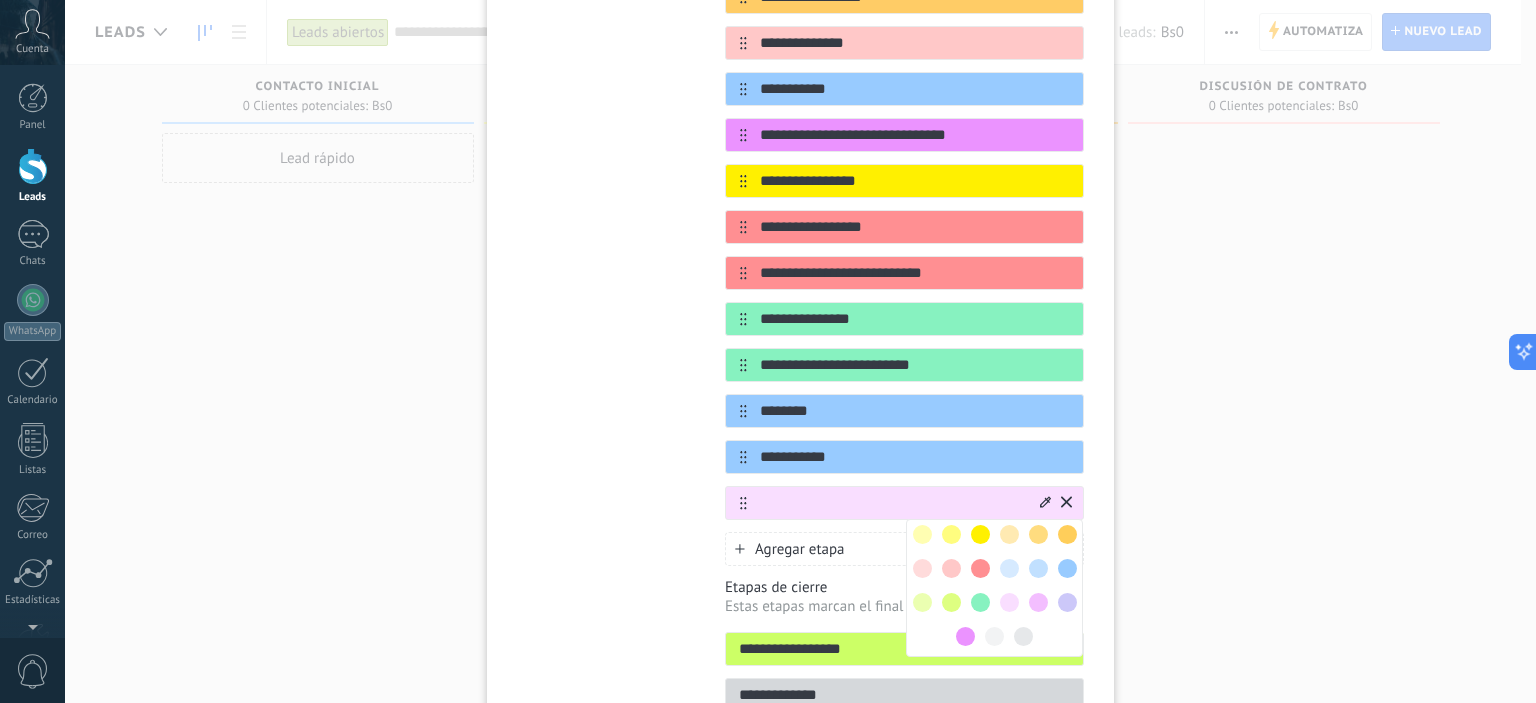 click at bounding box center [1067, 602] 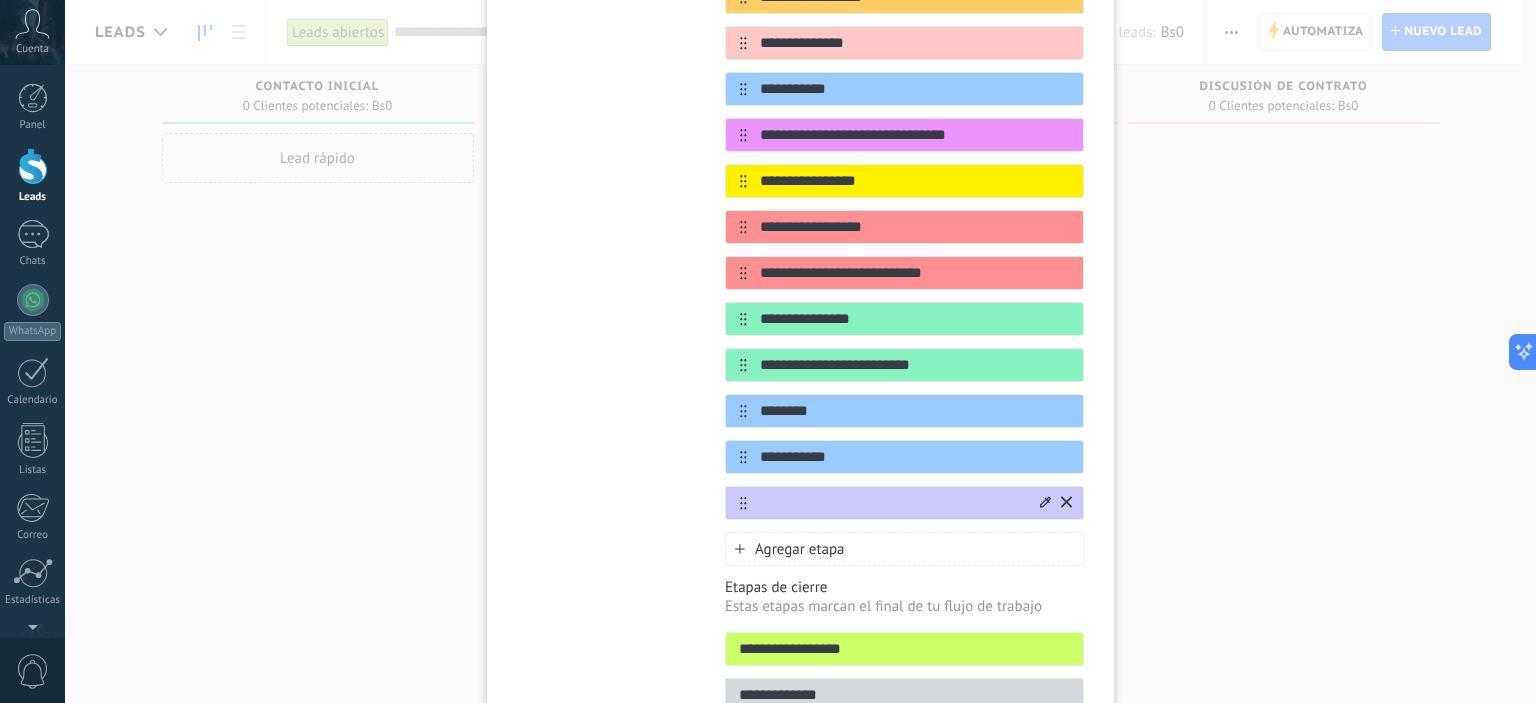 click at bounding box center [892, 503] 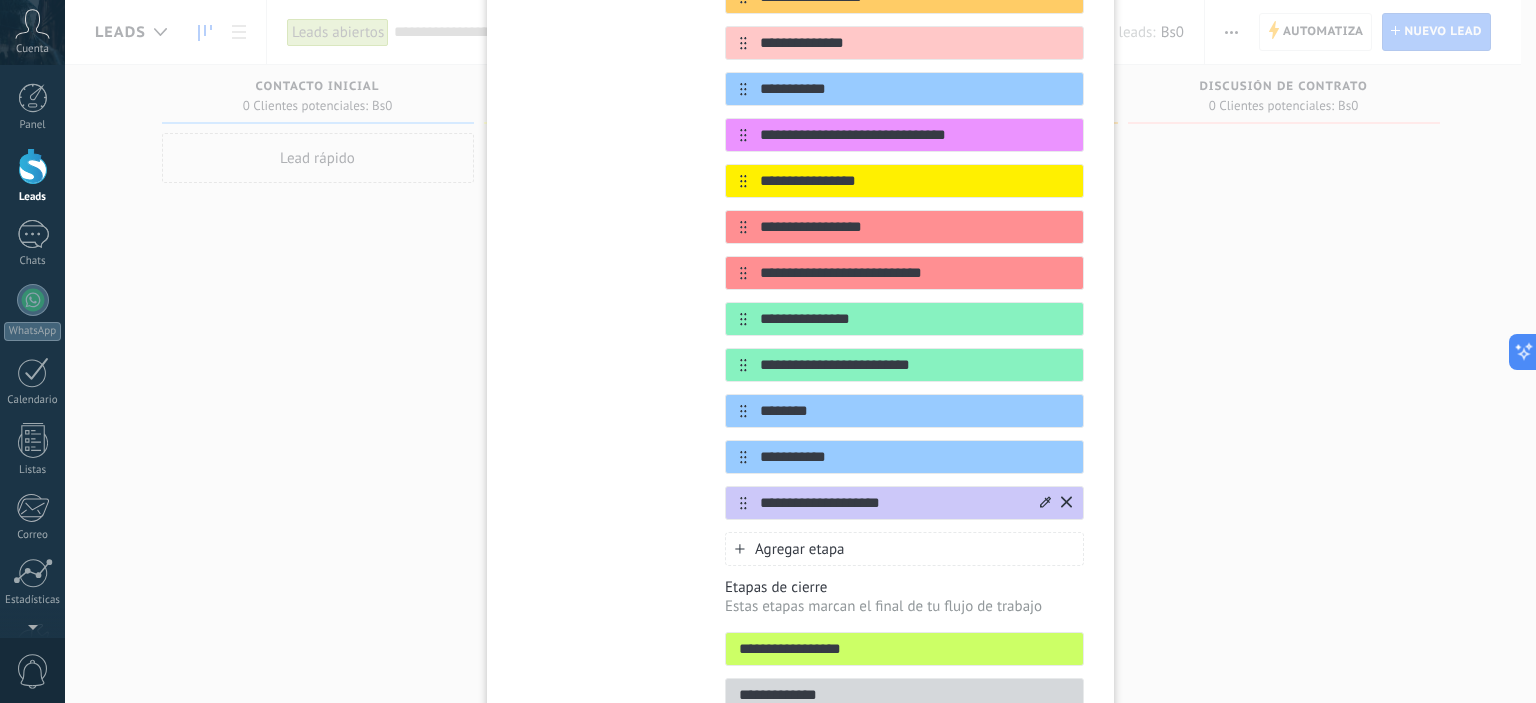 type on "**********" 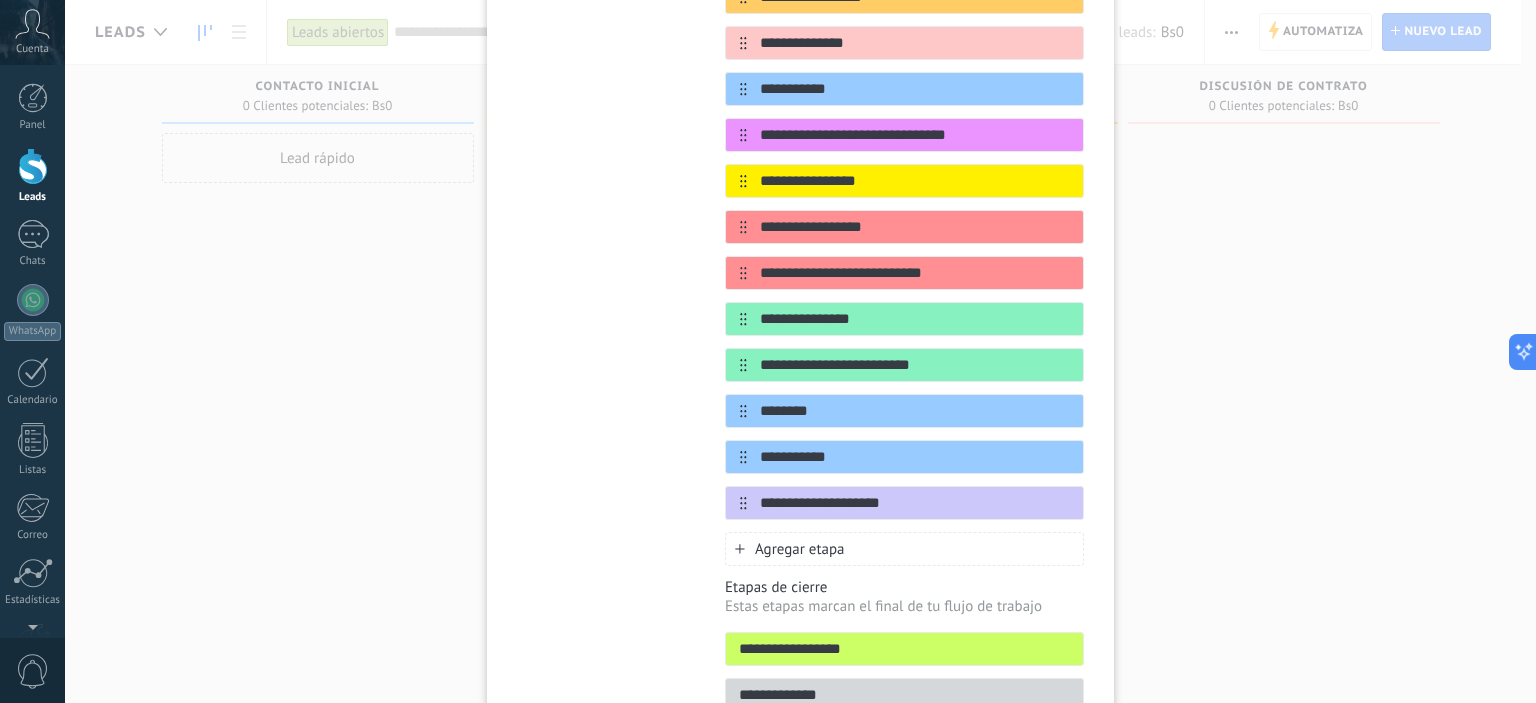 click on "Agregar etapa" at bounding box center [800, 549] 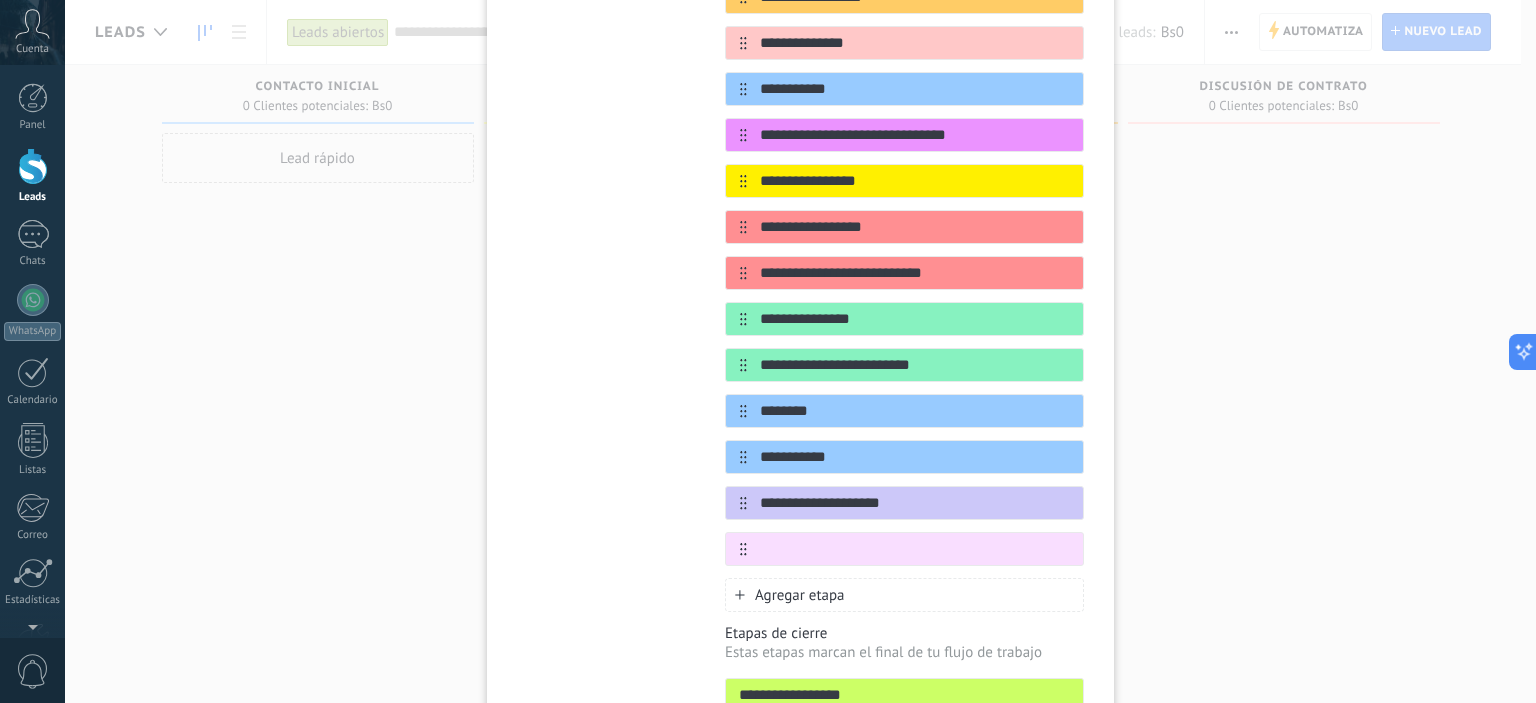 click at bounding box center (915, 549) 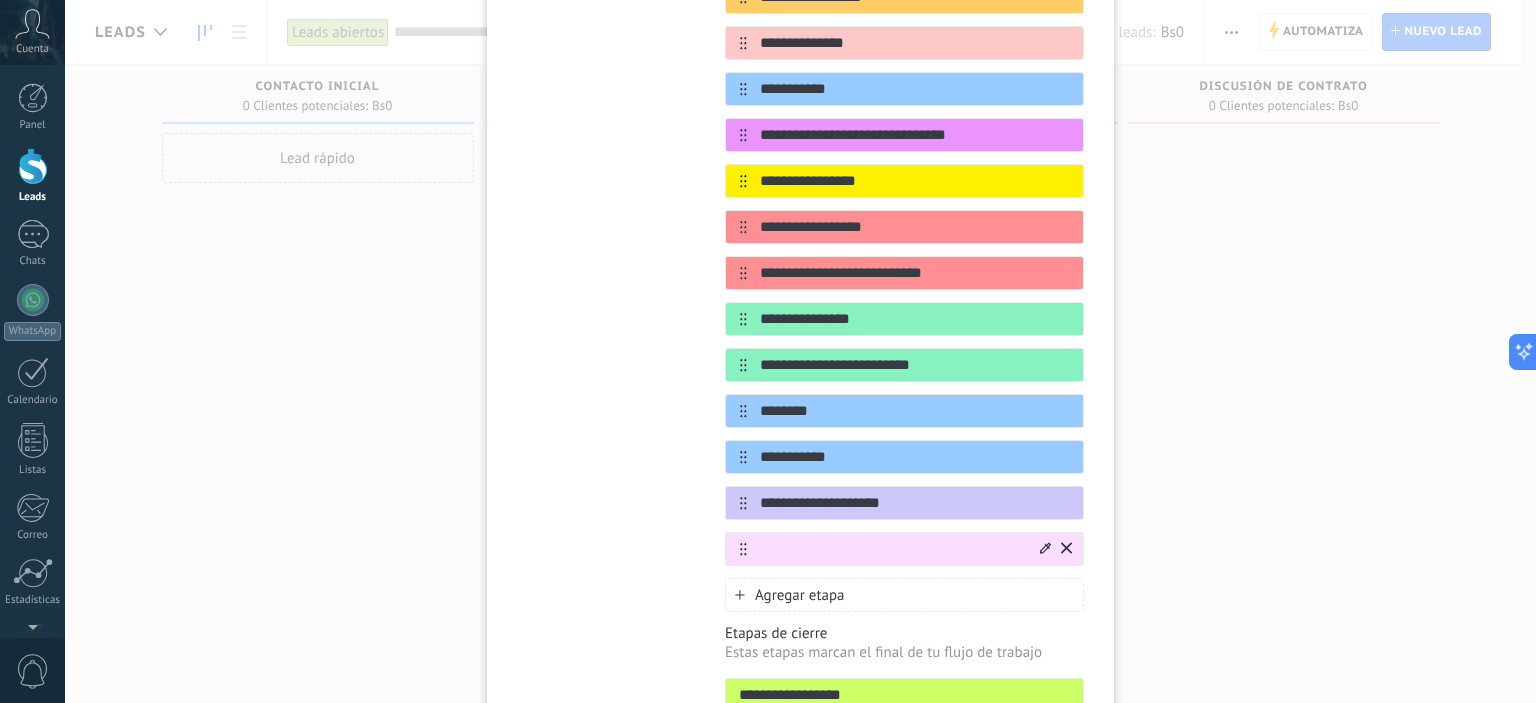 click at bounding box center [1045, 549] 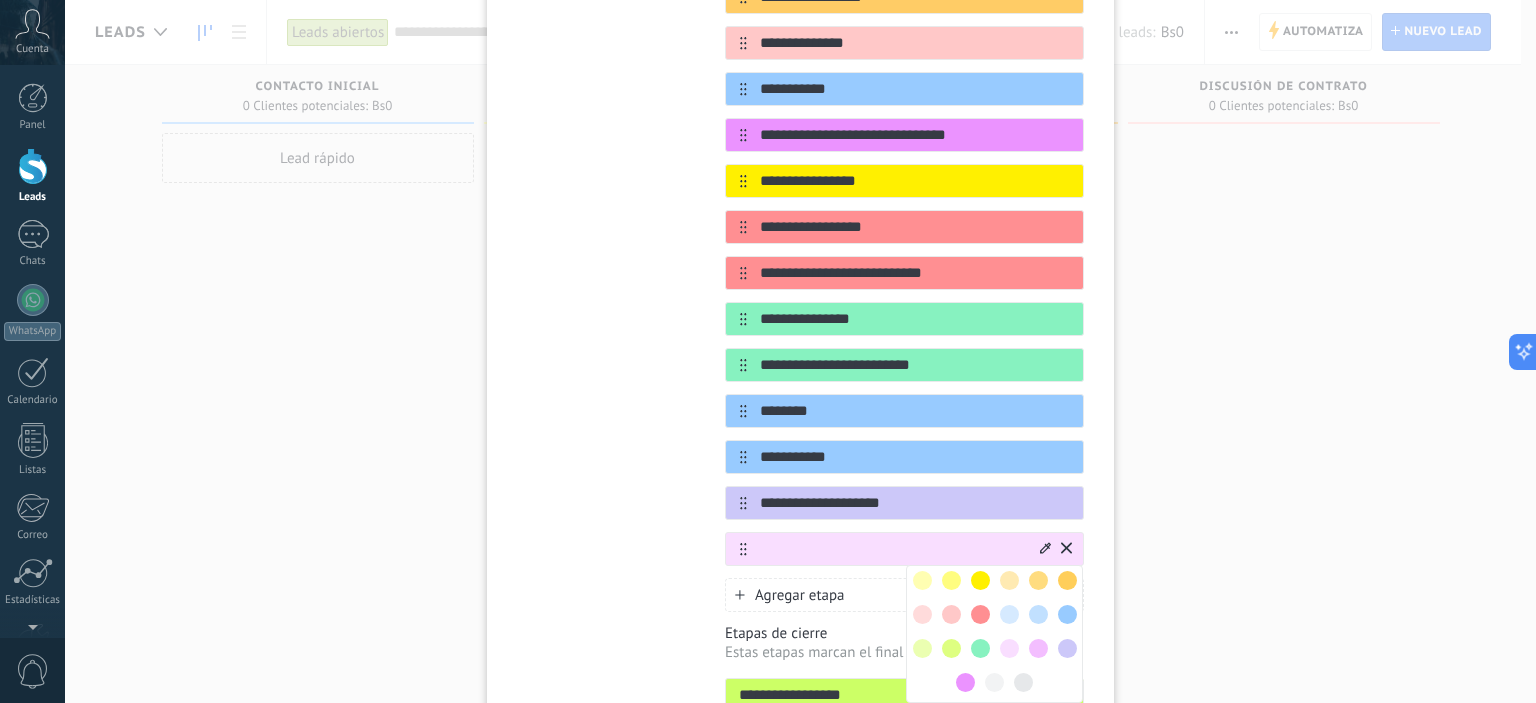 click at bounding box center (1067, 648) 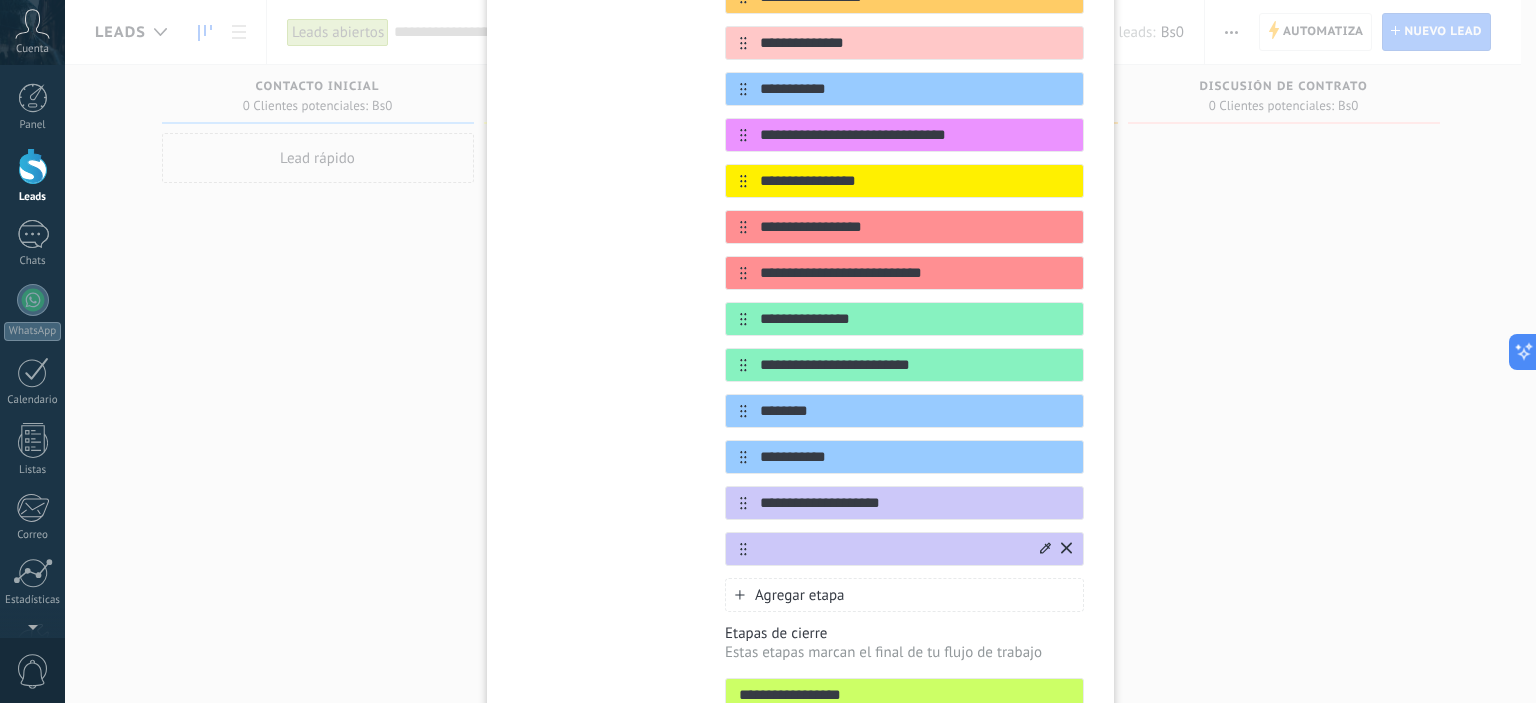 click at bounding box center [892, 549] 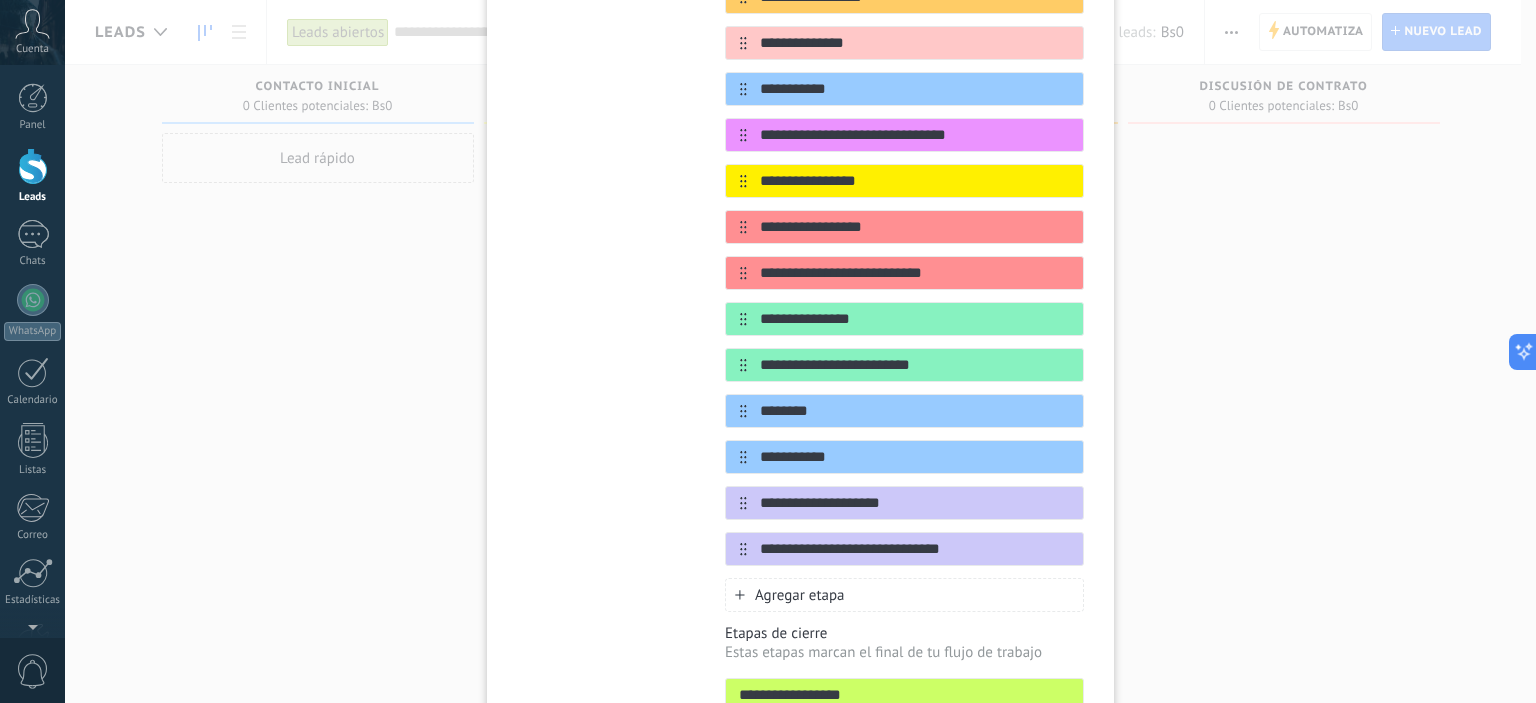 type on "**********" 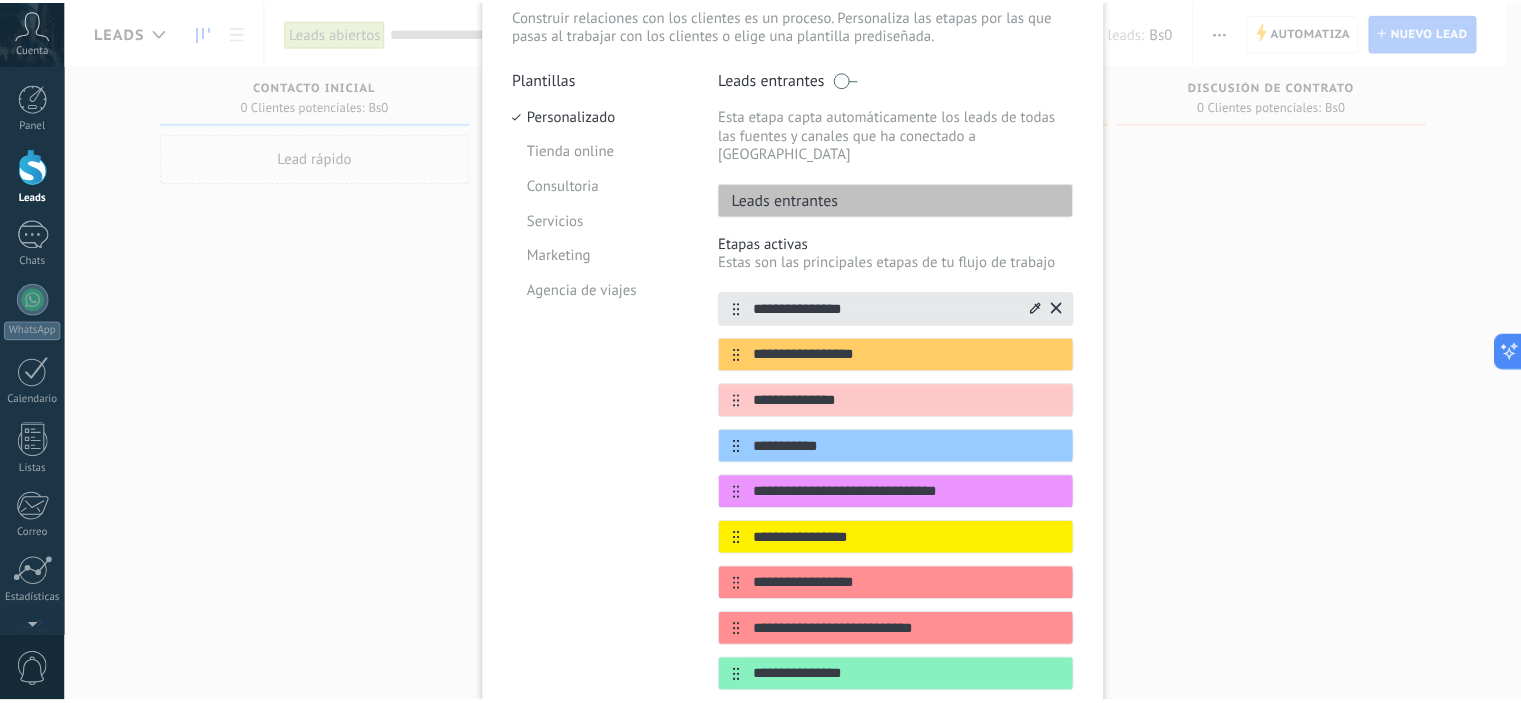 scroll, scrollTop: 0, scrollLeft: 0, axis: both 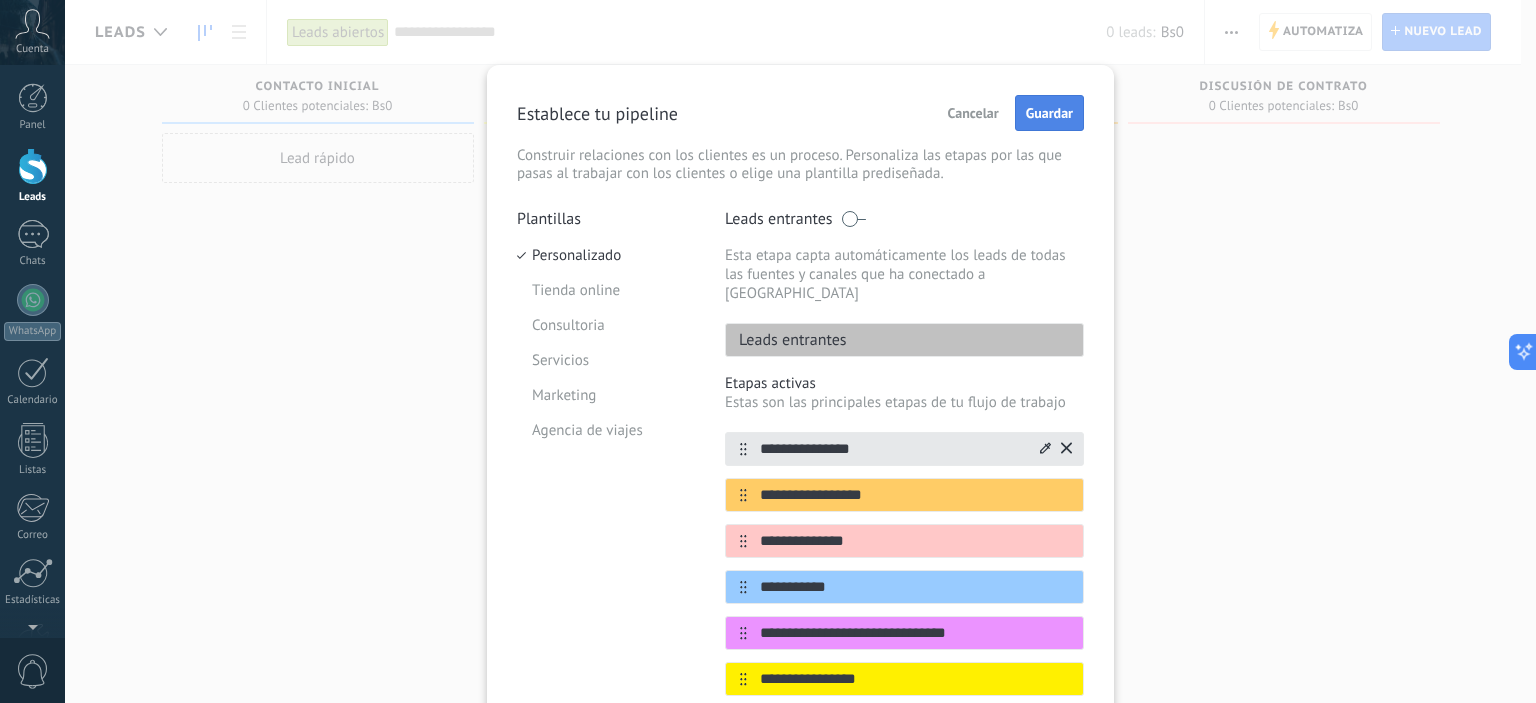 click on "Guardar" at bounding box center (1049, 113) 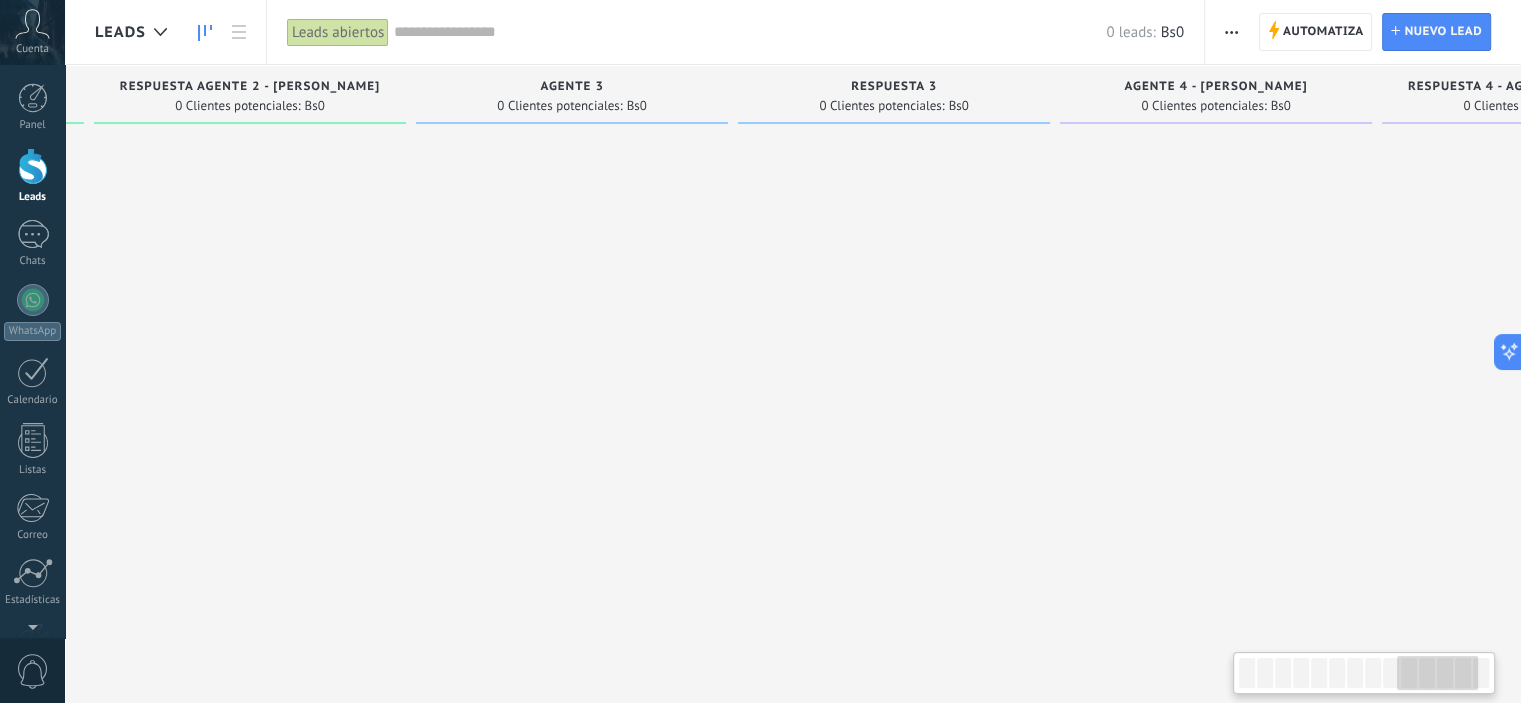 scroll, scrollTop: 0, scrollLeft: 3102, axis: horizontal 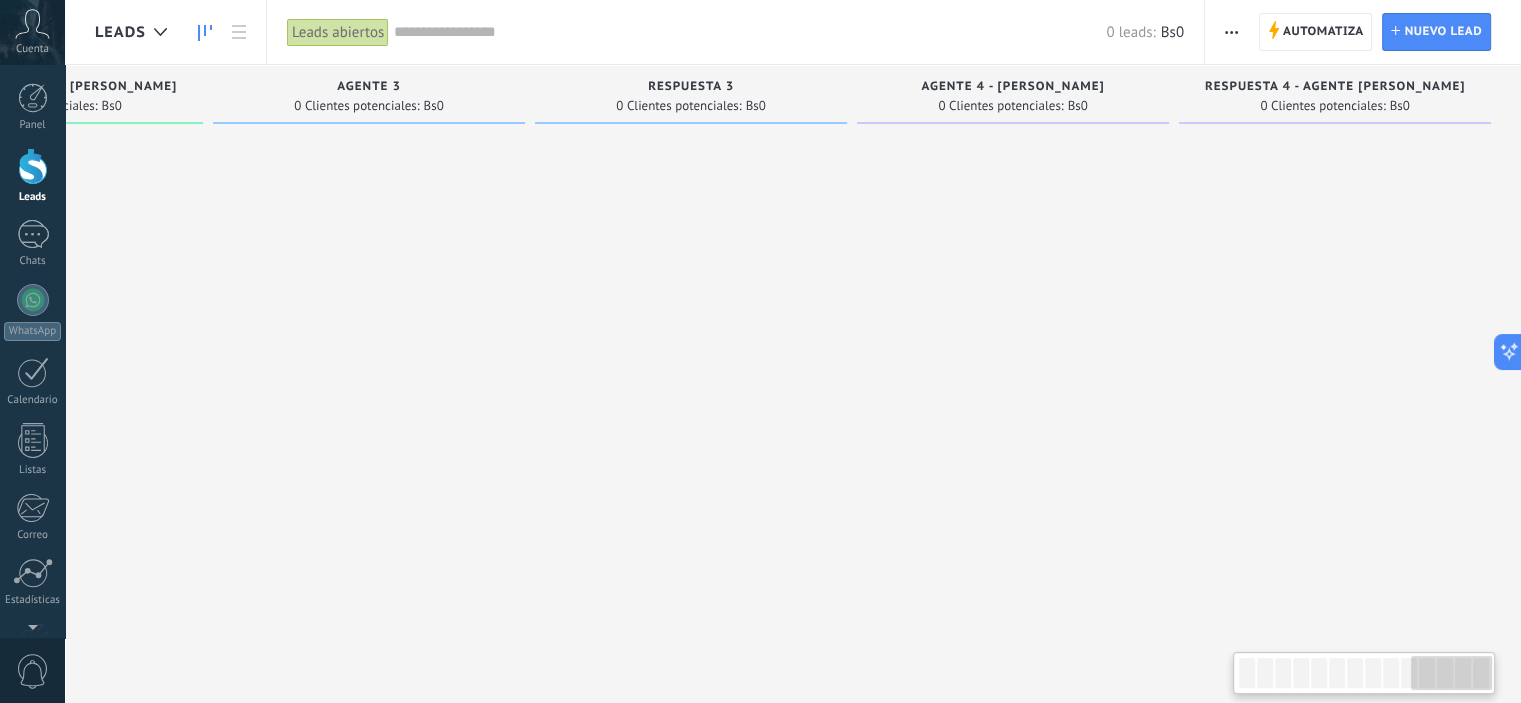 drag, startPoint x: 1303, startPoint y: 678, endPoint x: 1532, endPoint y: 667, distance: 229.26404 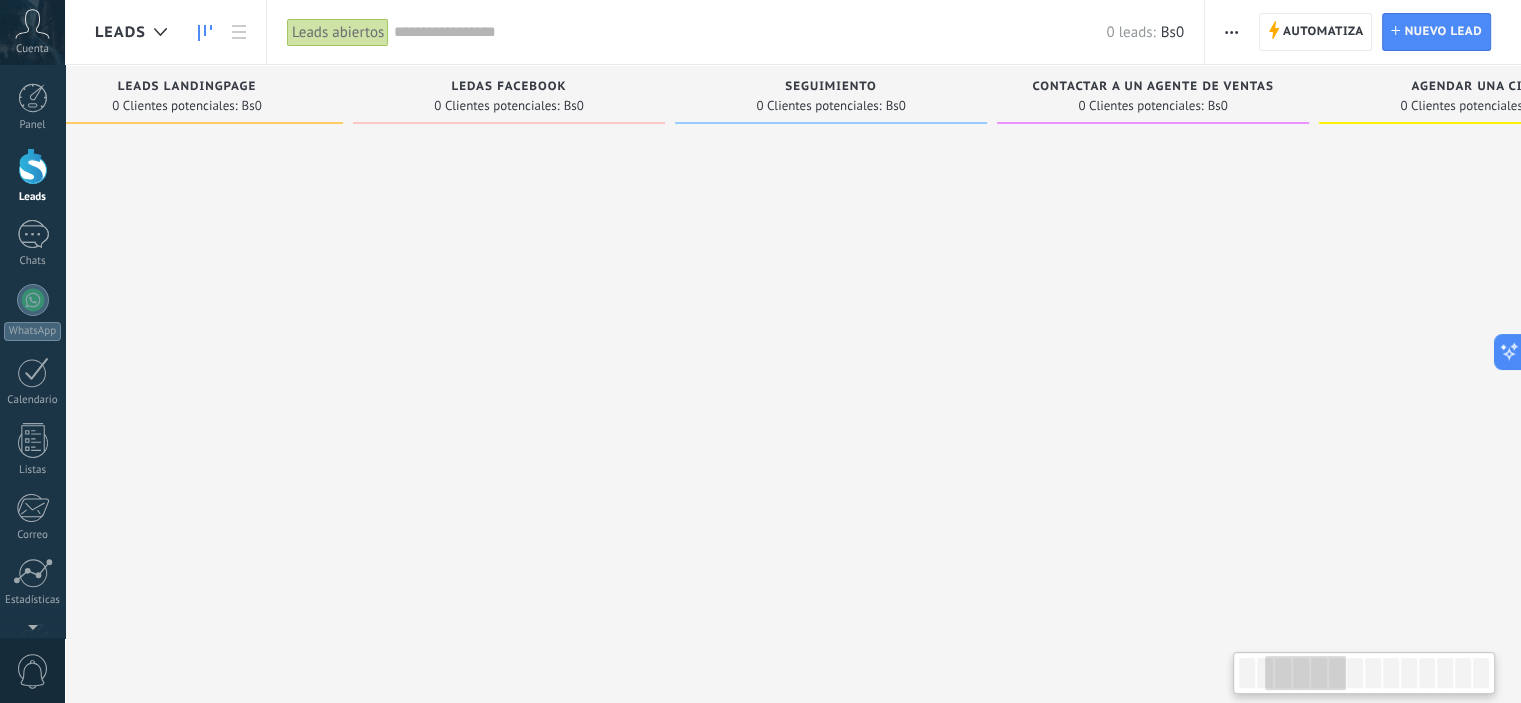 scroll, scrollTop: 0, scrollLeft: 14, axis: horizontal 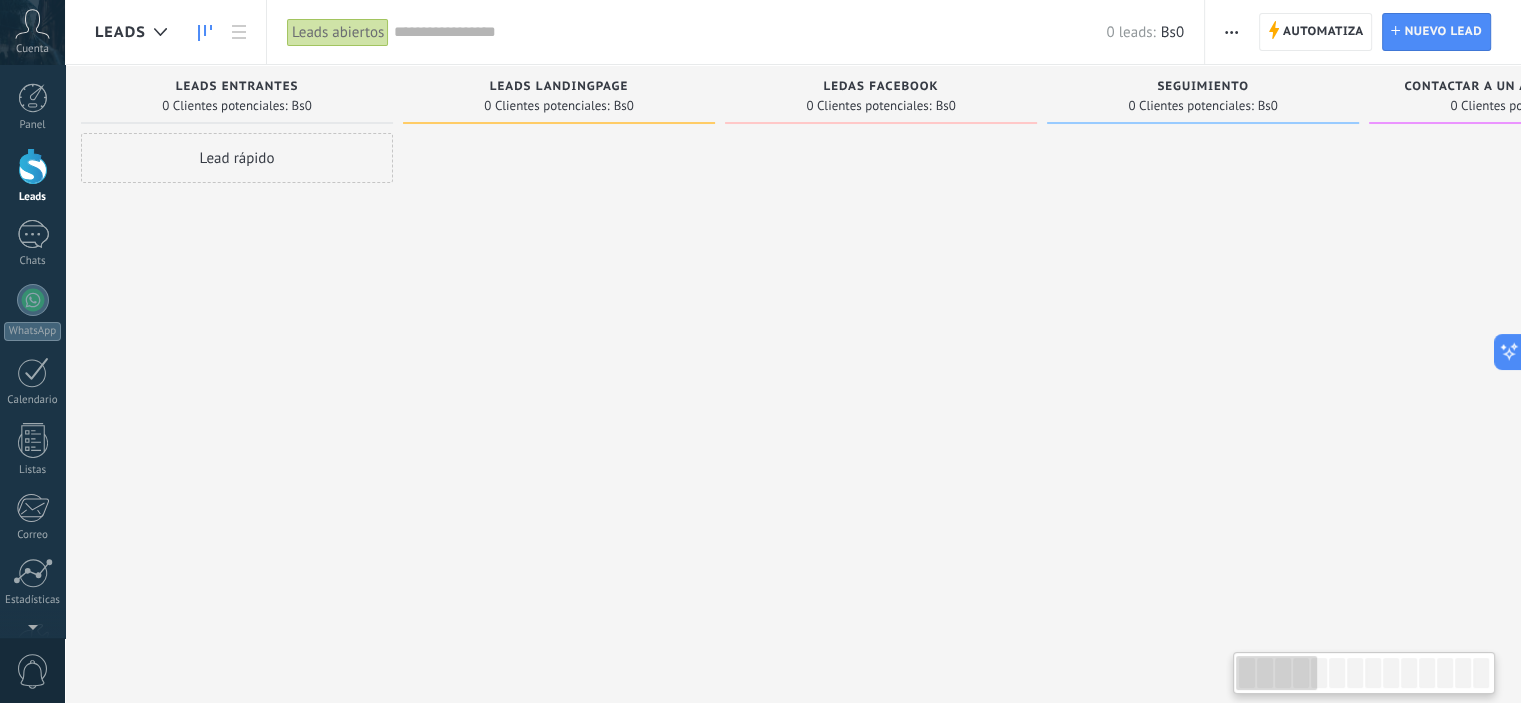 drag, startPoint x: 1474, startPoint y: 667, endPoint x: 1294, endPoint y: 685, distance: 180.89777 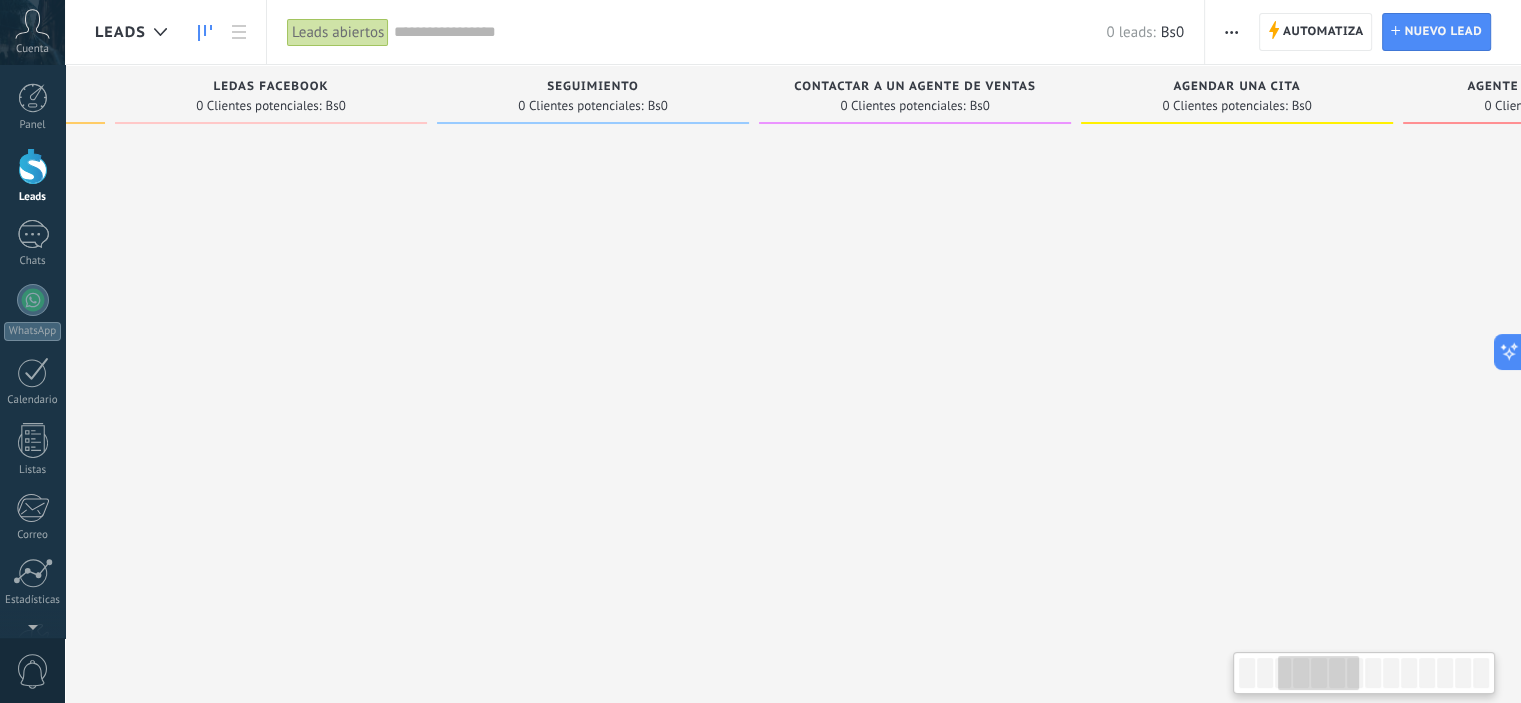 scroll, scrollTop: 0, scrollLeft: 14, axis: horizontal 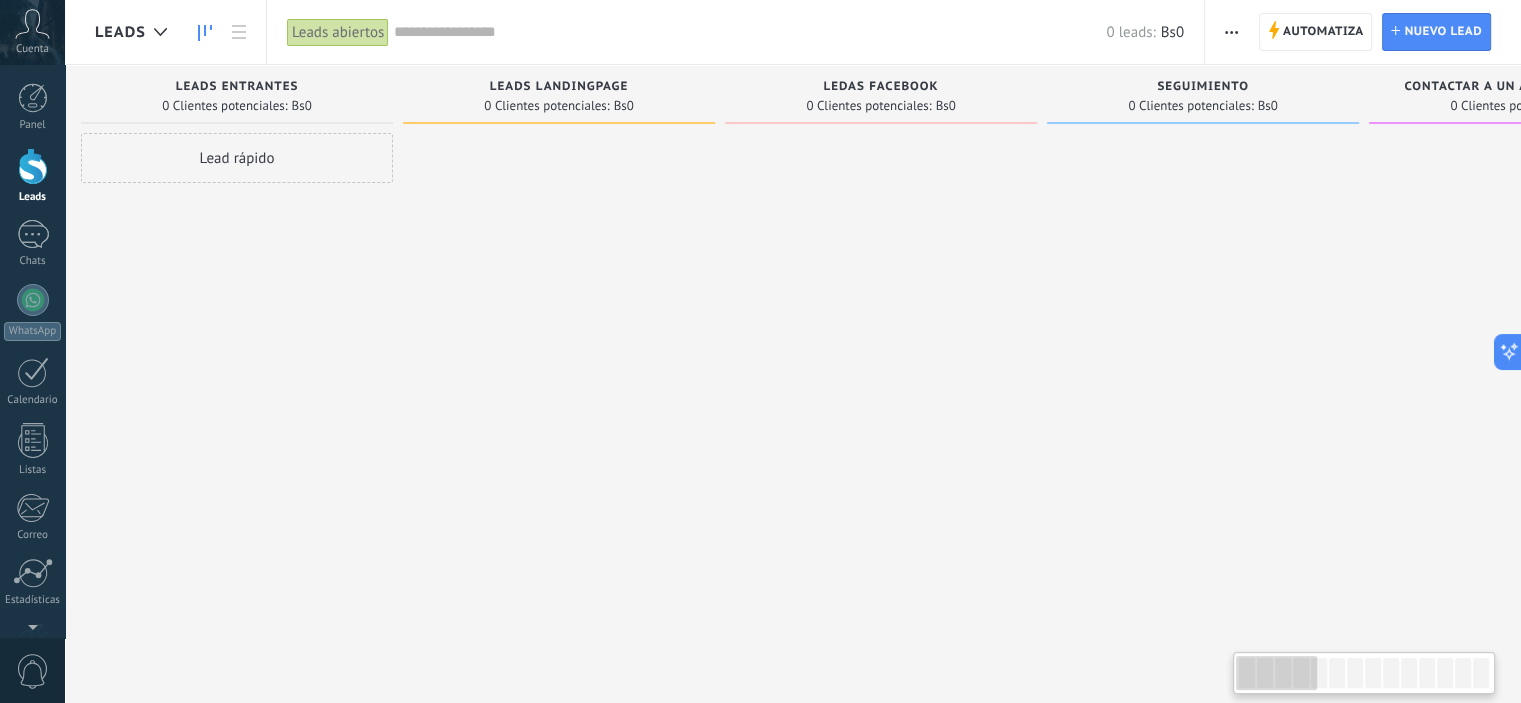 drag, startPoint x: 1278, startPoint y: 680, endPoint x: 1245, endPoint y: 671, distance: 34.20526 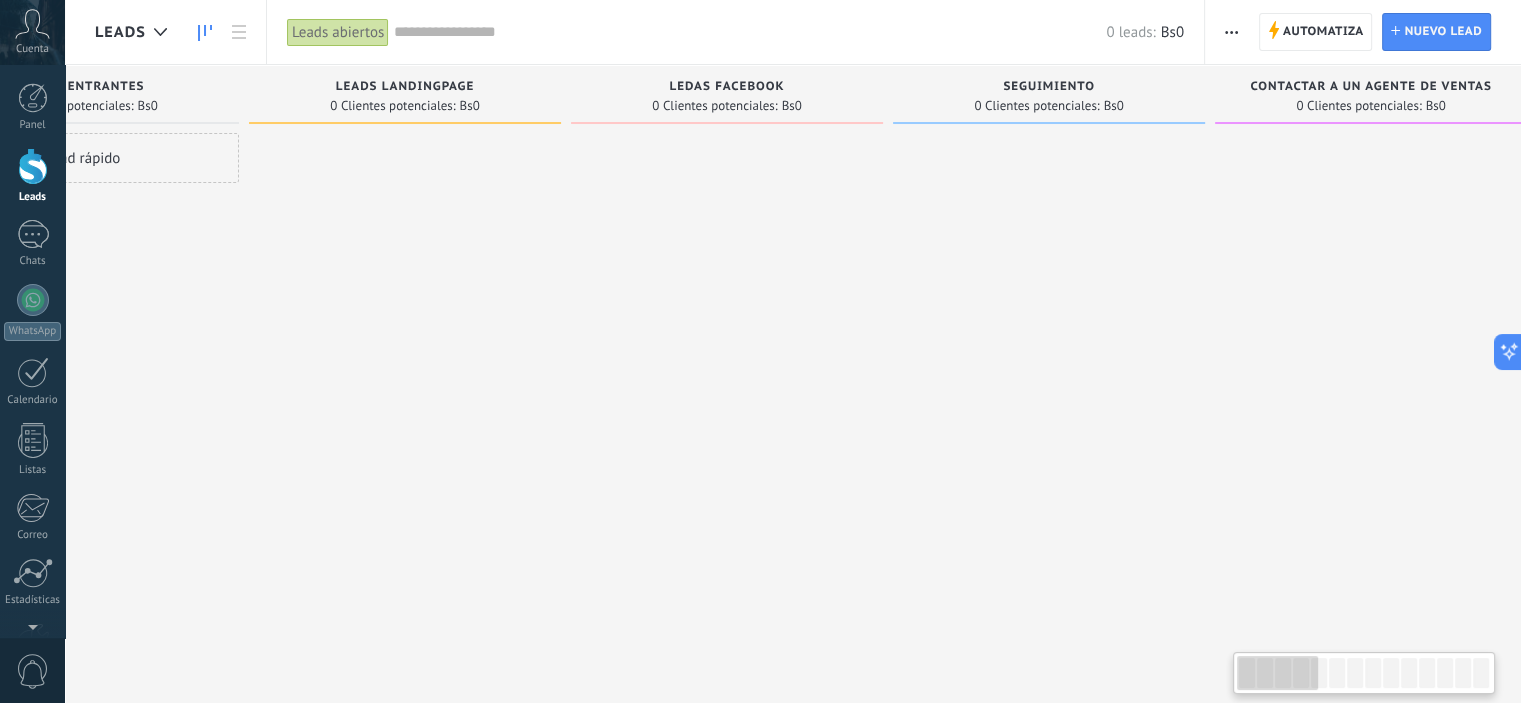 scroll, scrollTop: 0, scrollLeft: 14, axis: horizontal 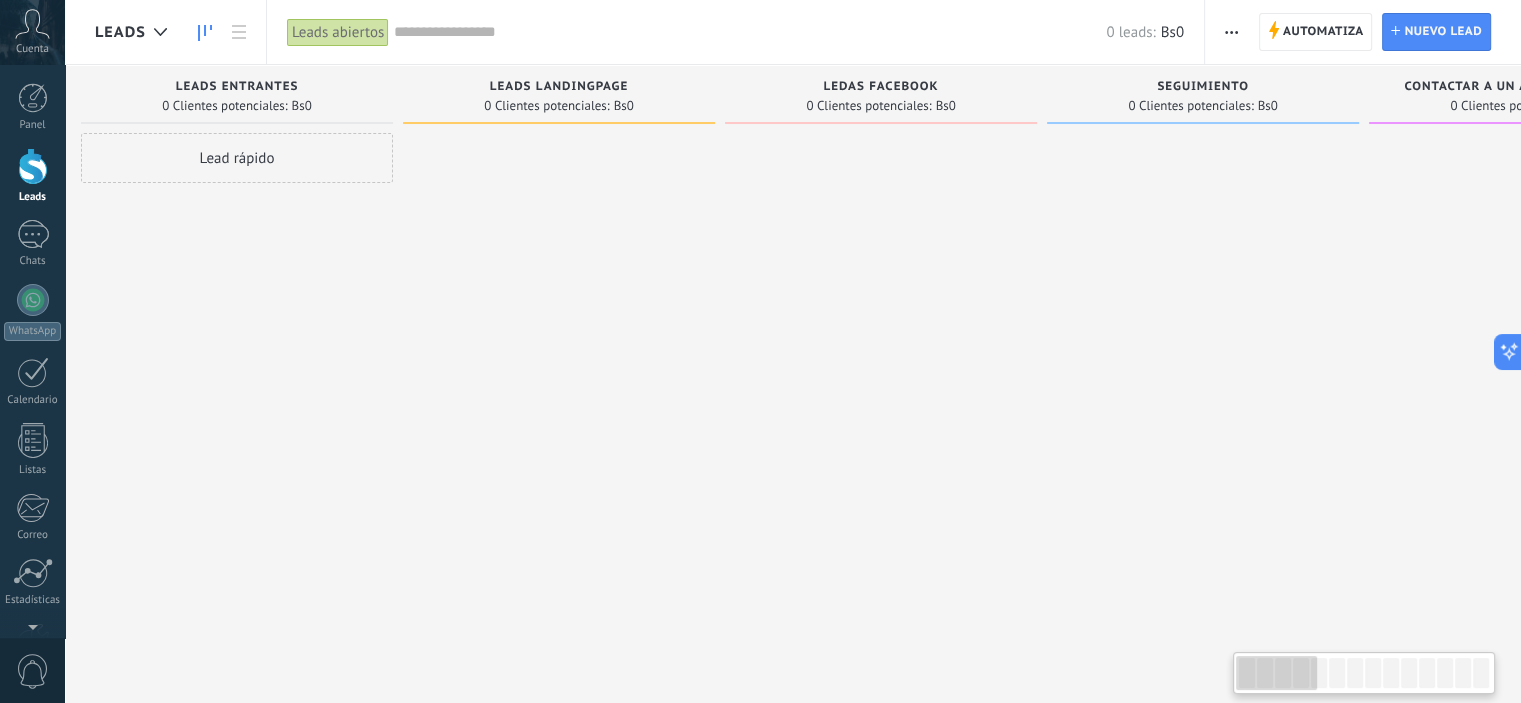 drag, startPoint x: 1273, startPoint y: 680, endPoint x: 1270, endPoint y: 667, distance: 13.341664 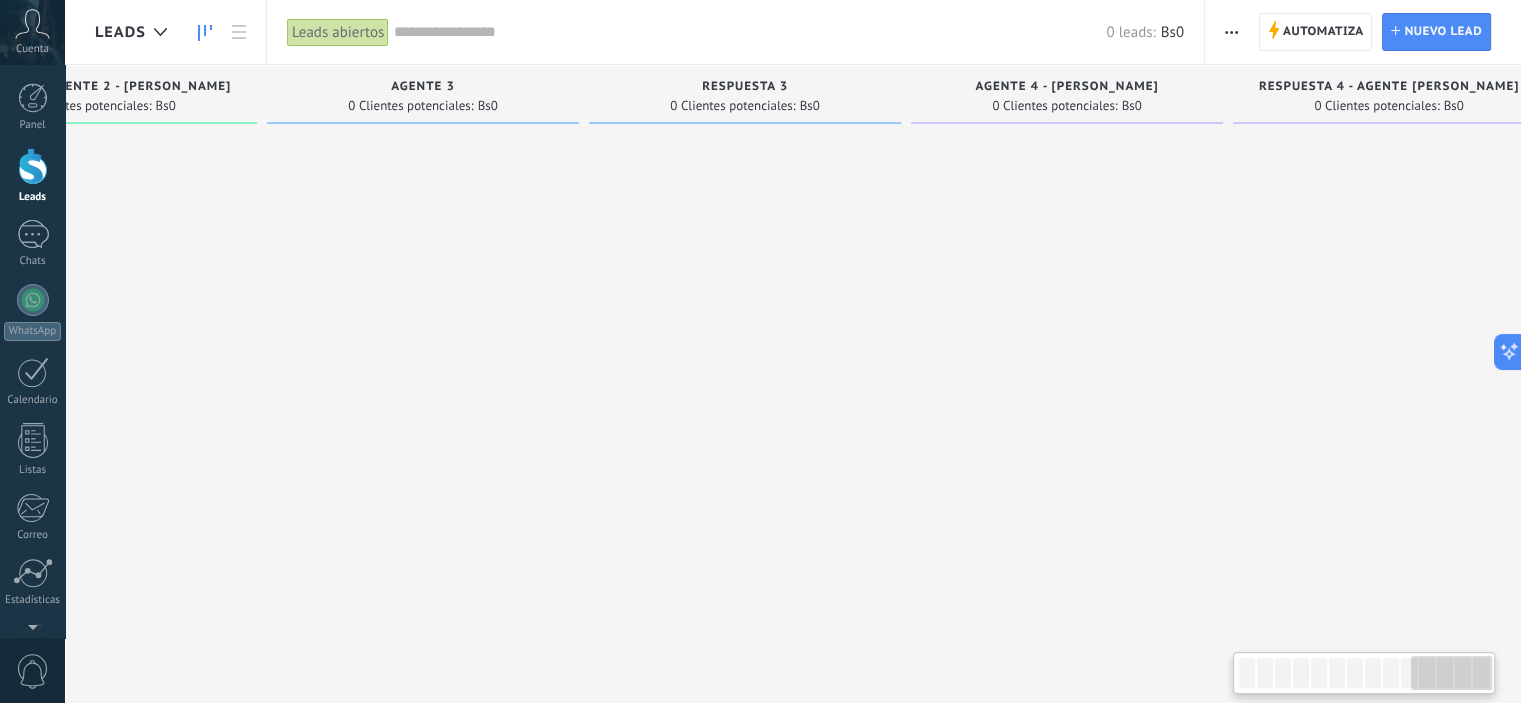 scroll, scrollTop: 0, scrollLeft: 3102, axis: horizontal 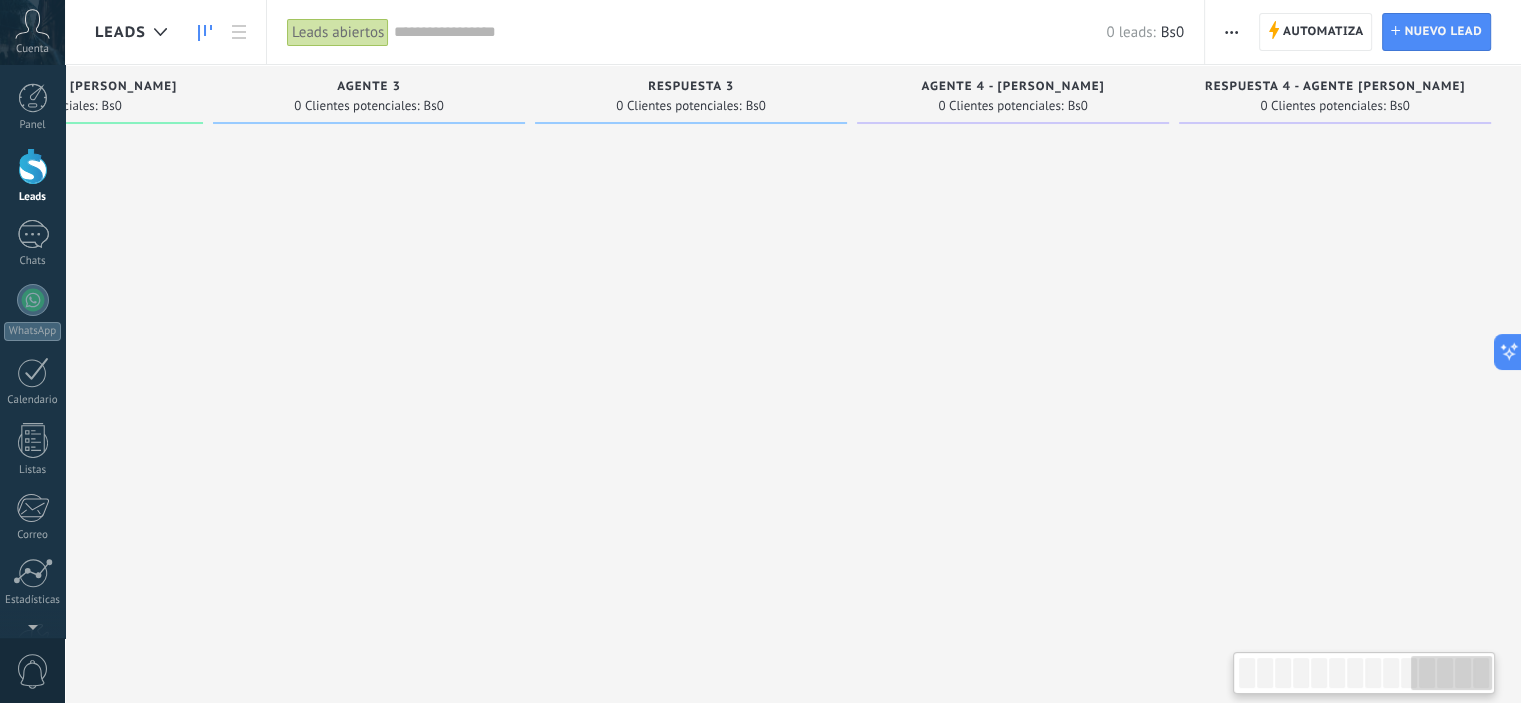 drag, startPoint x: 1276, startPoint y: 675, endPoint x: 1497, endPoint y: 678, distance: 221.02036 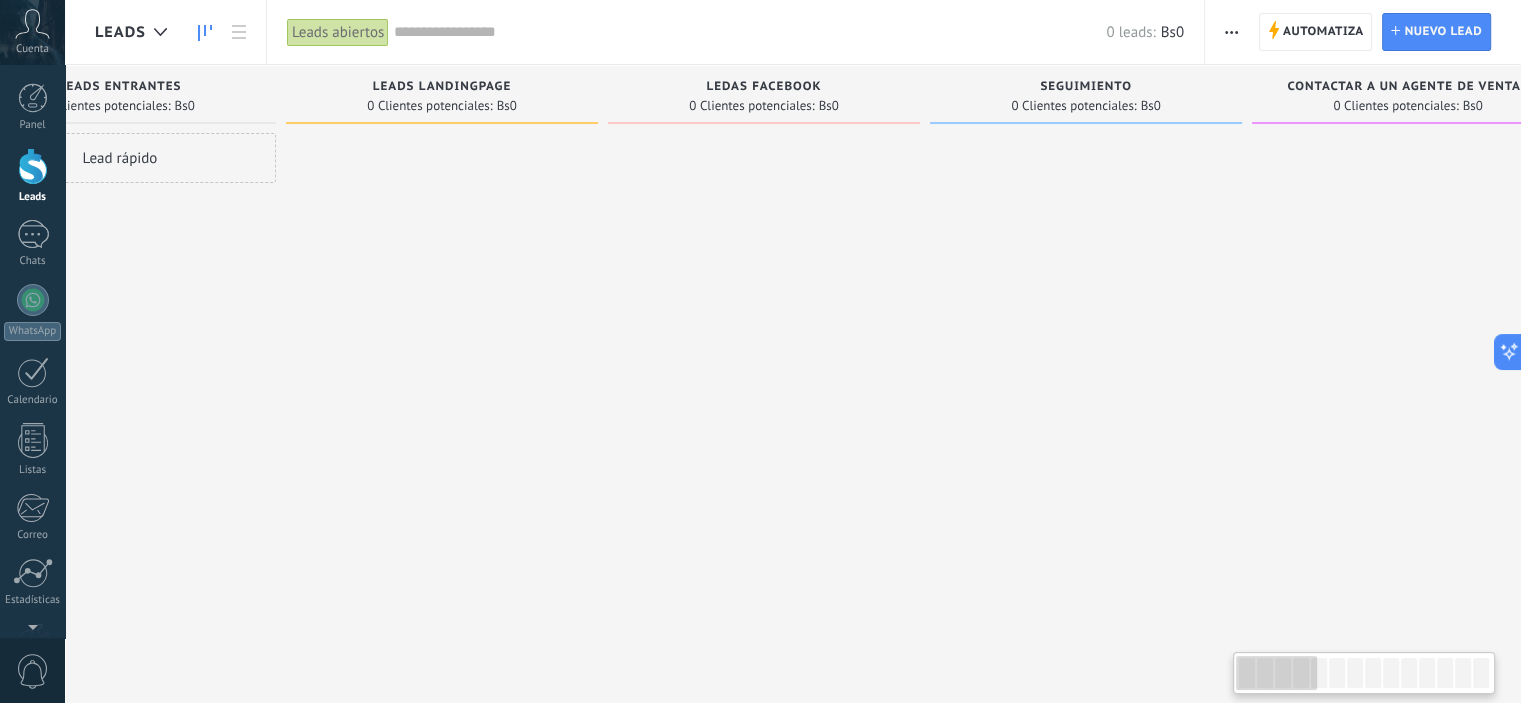scroll, scrollTop: 0, scrollLeft: 14, axis: horizontal 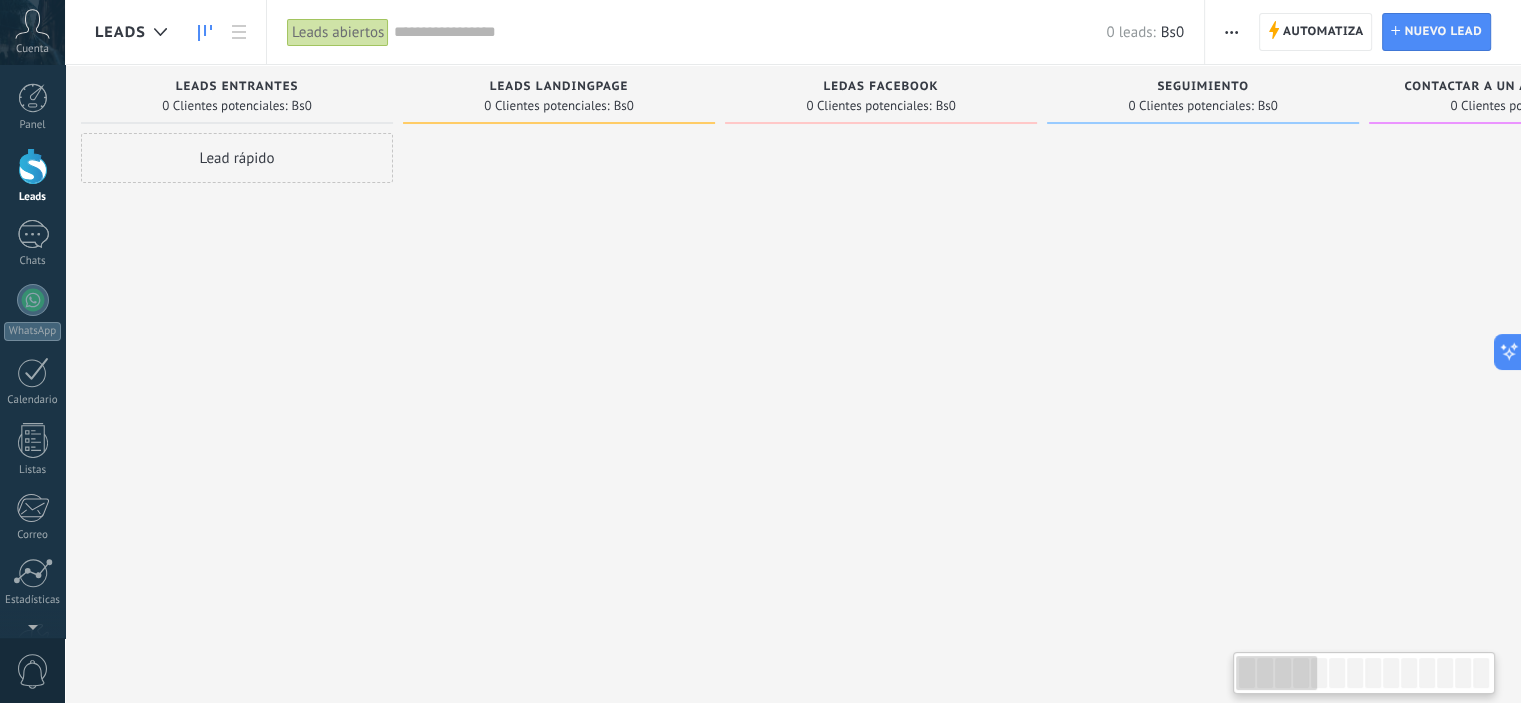 drag, startPoint x: 1455, startPoint y: 675, endPoint x: 1160, endPoint y: 674, distance: 295.0017 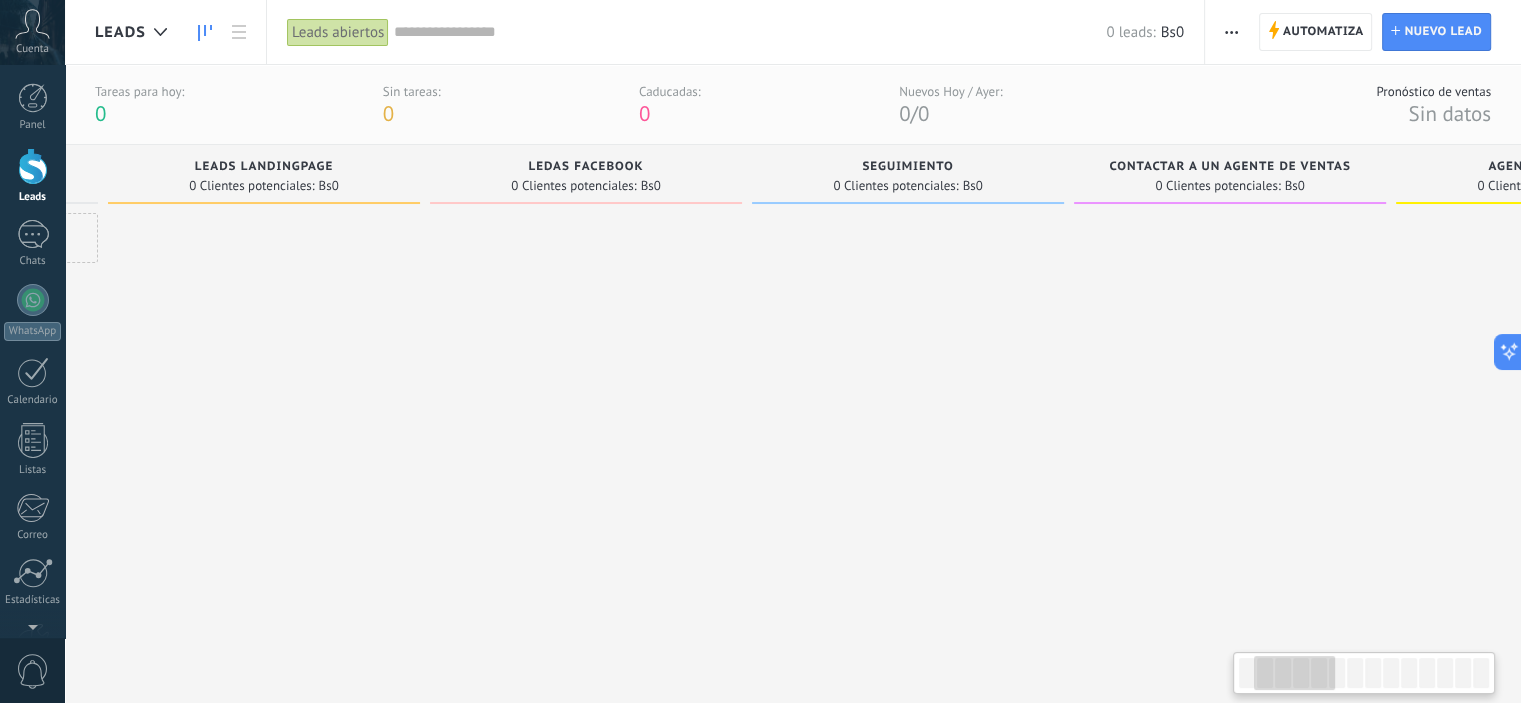 scroll, scrollTop: 0, scrollLeft: 14, axis: horizontal 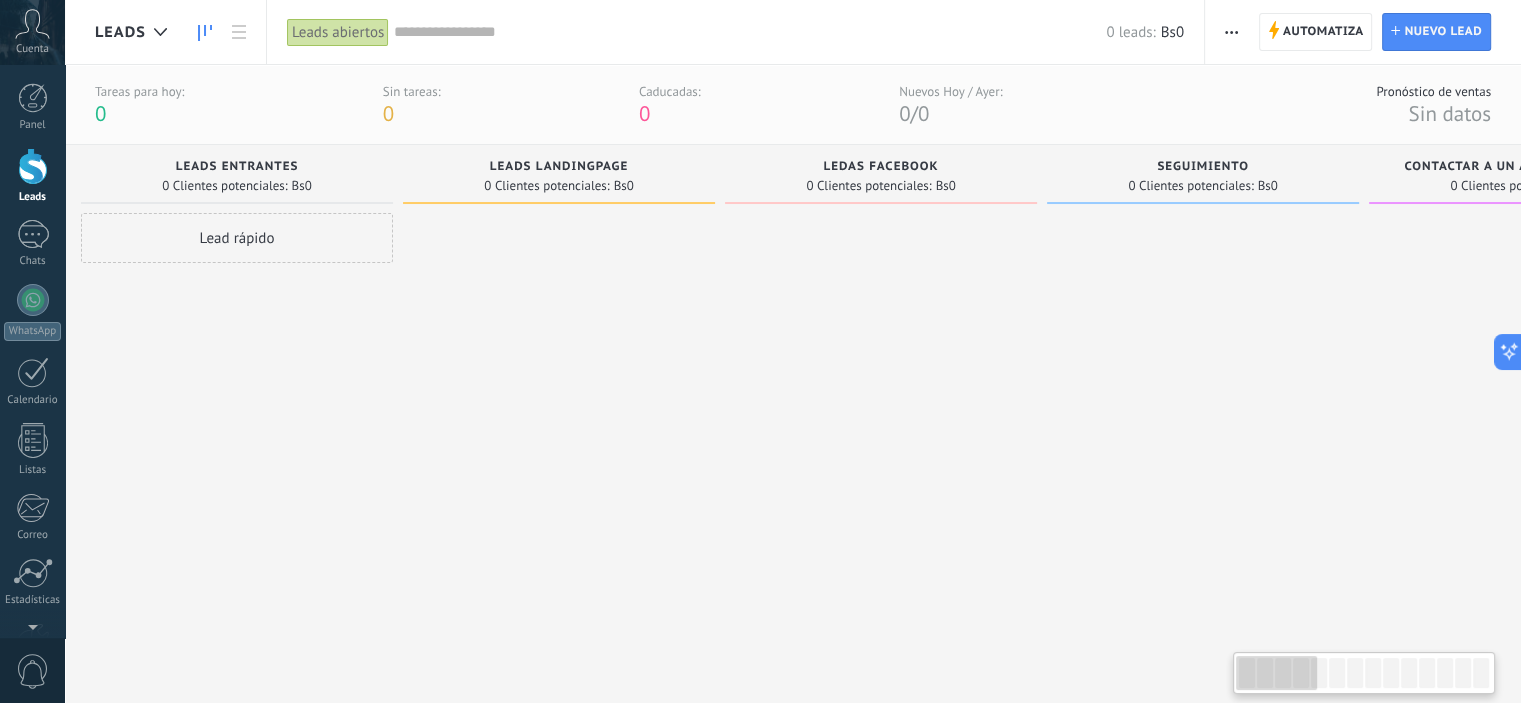 drag, startPoint x: 1273, startPoint y: 680, endPoint x: 1249, endPoint y: 698, distance: 30 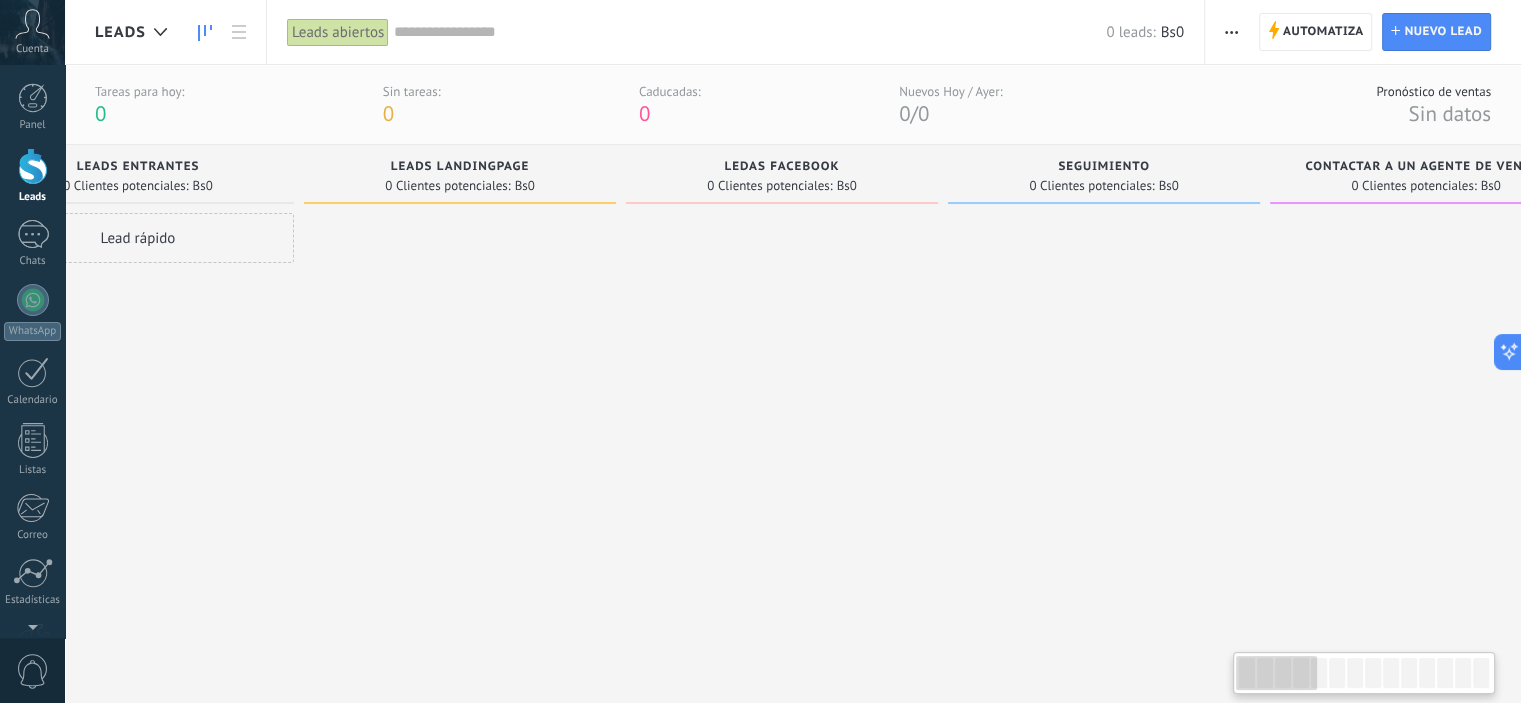 scroll, scrollTop: 0, scrollLeft: 14, axis: horizontal 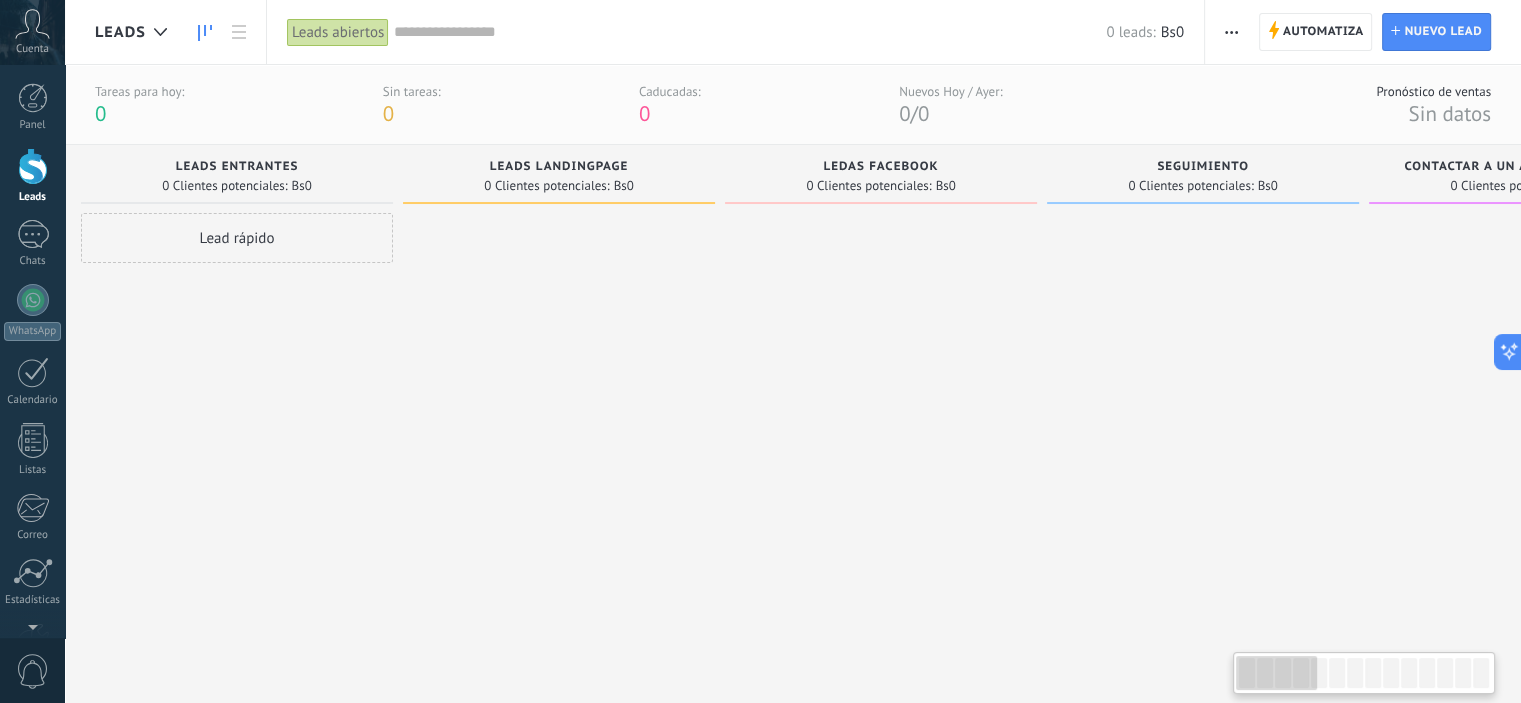 drag, startPoint x: 1294, startPoint y: 680, endPoint x: 1275, endPoint y: 688, distance: 20.615528 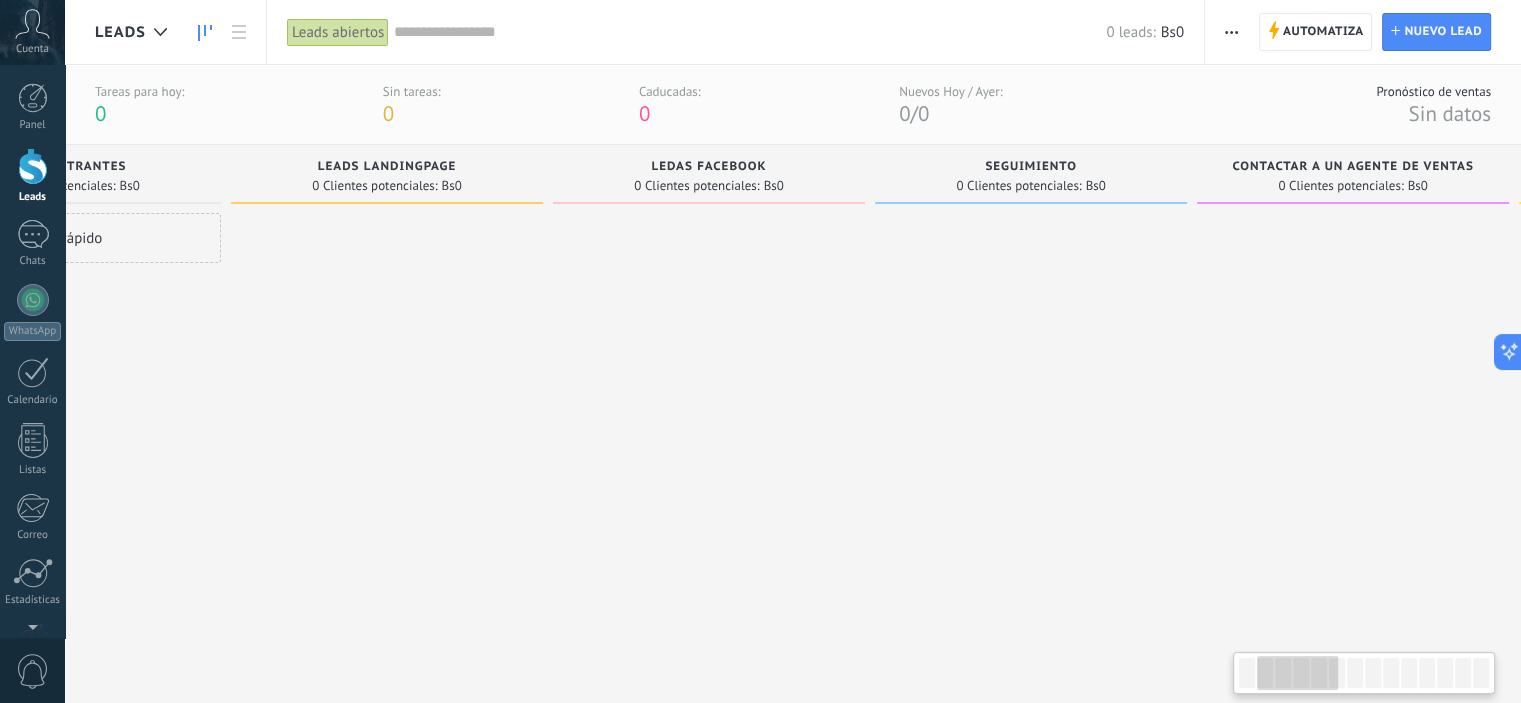 scroll, scrollTop: 0, scrollLeft: 14, axis: horizontal 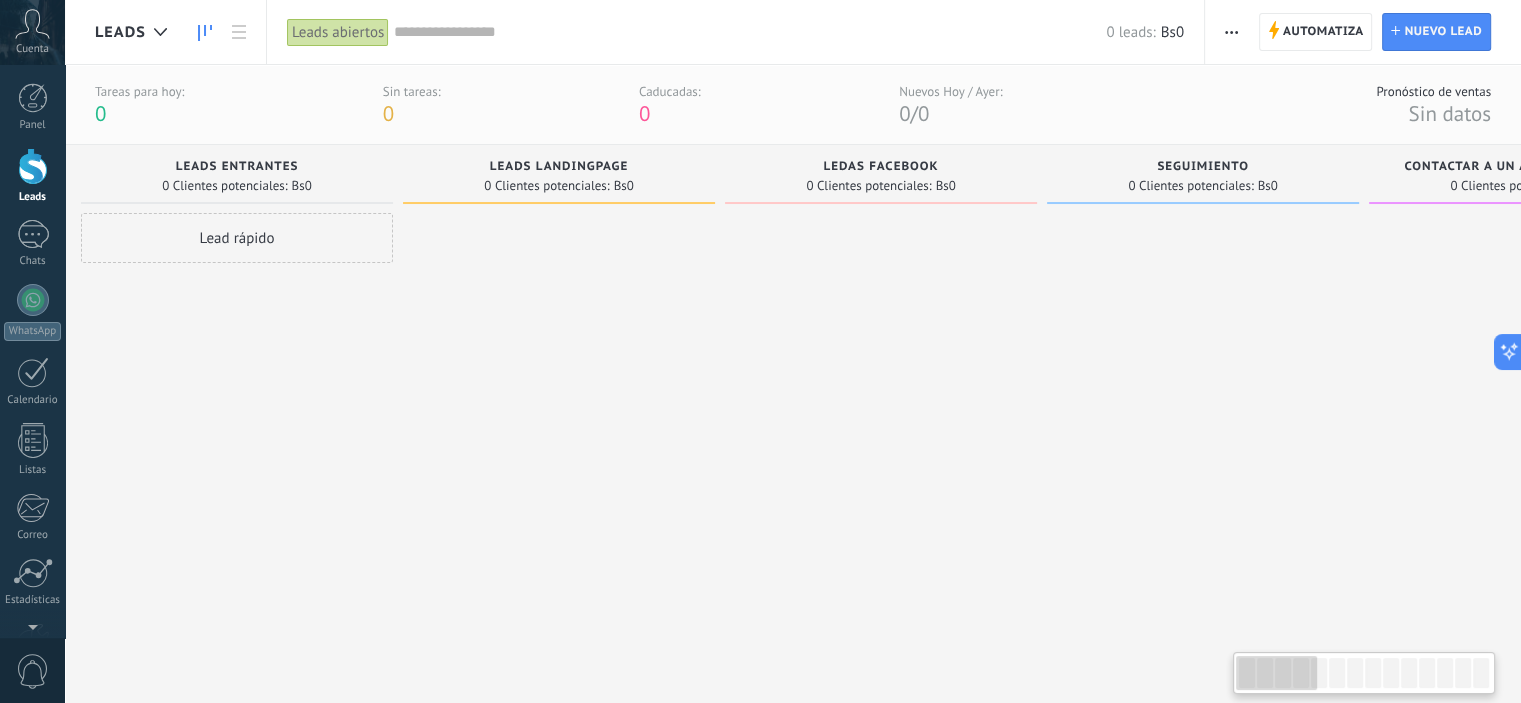 drag, startPoint x: 1281, startPoint y: 677, endPoint x: 1244, endPoint y: 679, distance: 37.054016 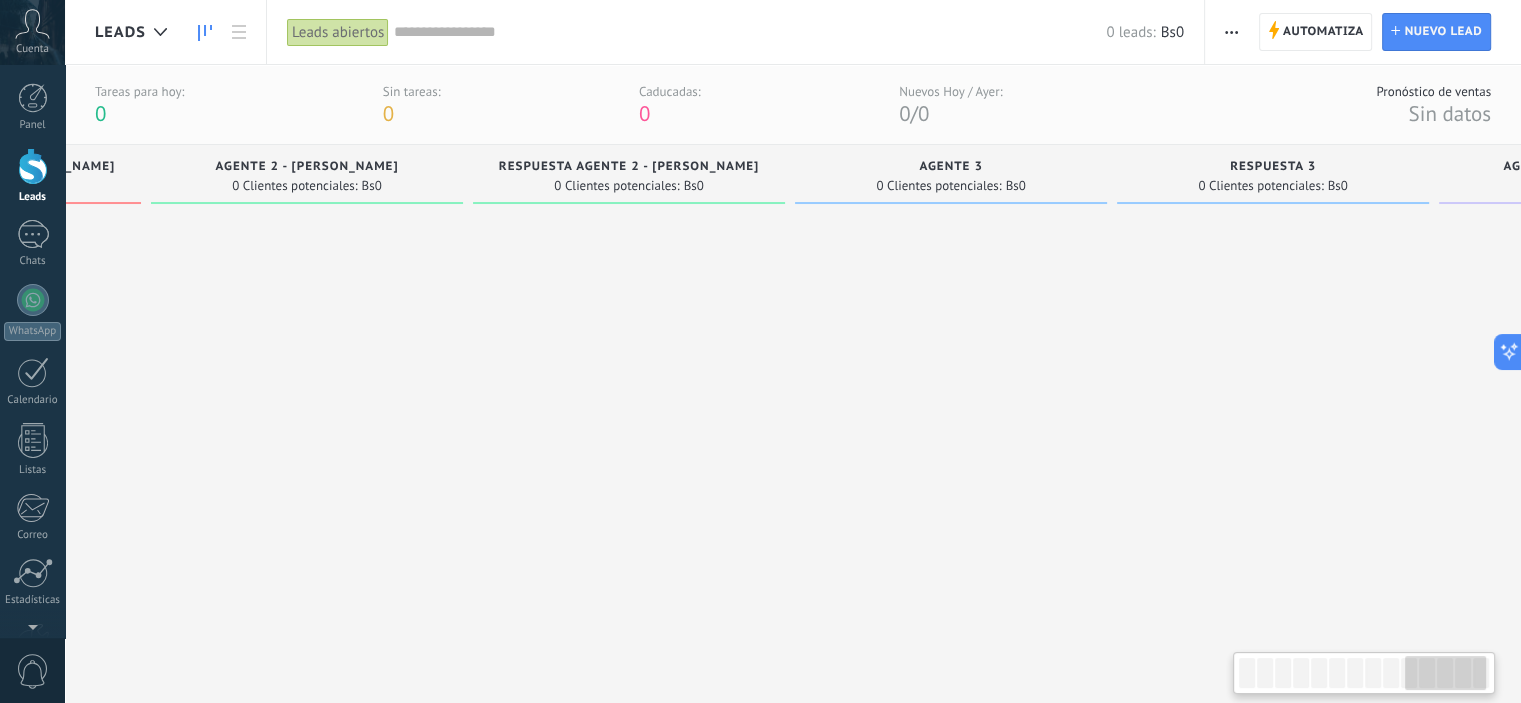 scroll, scrollTop: 0, scrollLeft: 3102, axis: horizontal 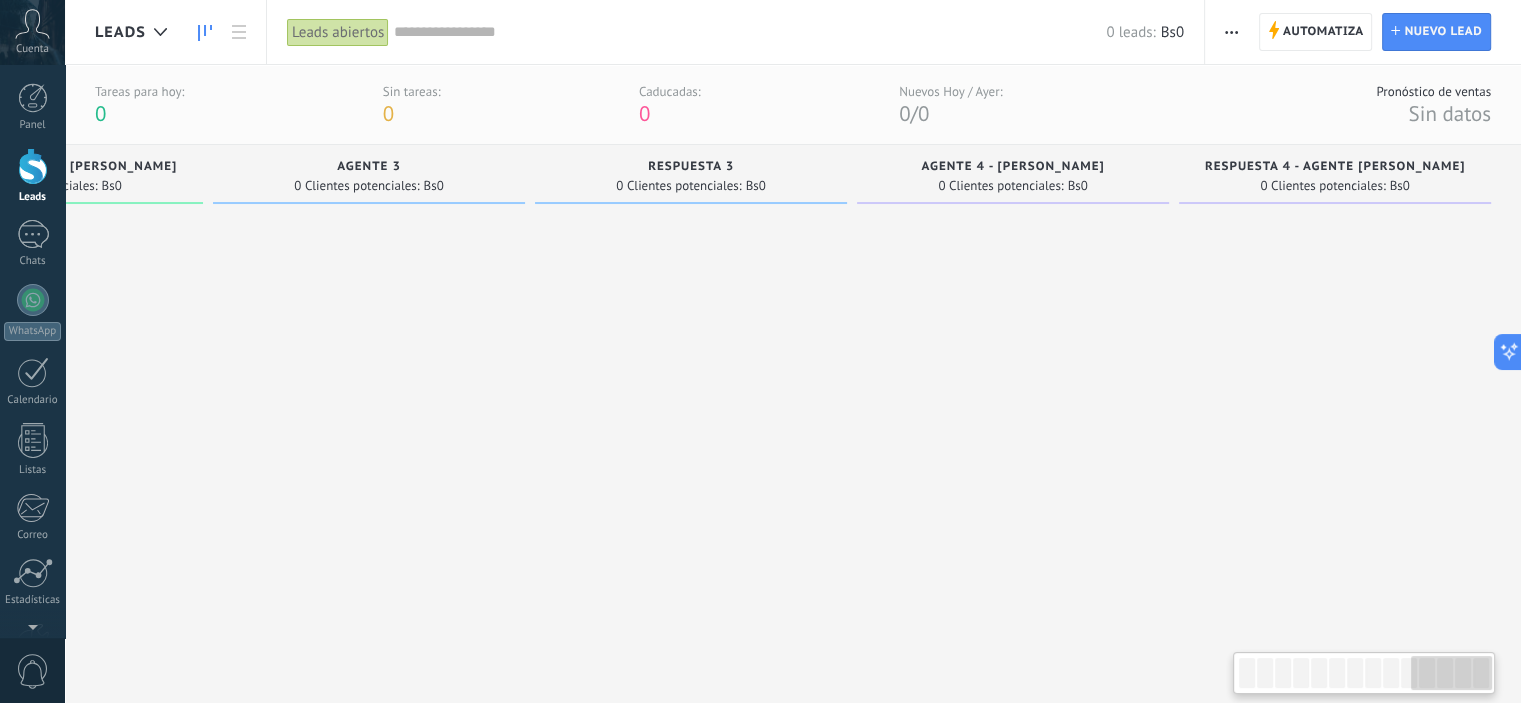drag, startPoint x: 1273, startPoint y: 675, endPoint x: 1468, endPoint y: 686, distance: 195.31001 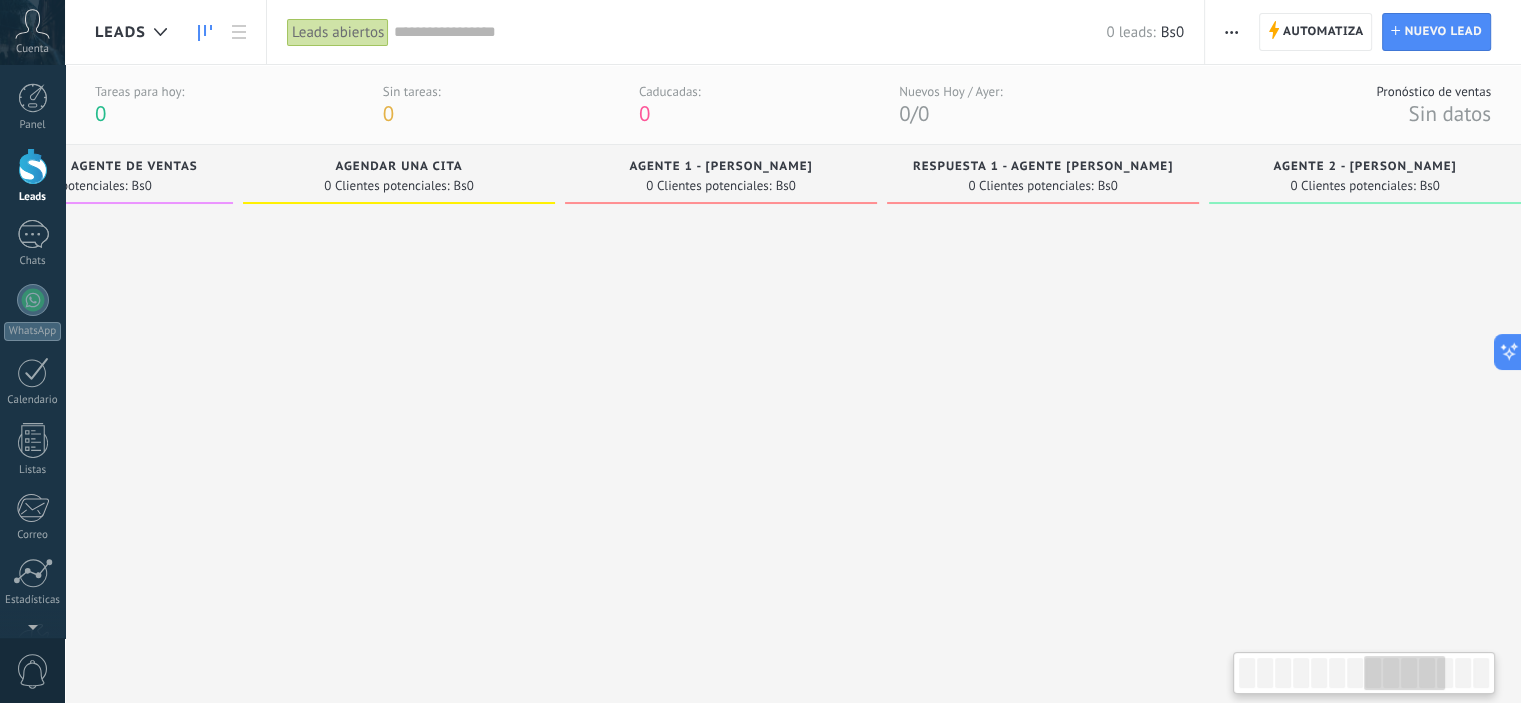 scroll, scrollTop: 0, scrollLeft: 14, axis: horizontal 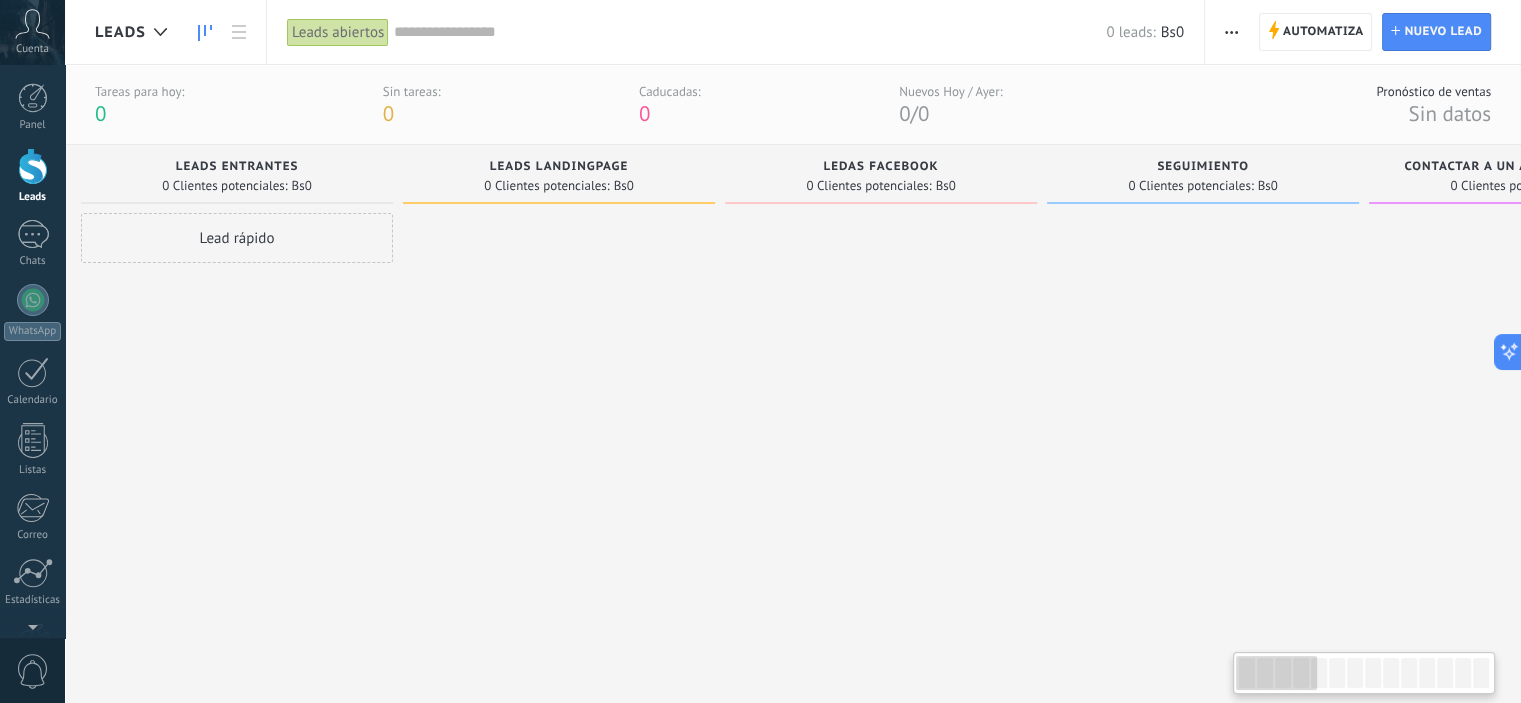 drag, startPoint x: 1452, startPoint y: 675, endPoint x: 1224, endPoint y: 675, distance: 228 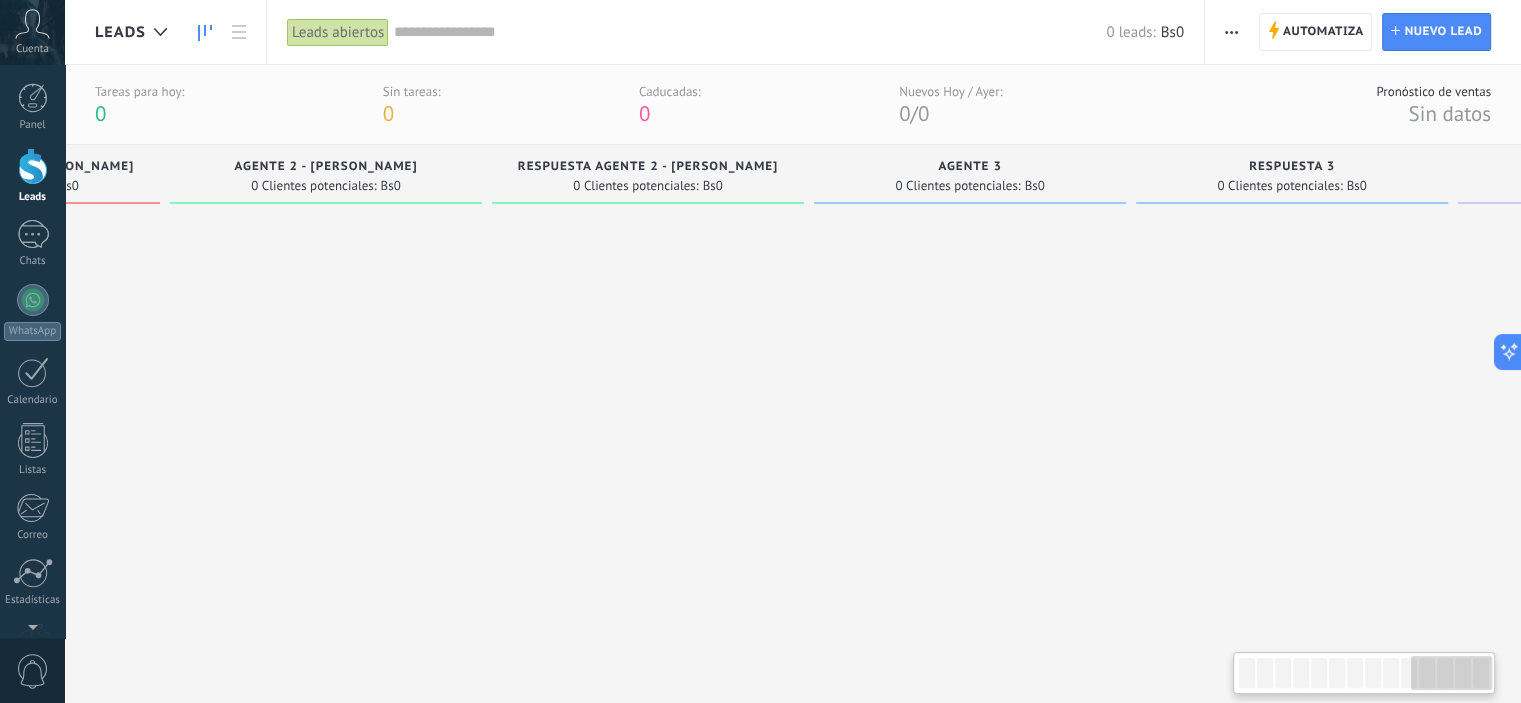 scroll, scrollTop: 0, scrollLeft: 3102, axis: horizontal 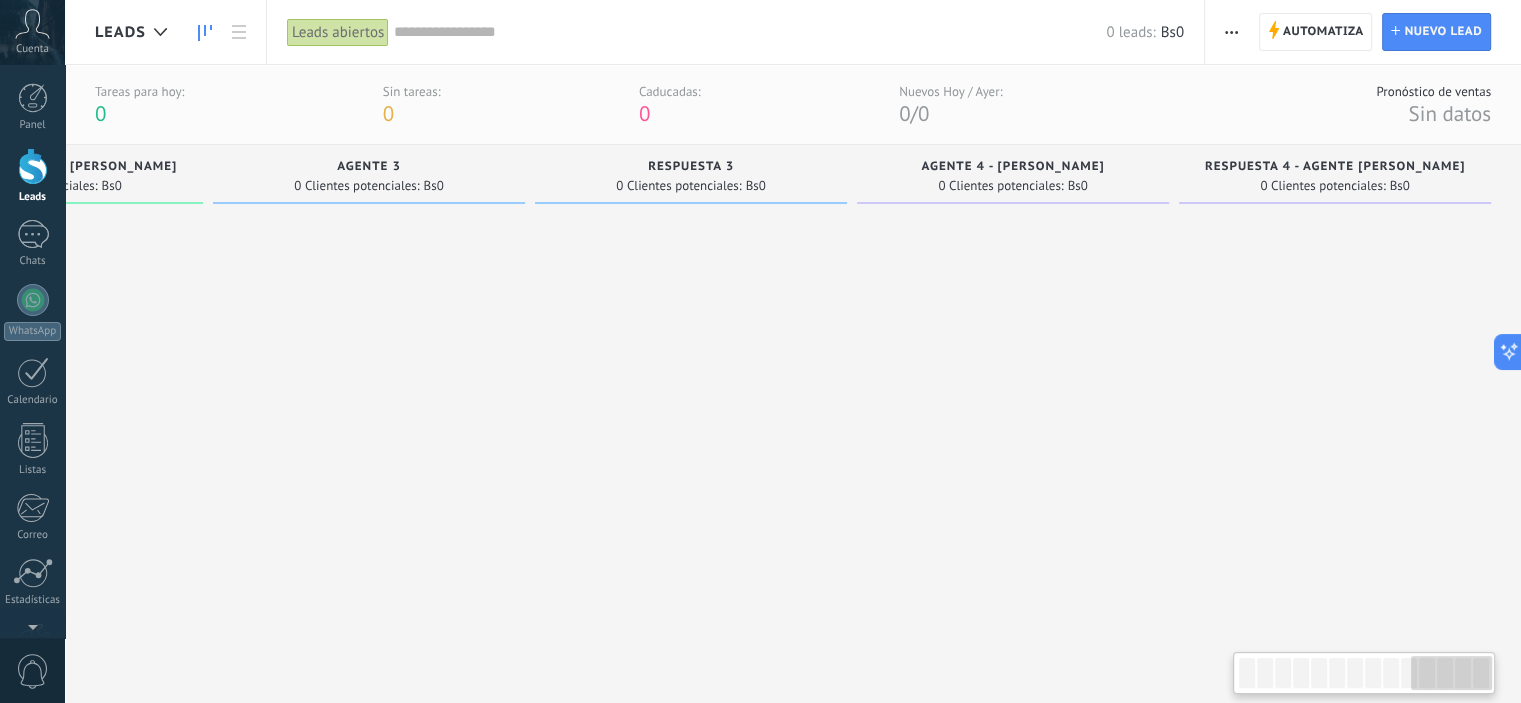 drag, startPoint x: 1286, startPoint y: 683, endPoint x: 1486, endPoint y: 682, distance: 200.0025 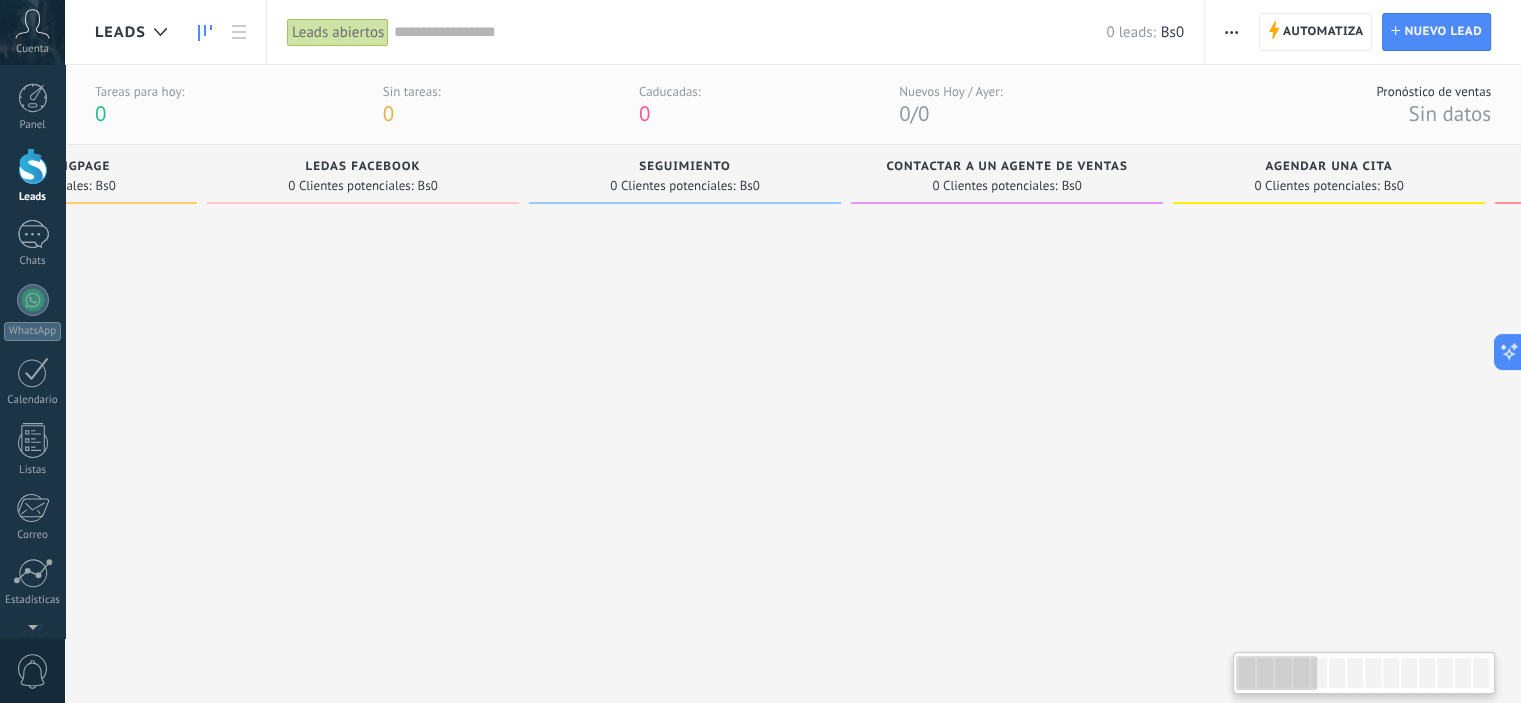 scroll, scrollTop: 0, scrollLeft: 14, axis: horizontal 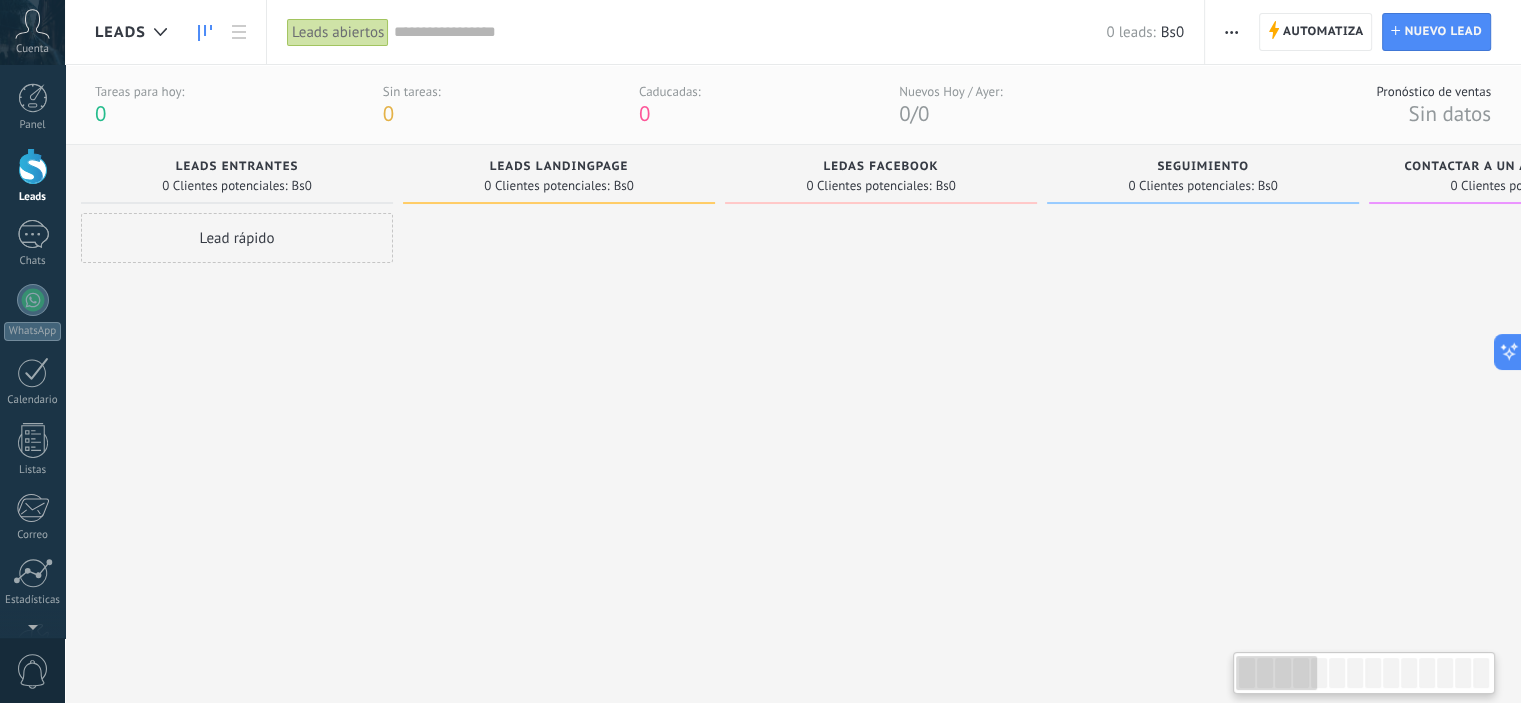 drag, startPoint x: 1454, startPoint y: 683, endPoint x: 1273, endPoint y: 682, distance: 181.00276 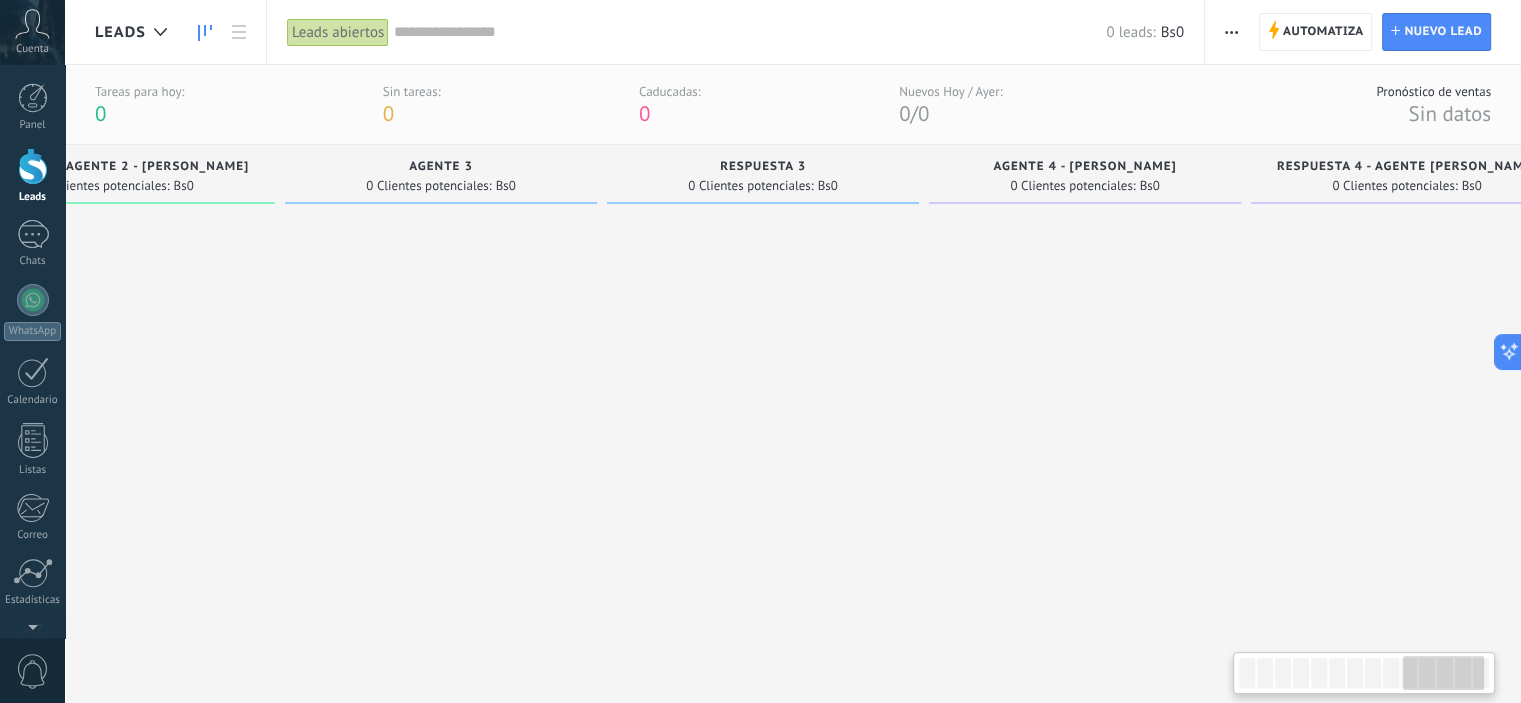 scroll, scrollTop: 0, scrollLeft: 3102, axis: horizontal 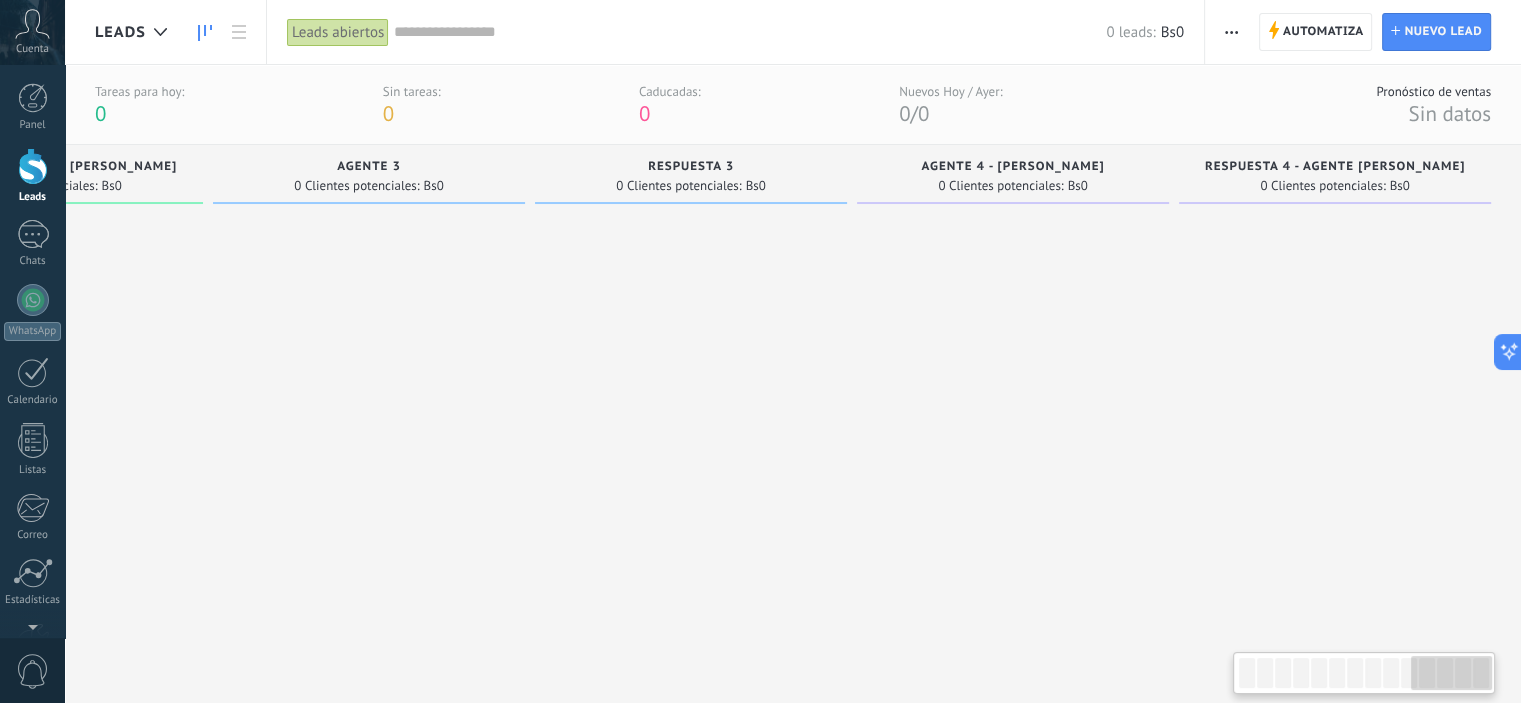drag, startPoint x: 1285, startPoint y: 680, endPoint x: 1470, endPoint y: 675, distance: 185.06755 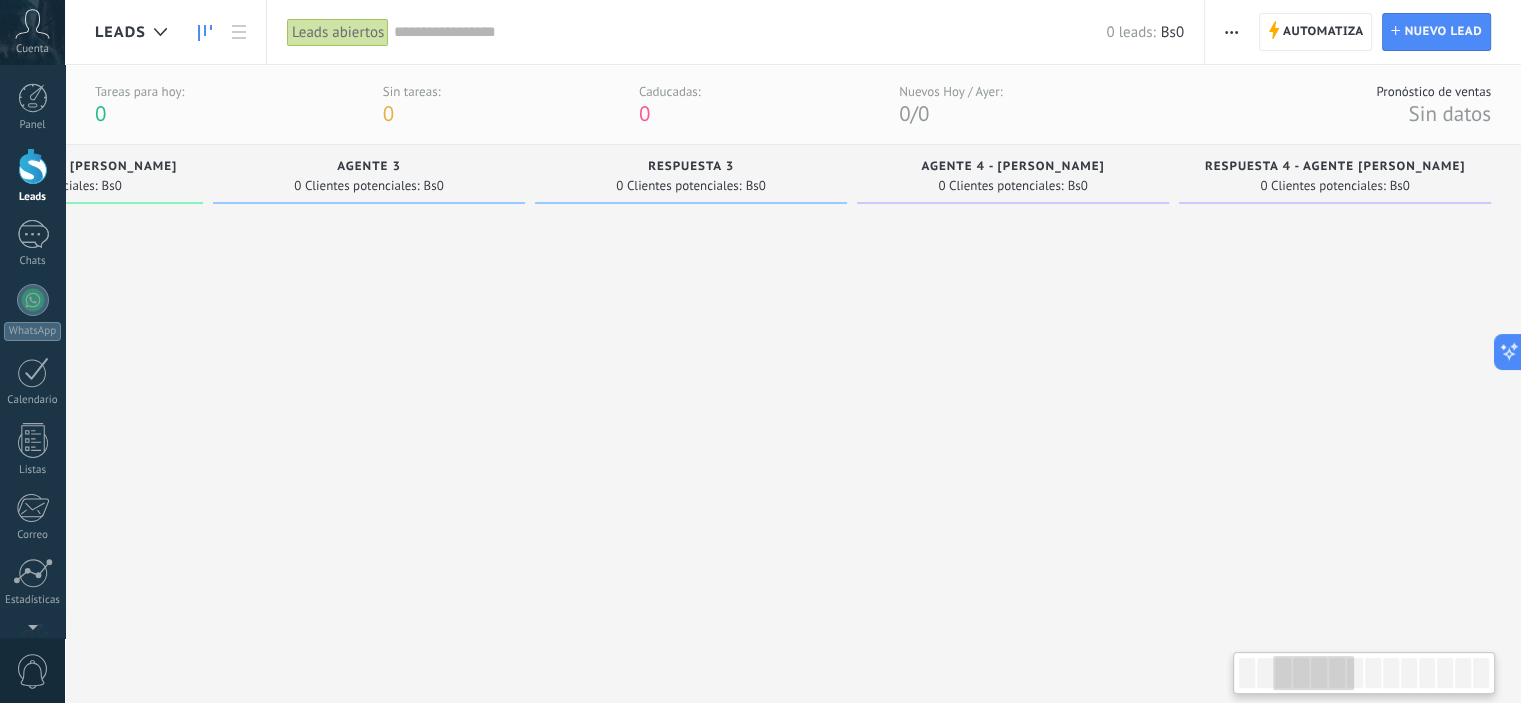 scroll, scrollTop: 0, scrollLeft: 14, axis: horizontal 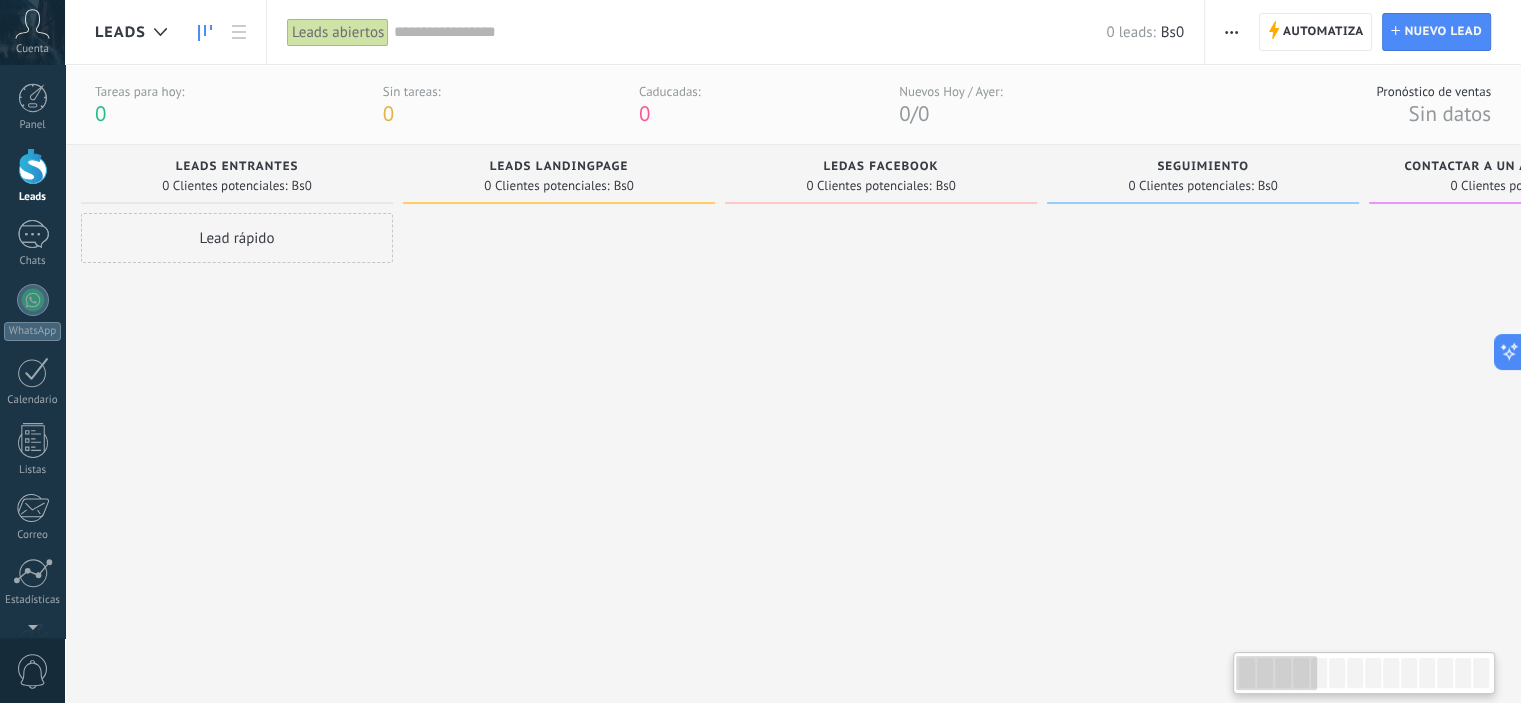 drag, startPoint x: 1462, startPoint y: 677, endPoint x: 1233, endPoint y: 673, distance: 229.03493 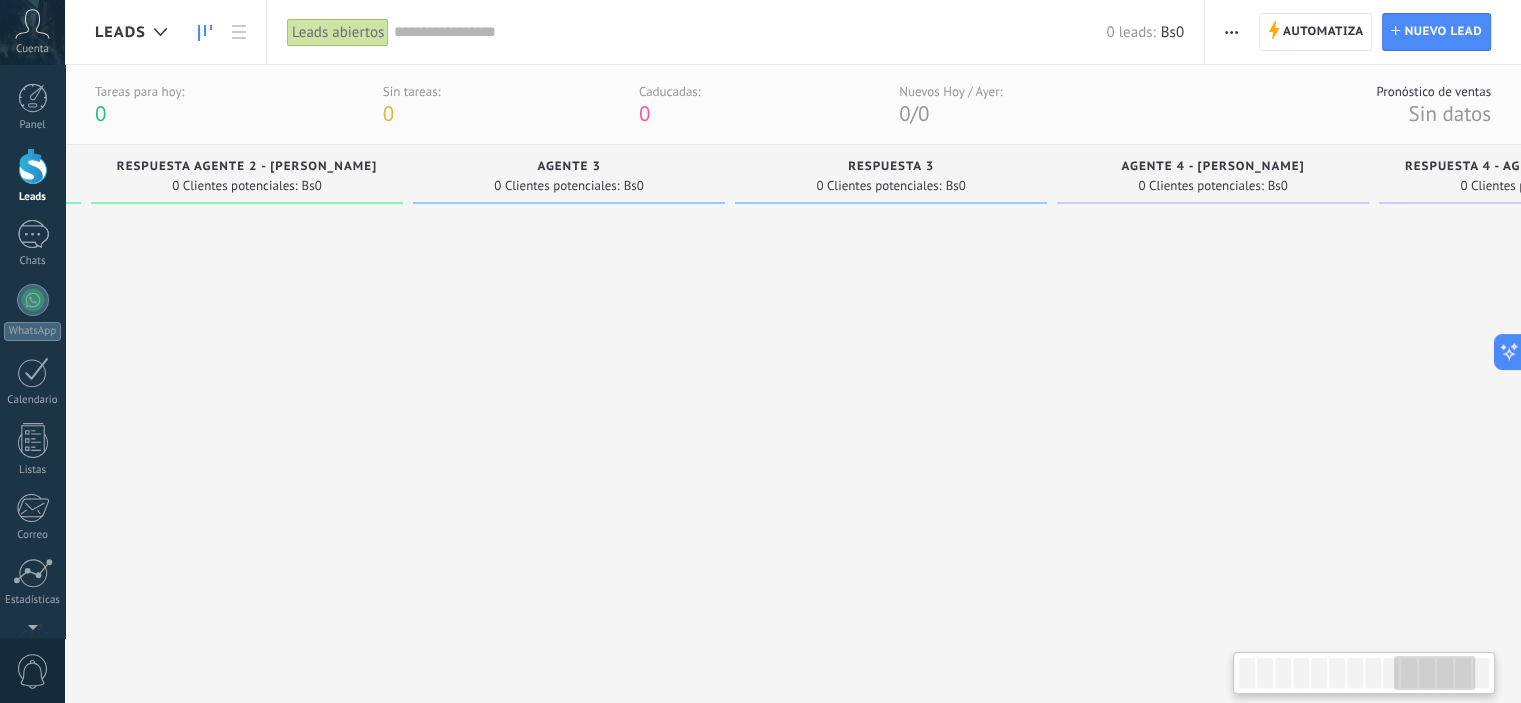 scroll, scrollTop: 0, scrollLeft: 3102, axis: horizontal 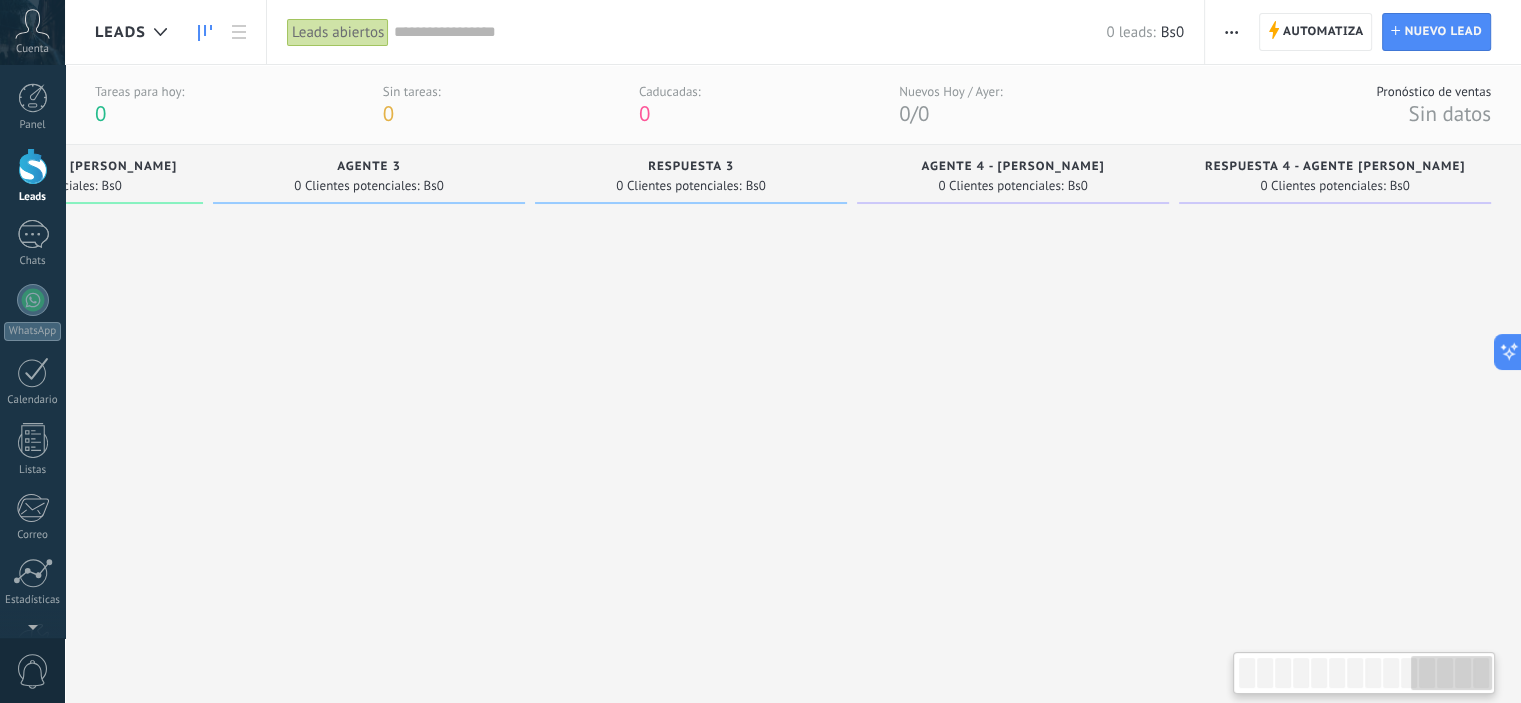 drag, startPoint x: 1285, startPoint y: 683, endPoint x: 1493, endPoint y: 685, distance: 208.00961 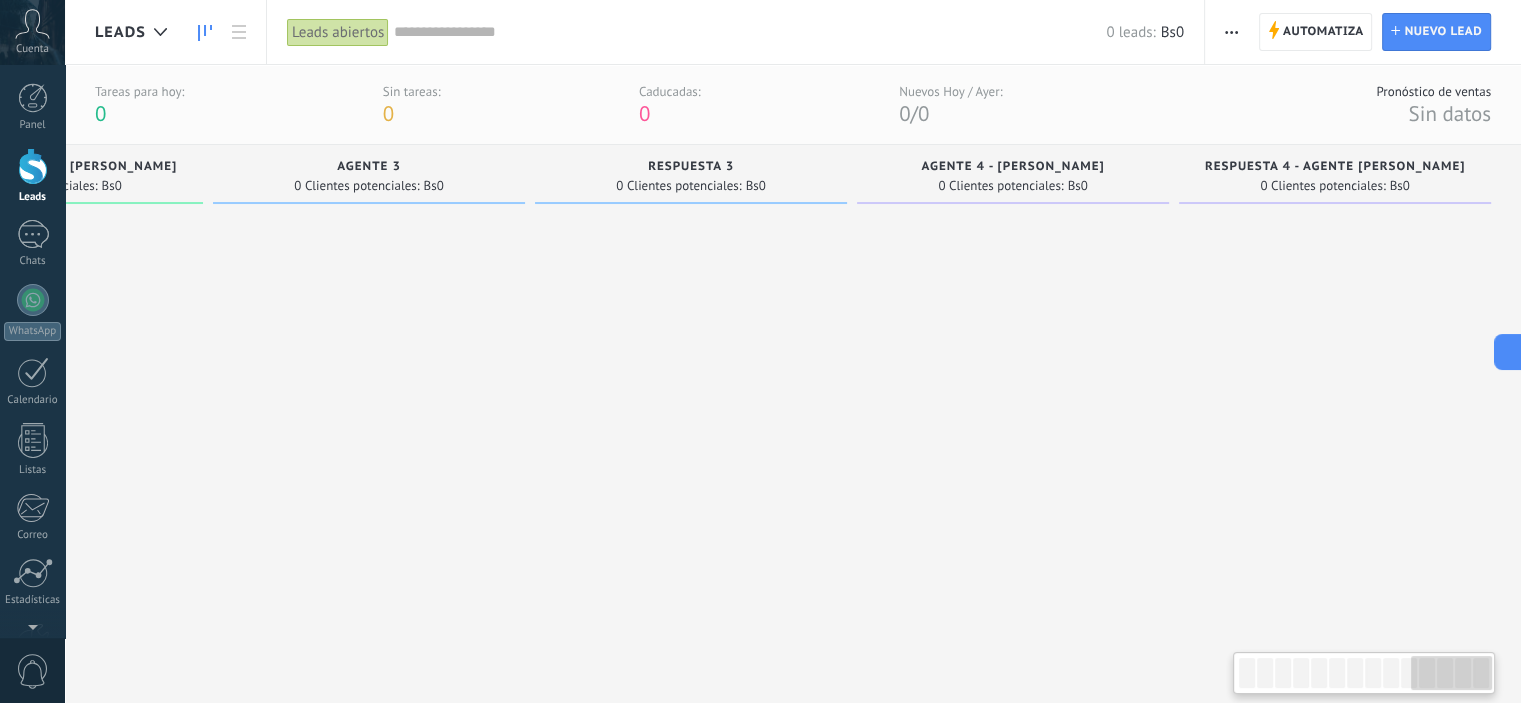 drag, startPoint x: 1464, startPoint y: 682, endPoint x: 1494, endPoint y: 671, distance: 31.95309 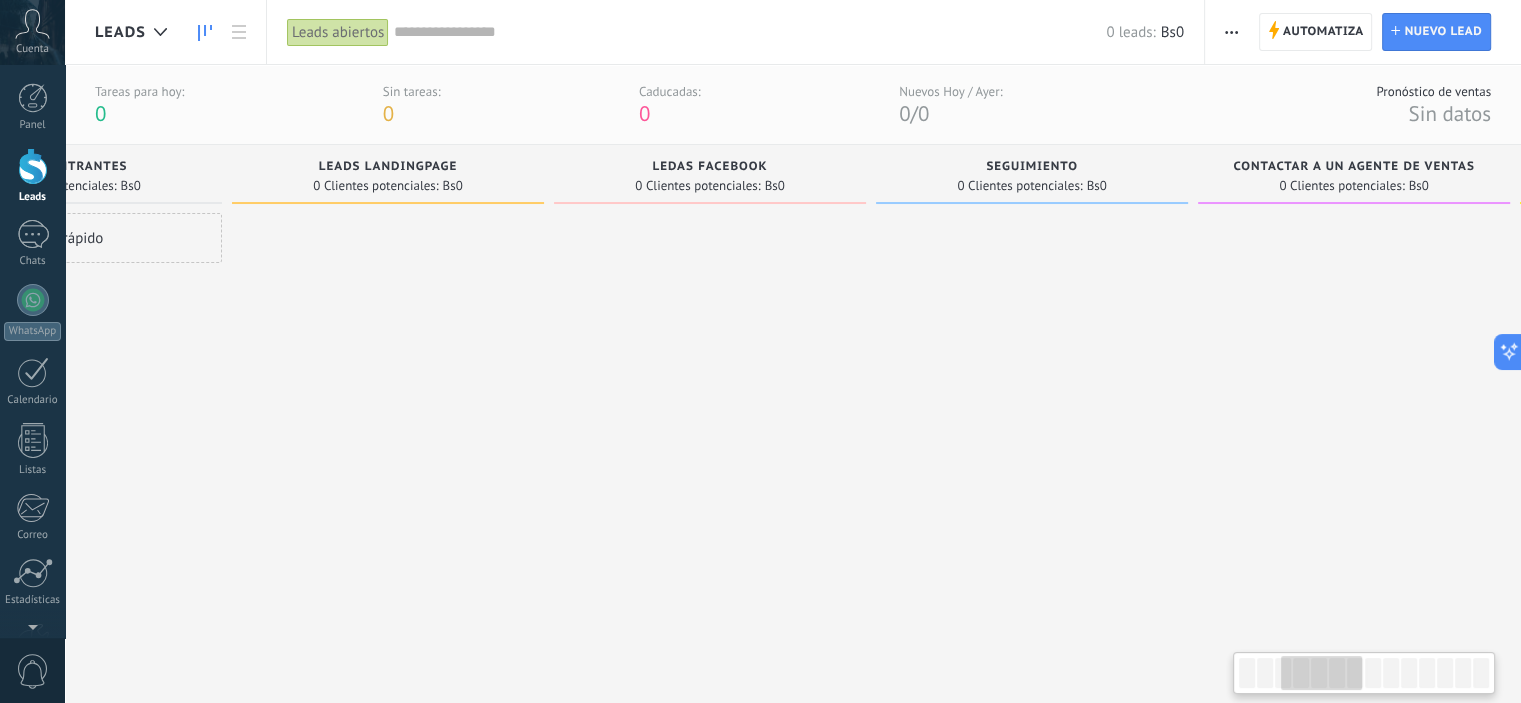 scroll, scrollTop: 0, scrollLeft: 14, axis: horizontal 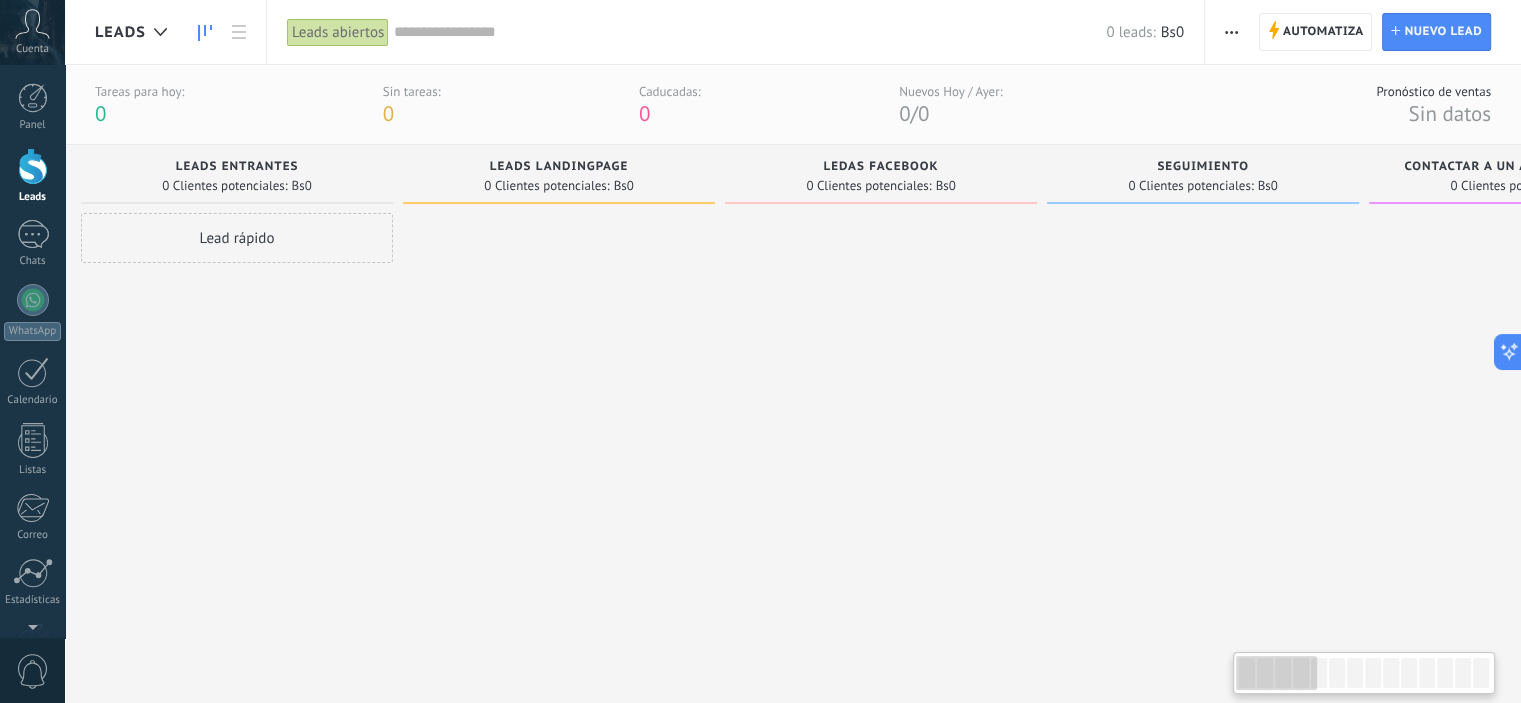drag, startPoint x: 1460, startPoint y: 679, endPoint x: 1279, endPoint y: 682, distance: 181.02486 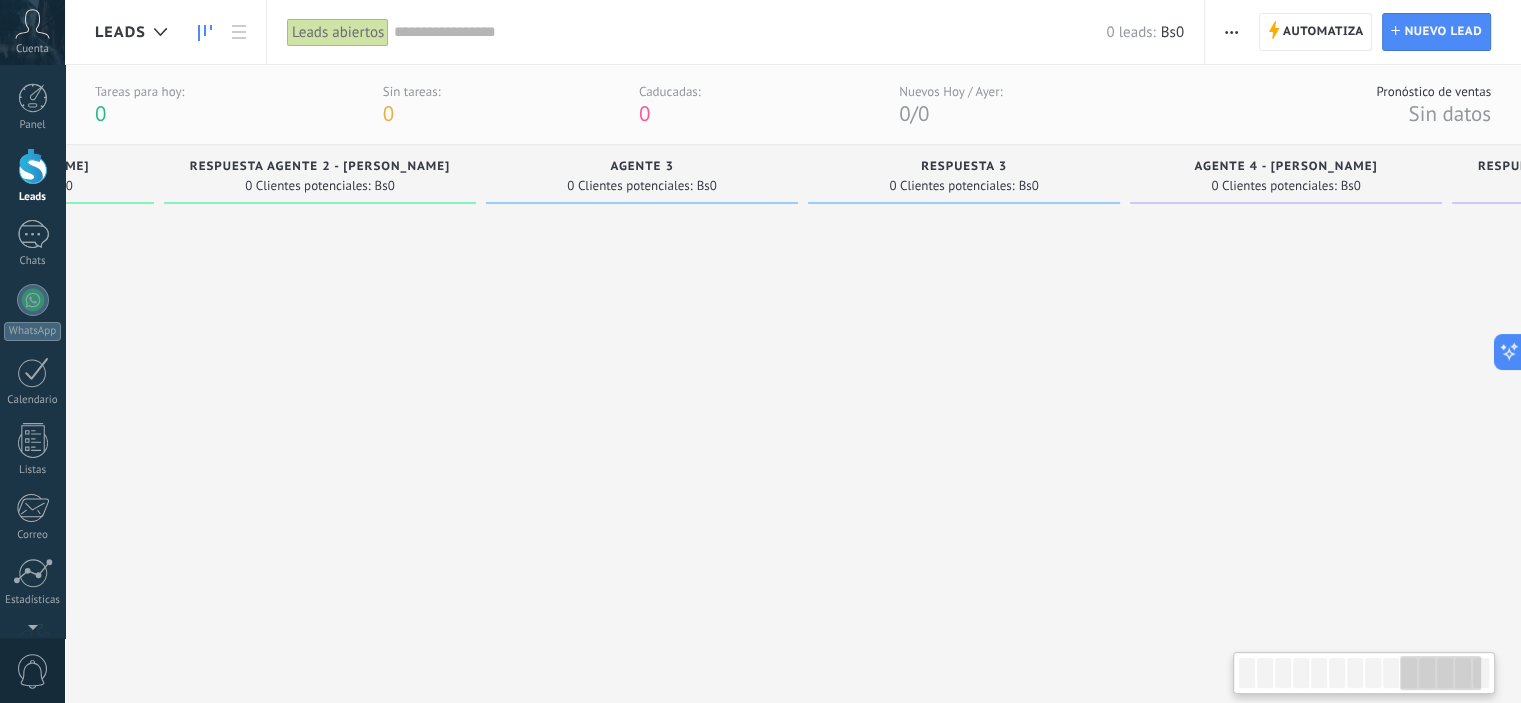 scroll, scrollTop: 0, scrollLeft: 3102, axis: horizontal 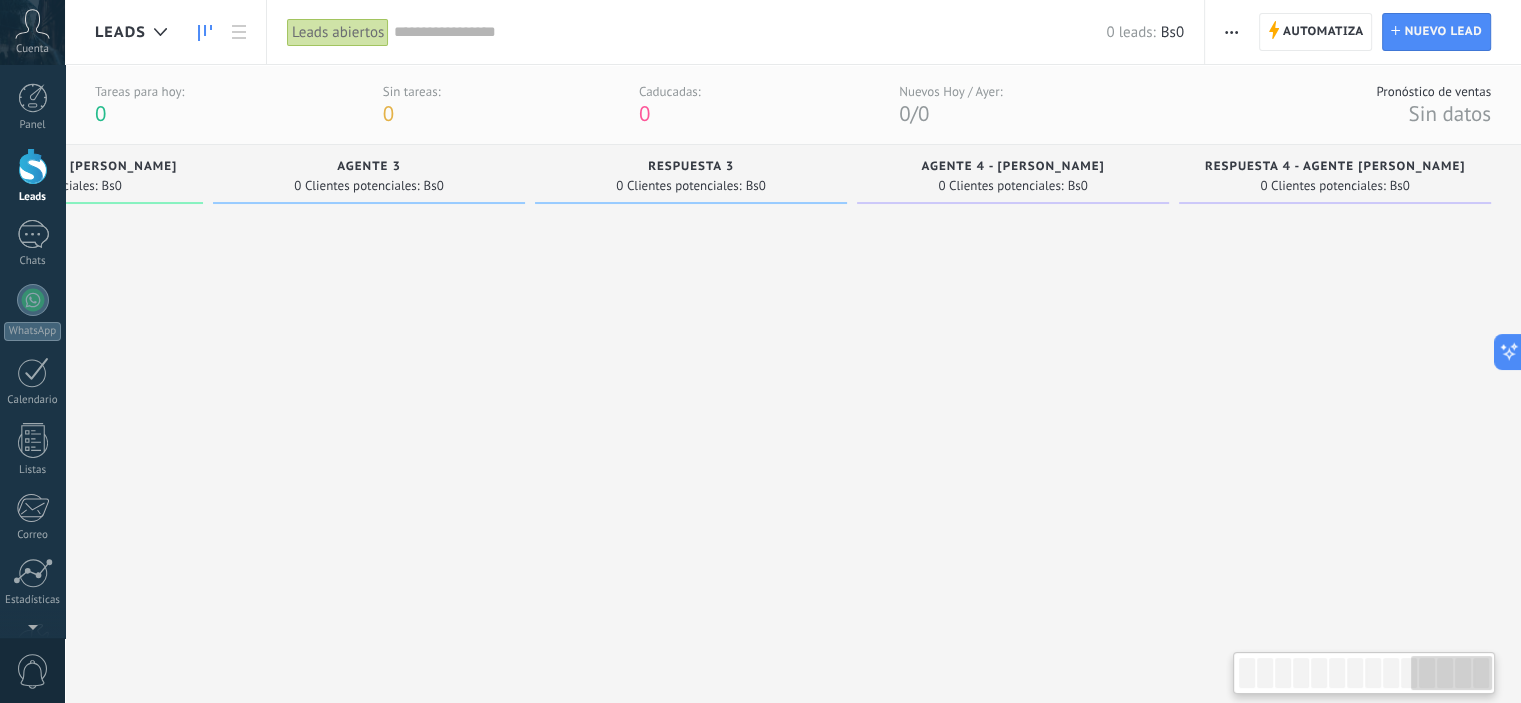 drag, startPoint x: 1278, startPoint y: 682, endPoint x: 1458, endPoint y: 676, distance: 180.09998 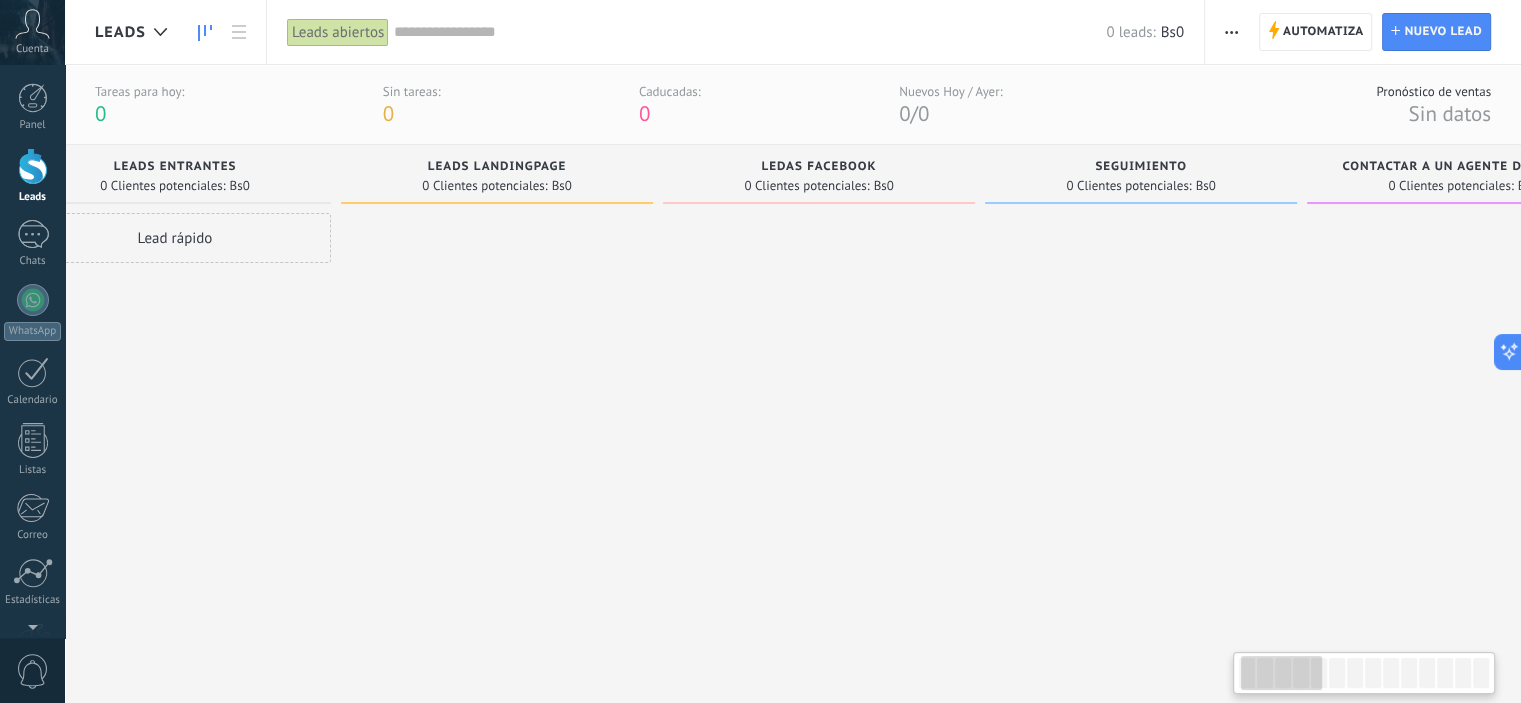 scroll, scrollTop: 0, scrollLeft: 14, axis: horizontal 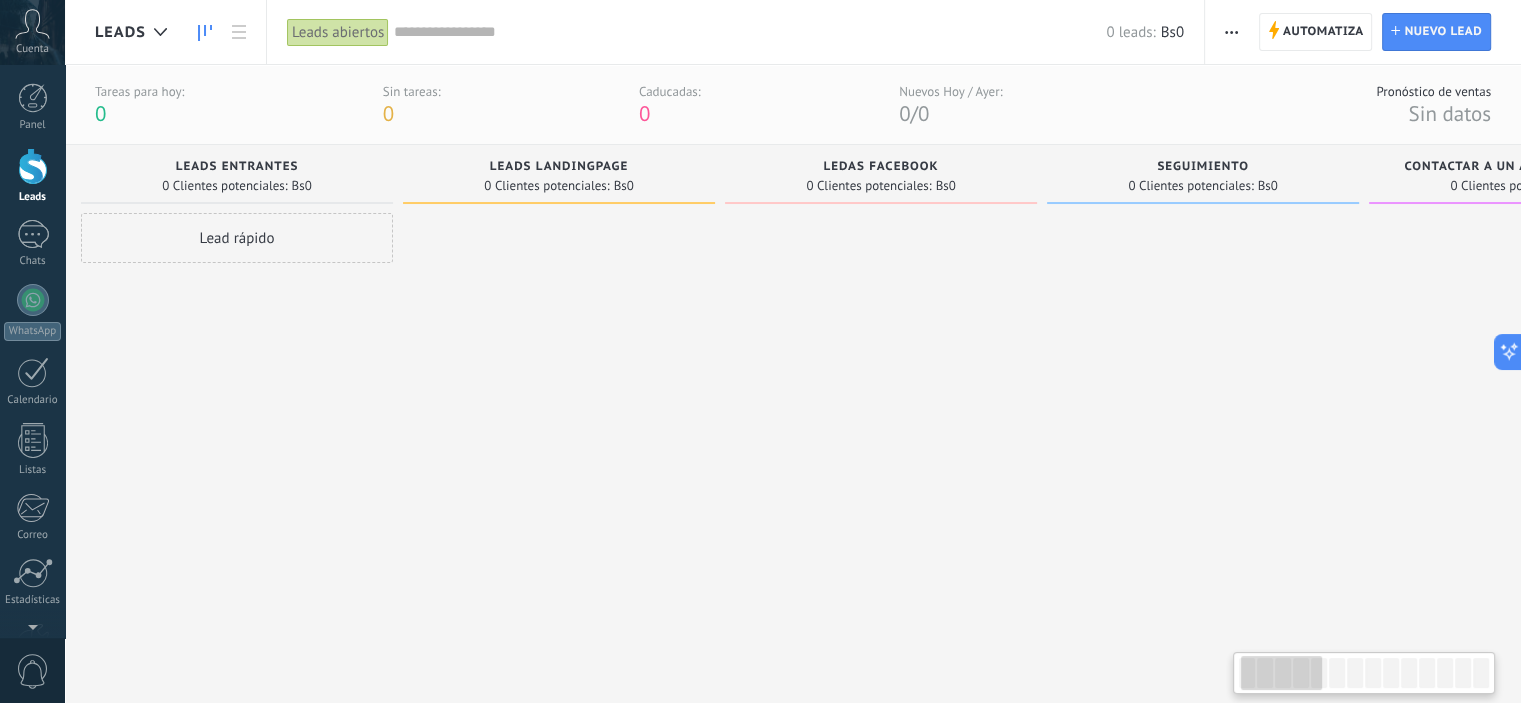 drag, startPoint x: 1458, startPoint y: 678, endPoint x: 1273, endPoint y: 681, distance: 185.02432 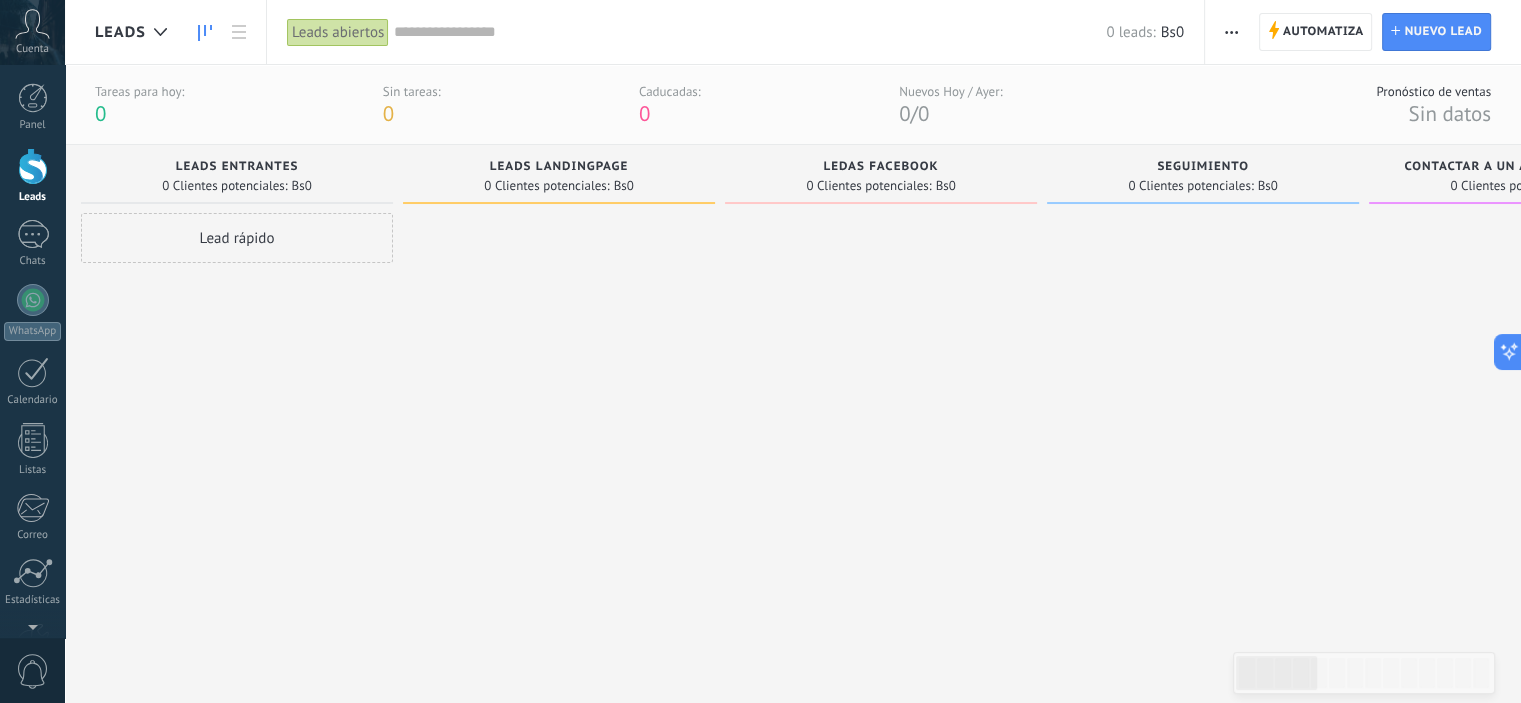 click 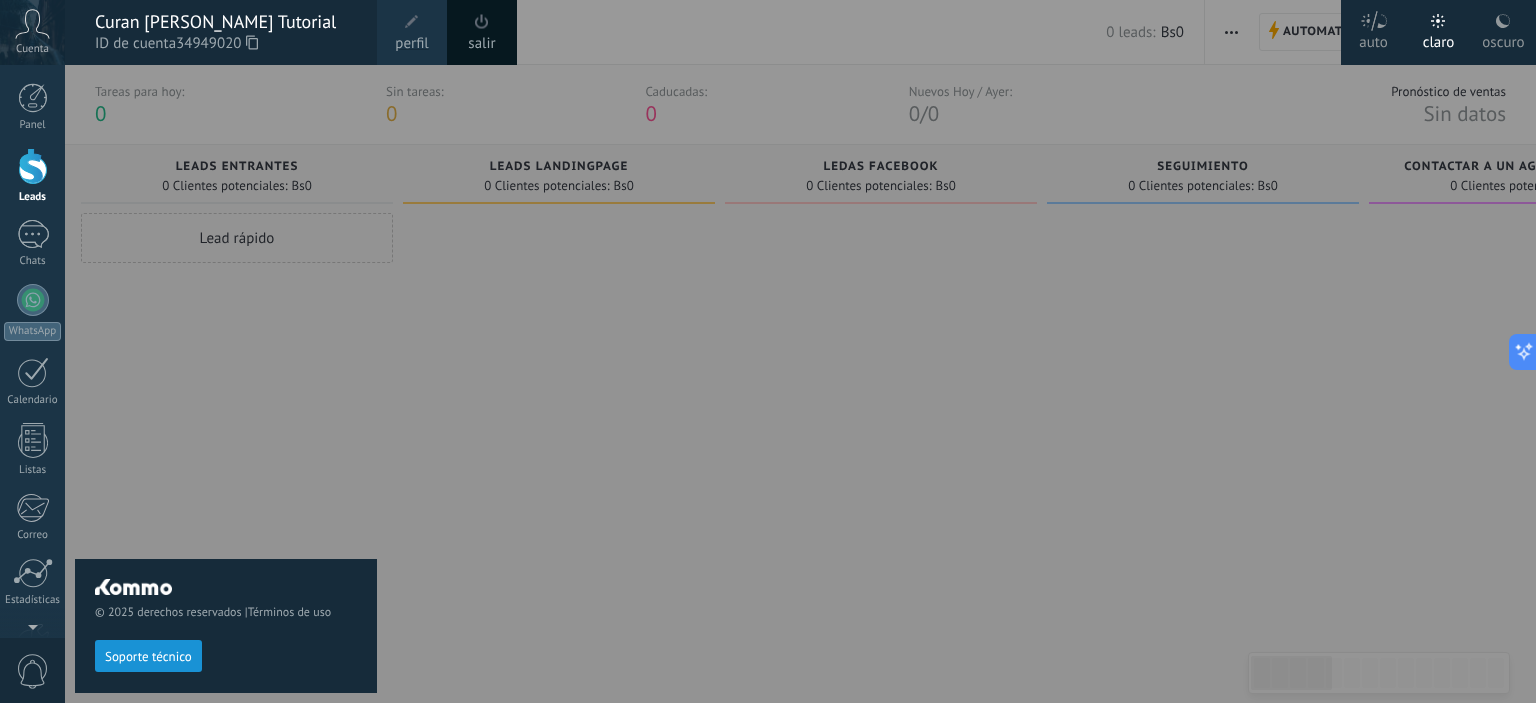 click 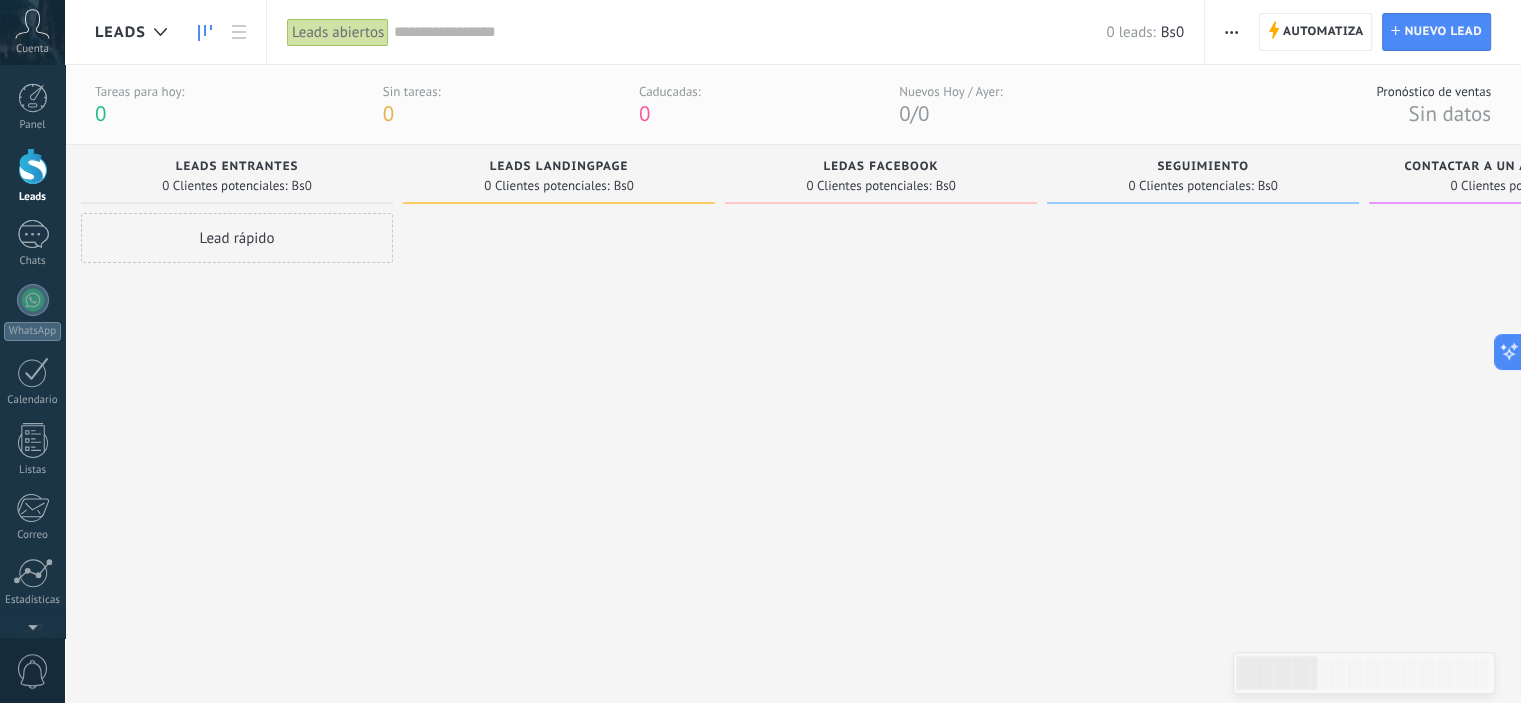 click at bounding box center (559, 434) 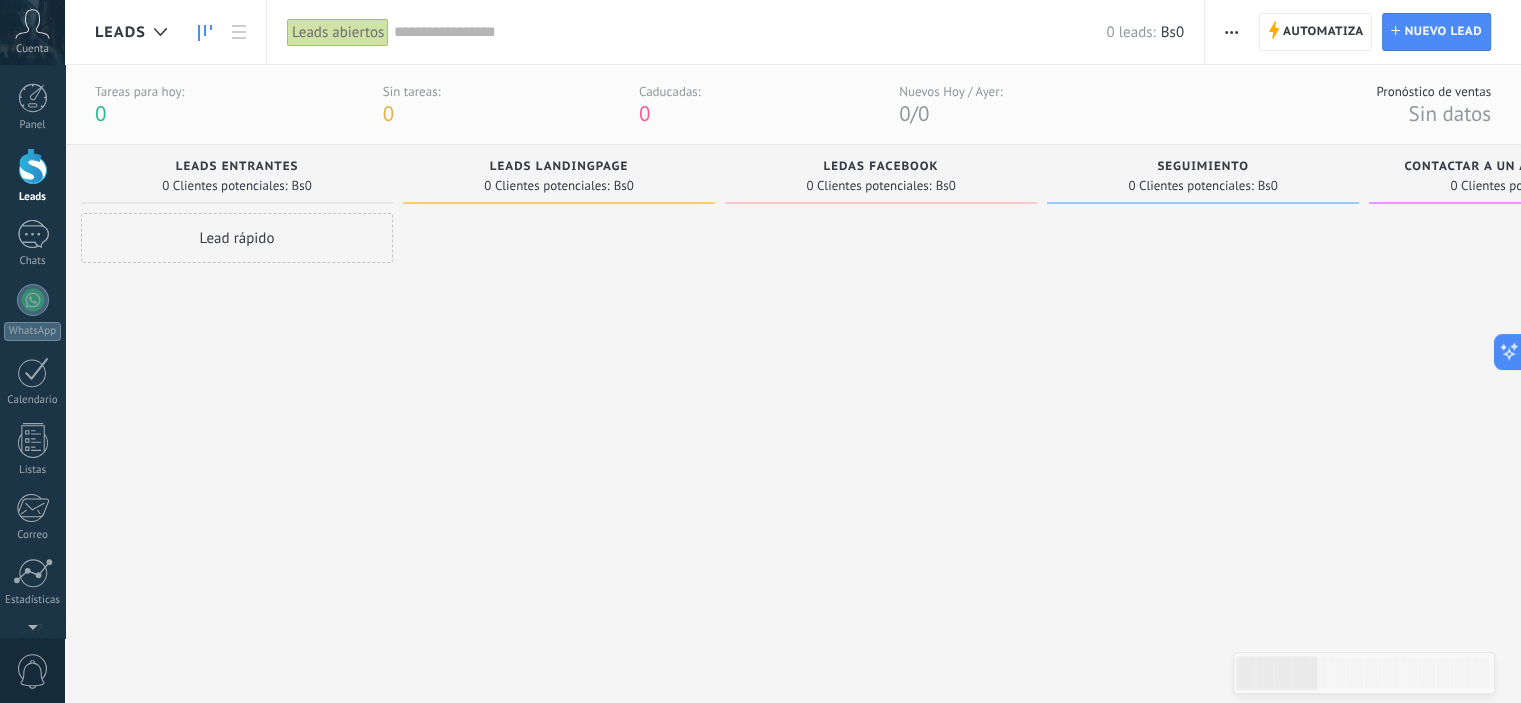 click at bounding box center (559, 434) 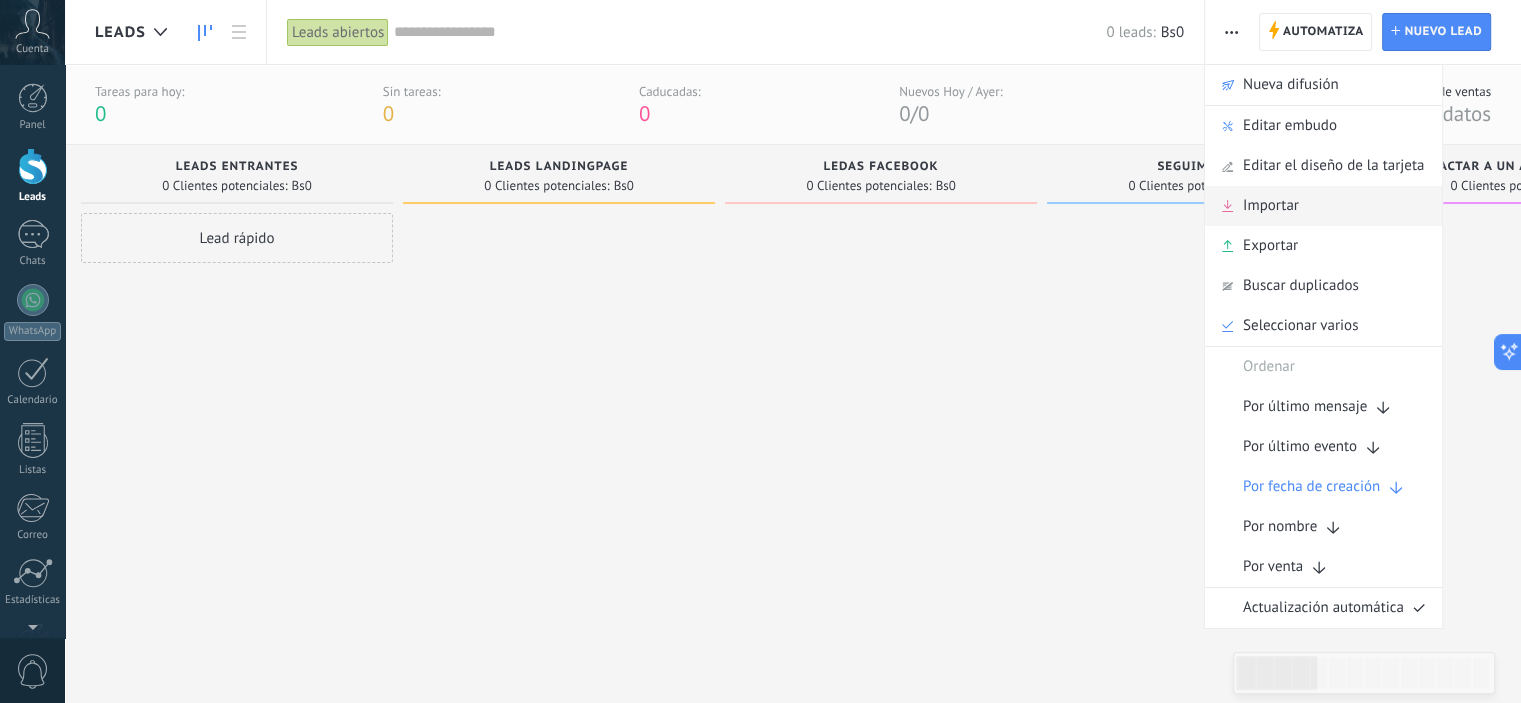 click on "Importar" at bounding box center [1271, 206] 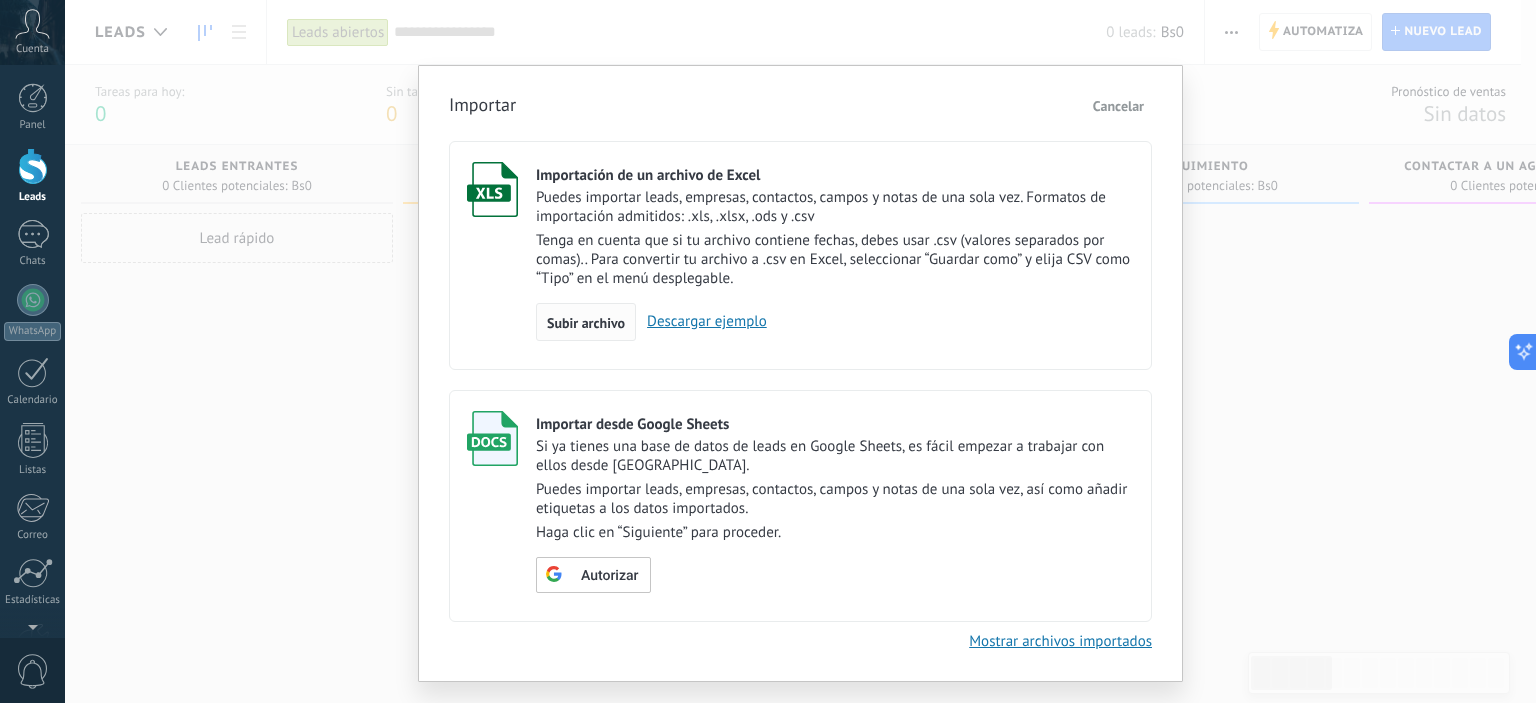 click on "Subir archivo" at bounding box center [586, 323] 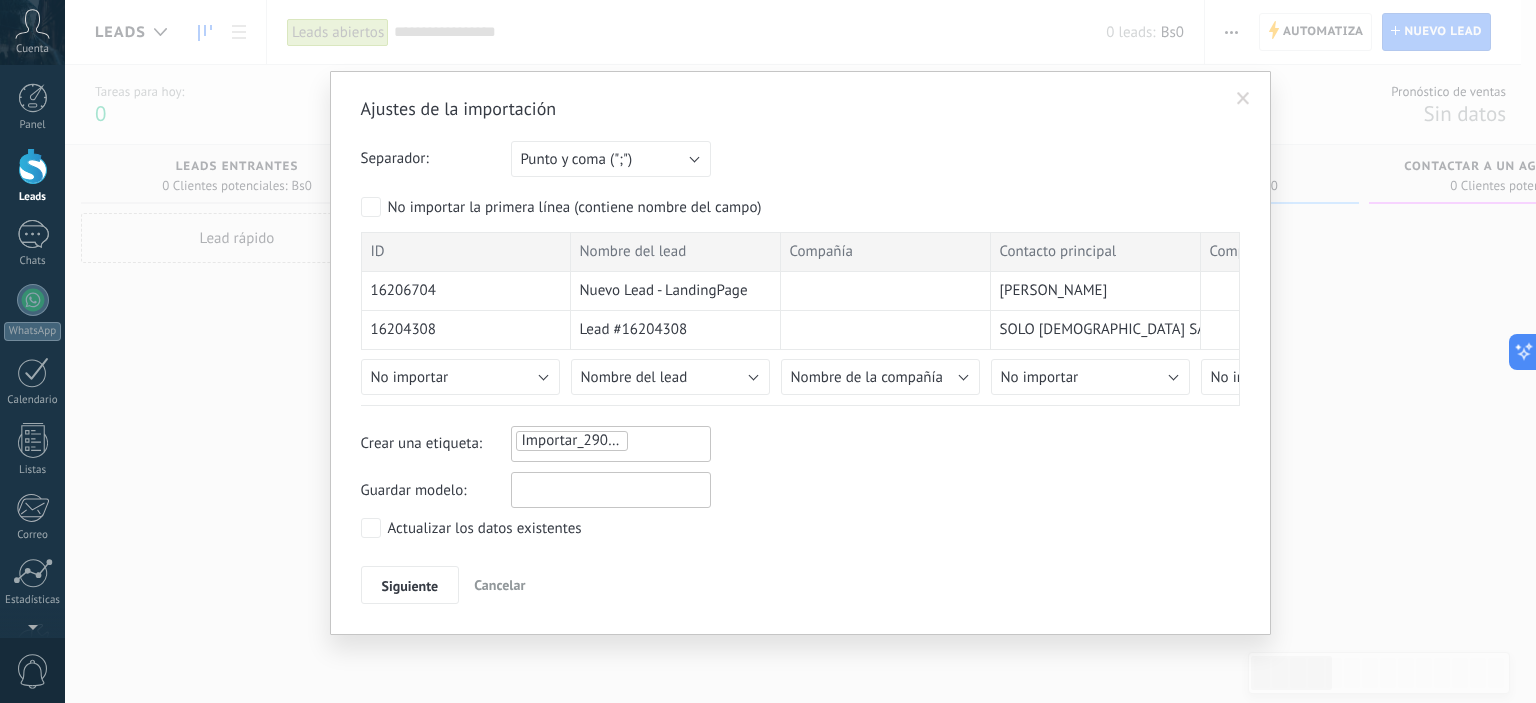 click at bounding box center [611, 490] 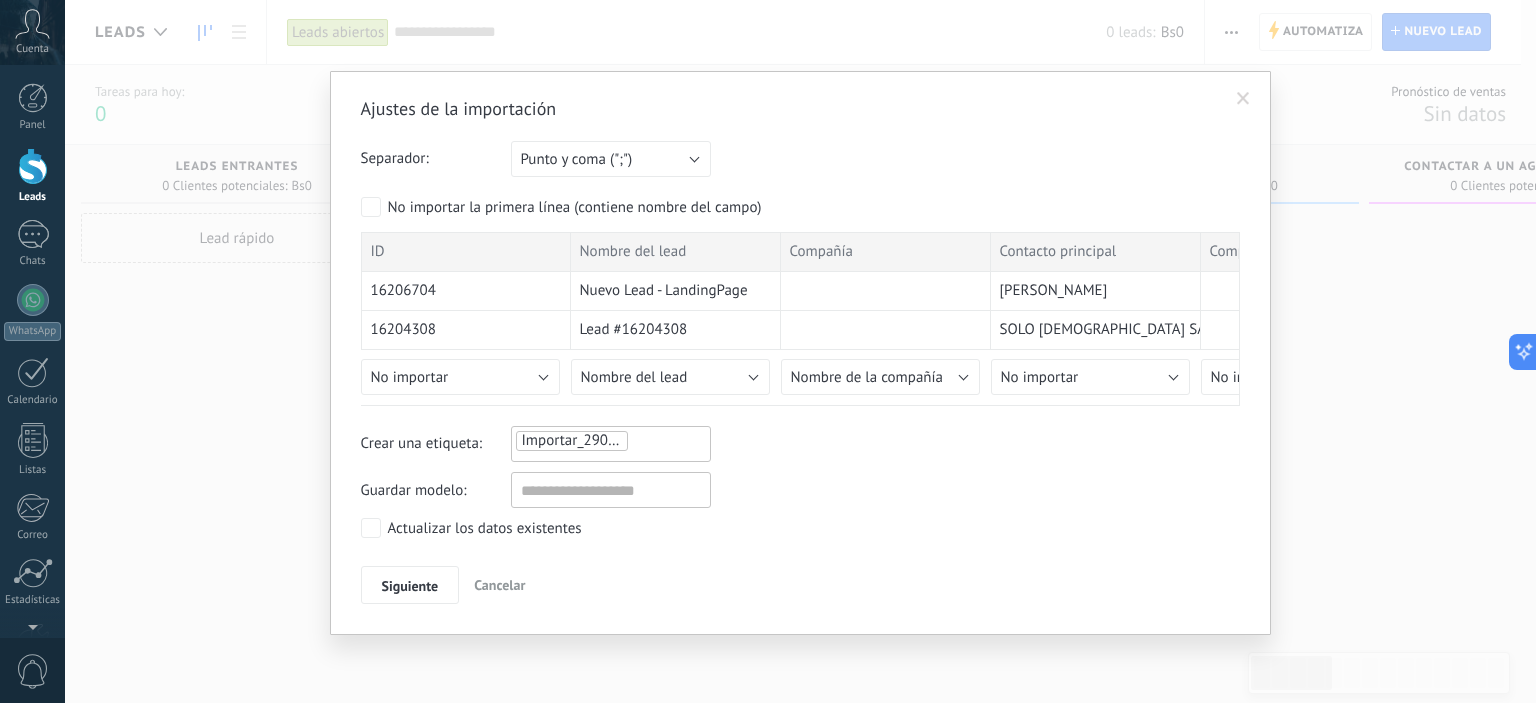 click on "Importar_29072025_1945" at bounding box center (583, 441) 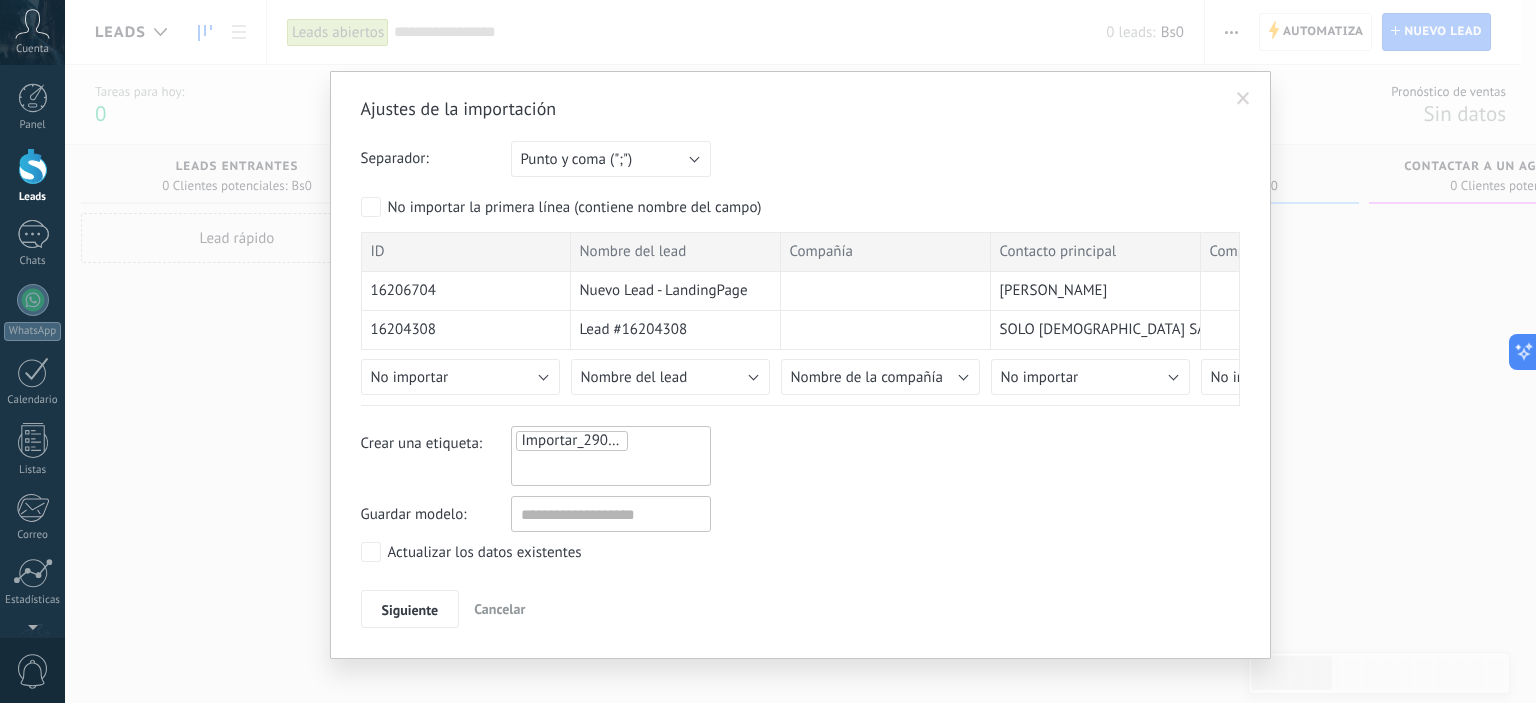 click on "Importar_29072025_1945" at bounding box center [605, 440] 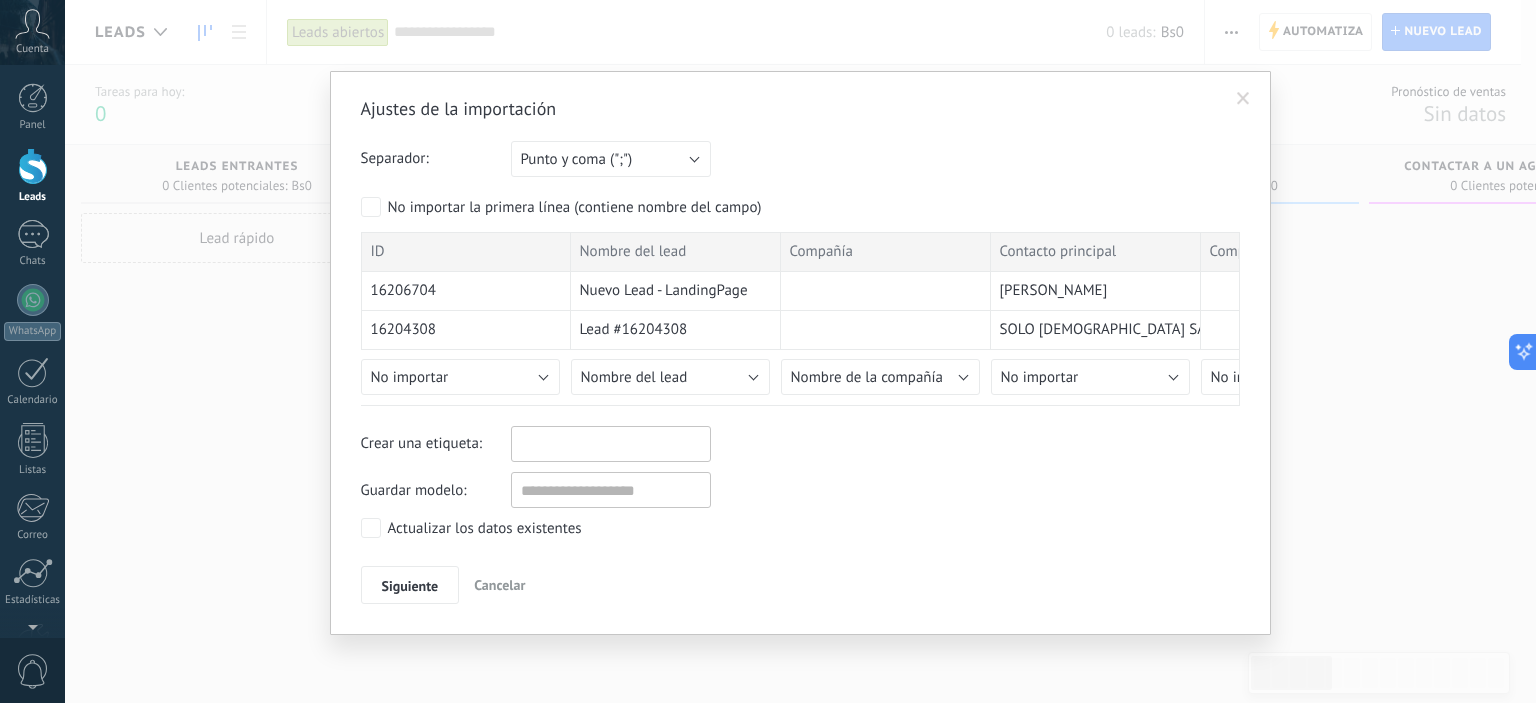 click at bounding box center (567, 444) 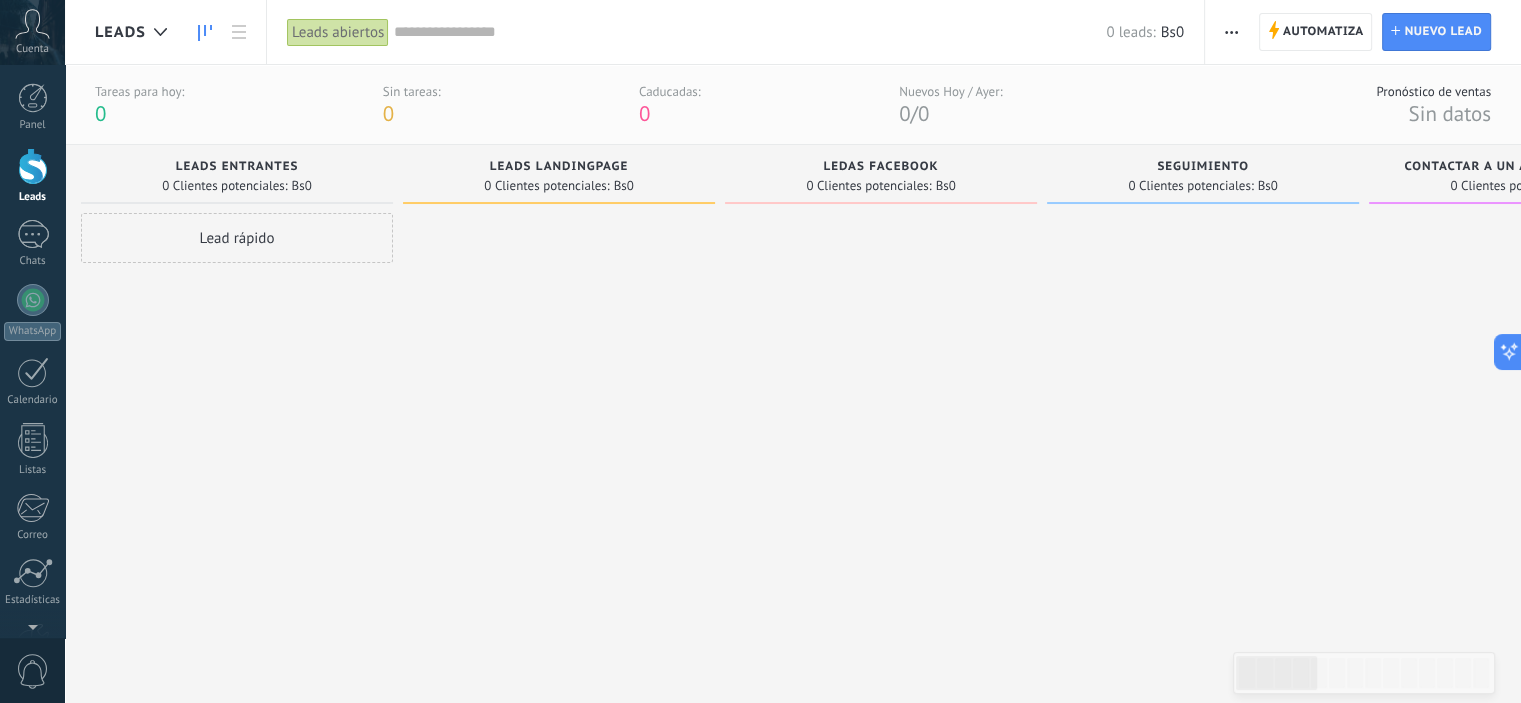 click at bounding box center (1231, 32) 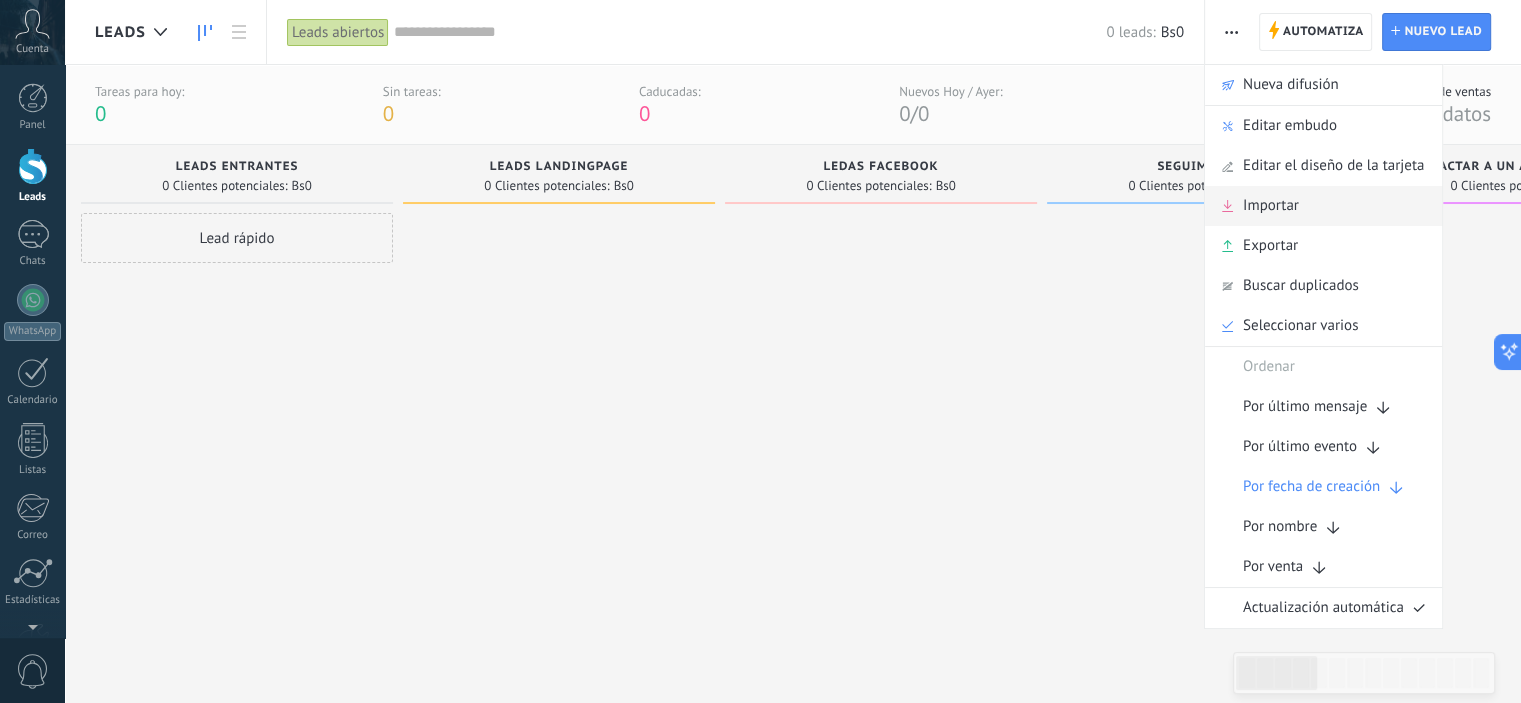 click on "Importar" at bounding box center [1323, 206] 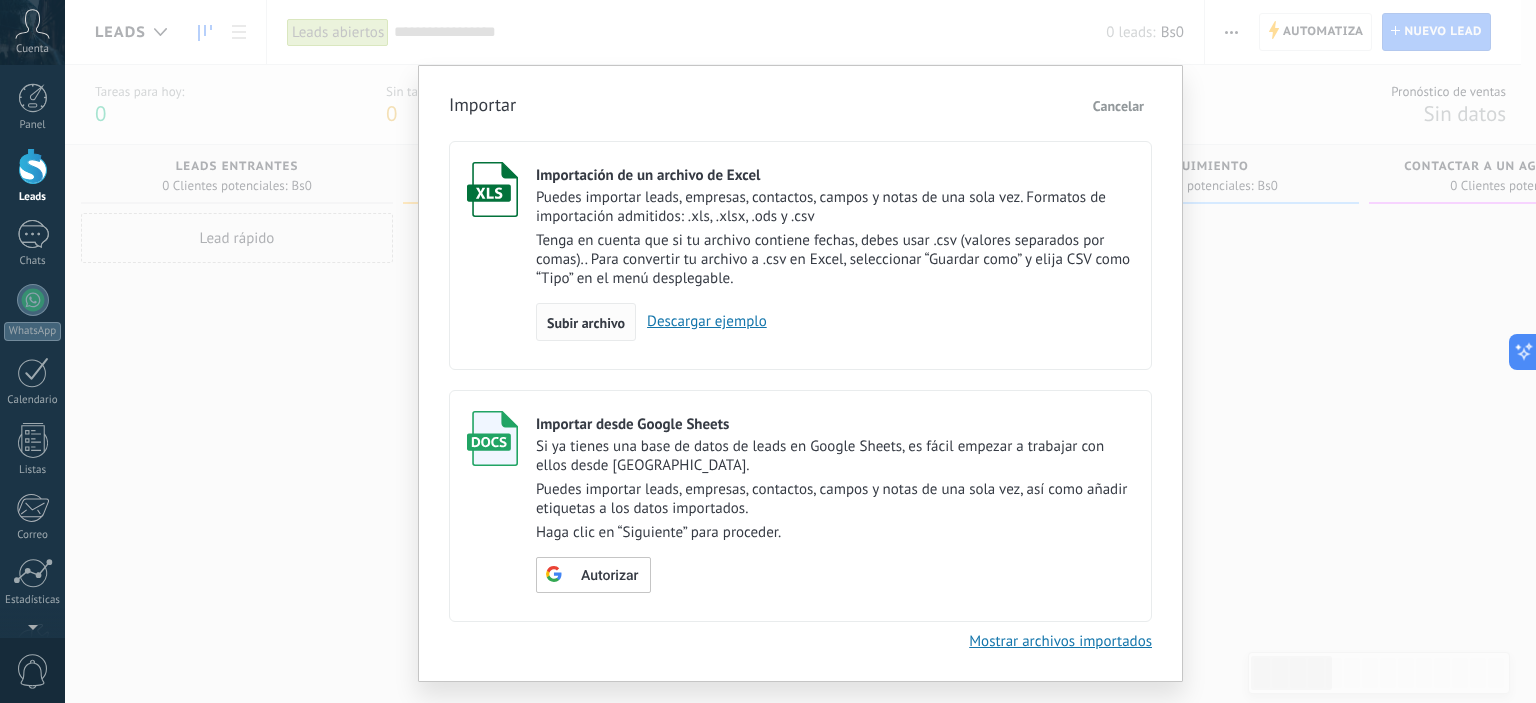 click on "Subir archivo" at bounding box center (586, 323) 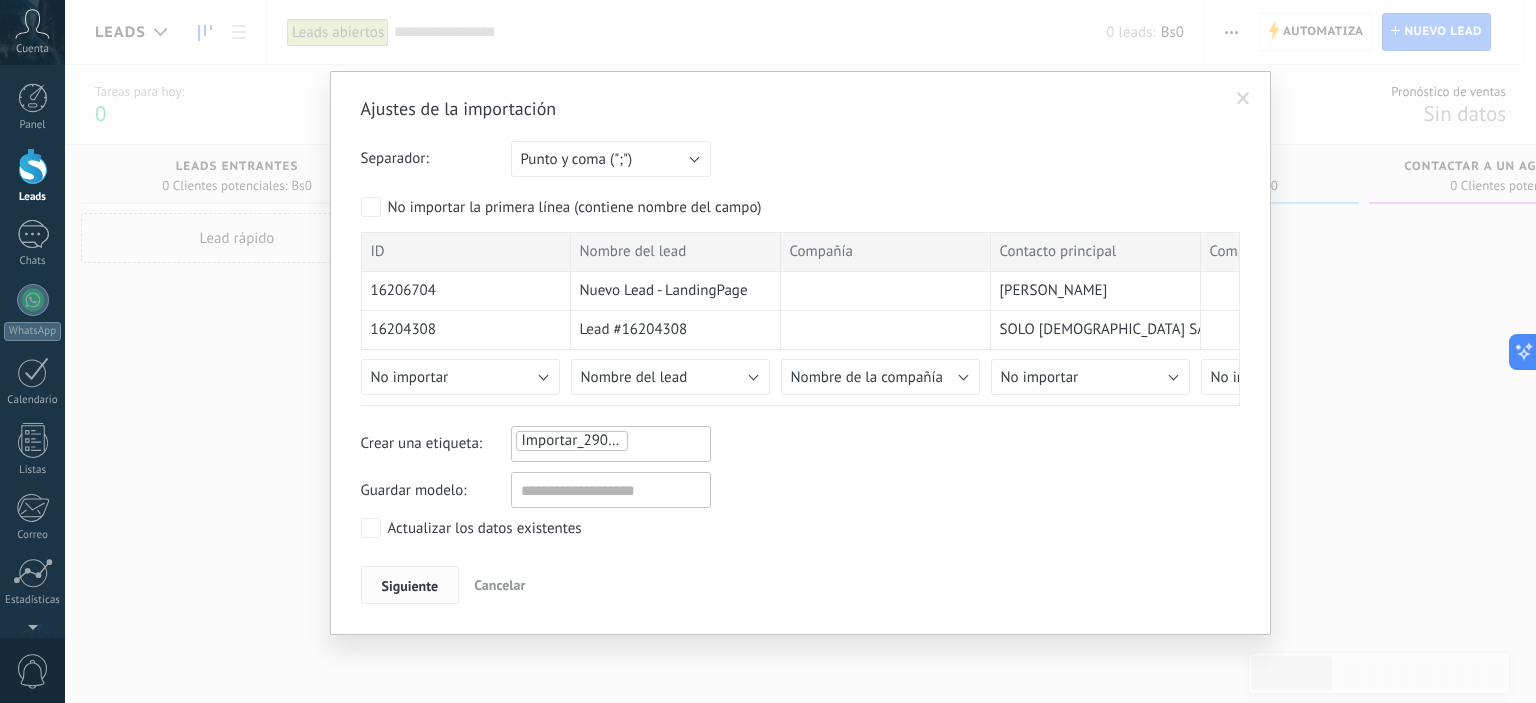 click on "Siguiente" at bounding box center (410, 585) 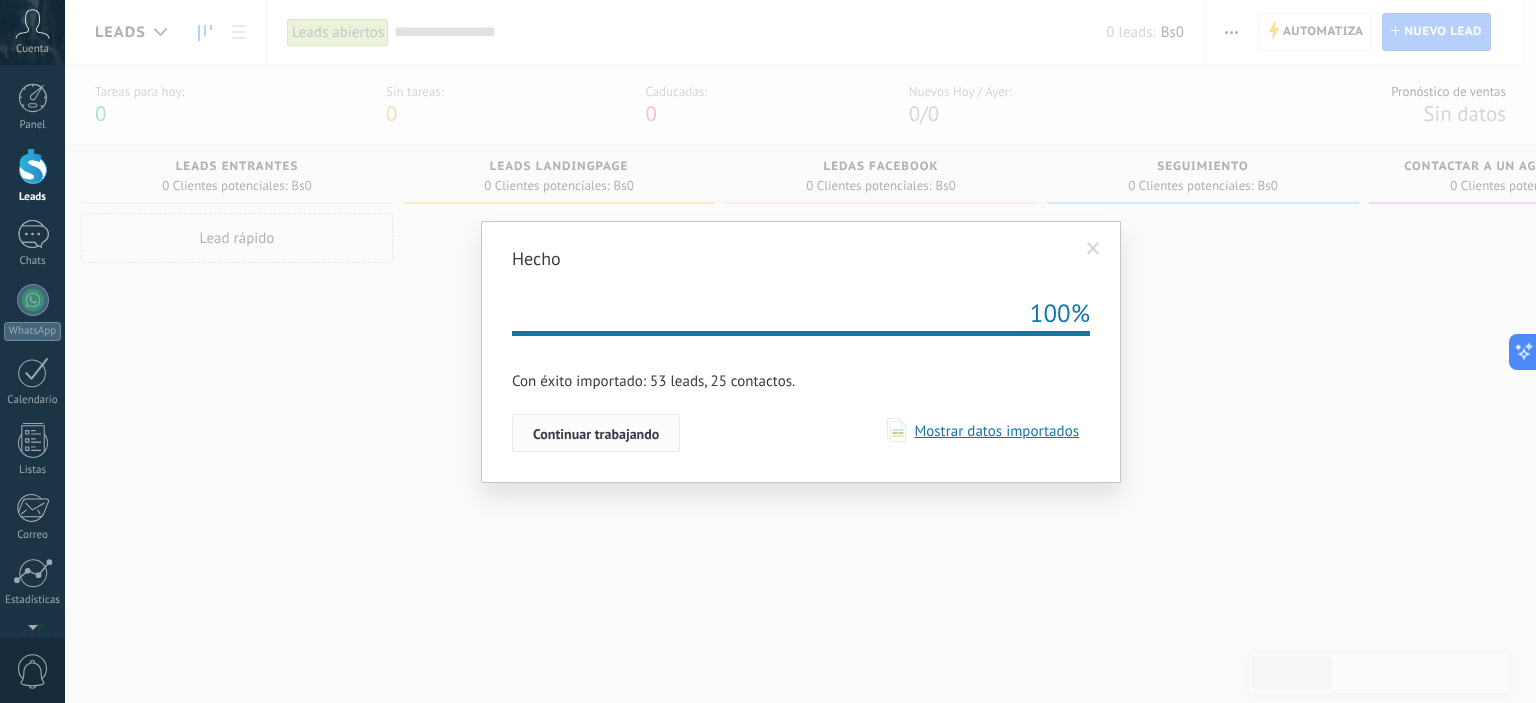 click on "Continuar trabajando" at bounding box center (596, 434) 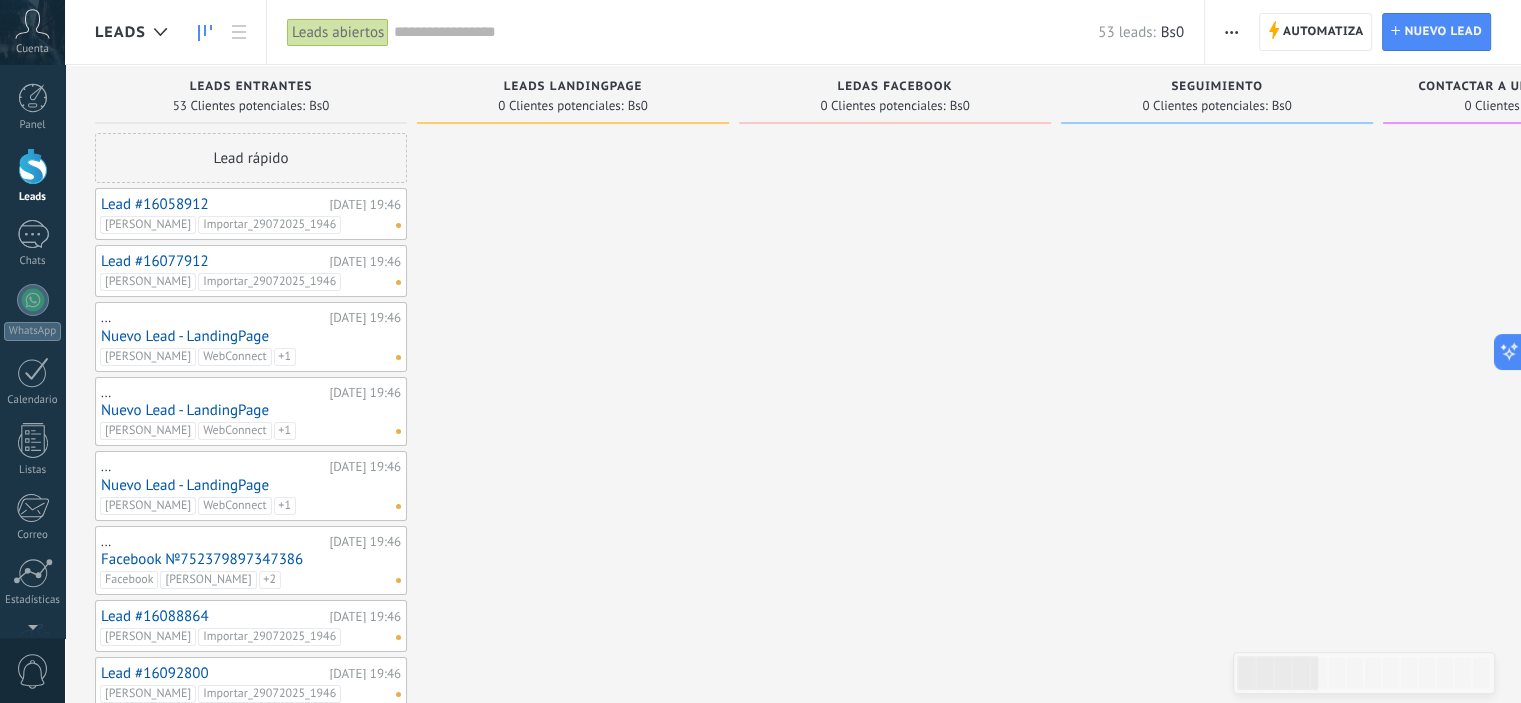 click at bounding box center (1231, 32) 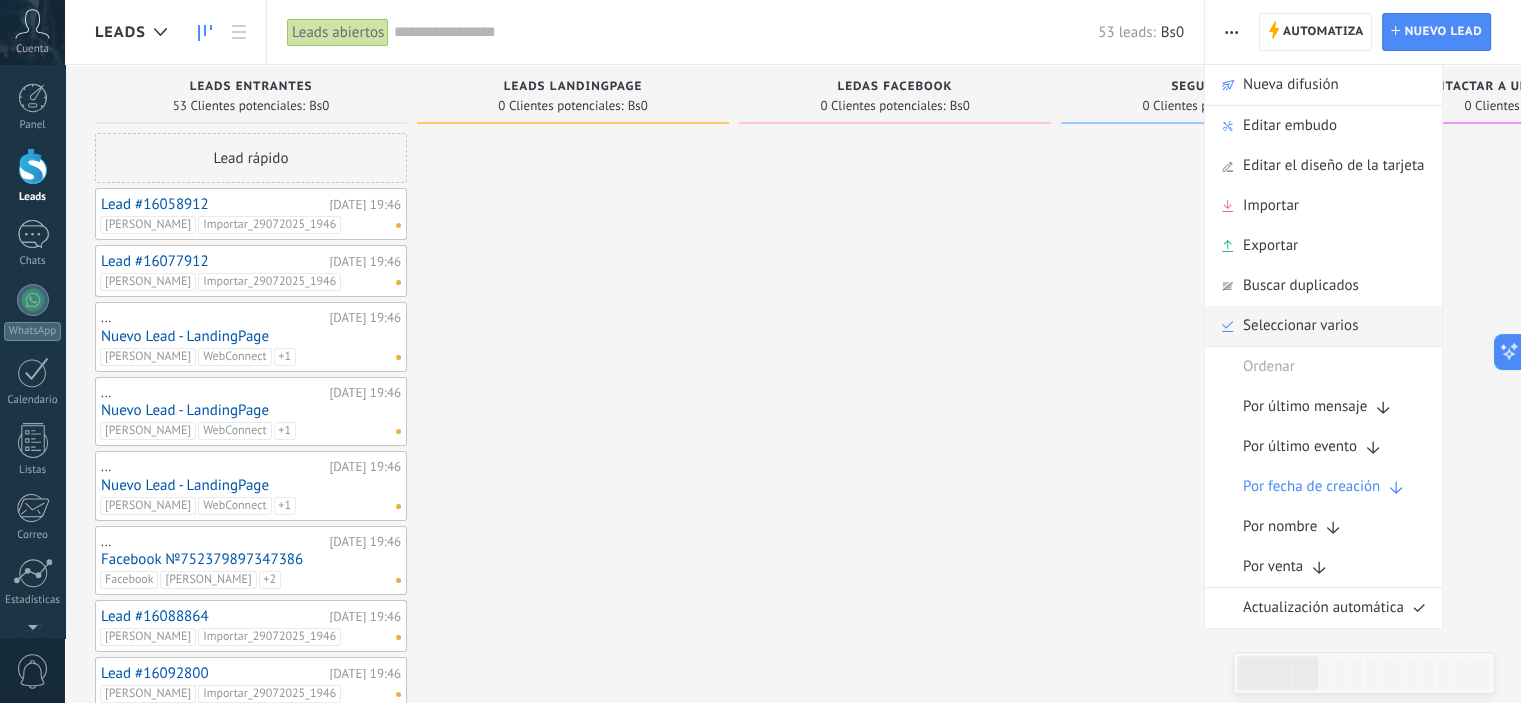 click on "Seleccionar varios" at bounding box center [1300, 326] 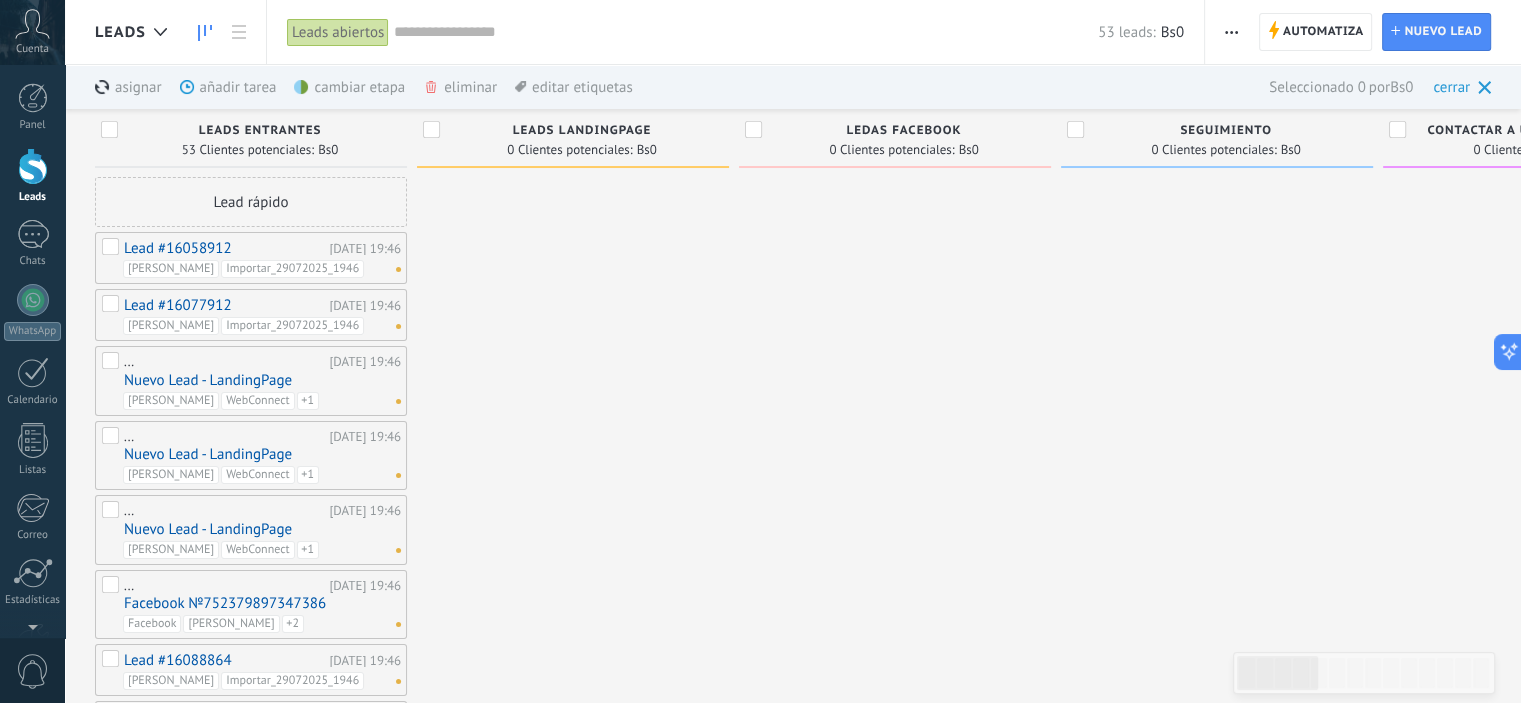 click at bounding box center [112, 250] 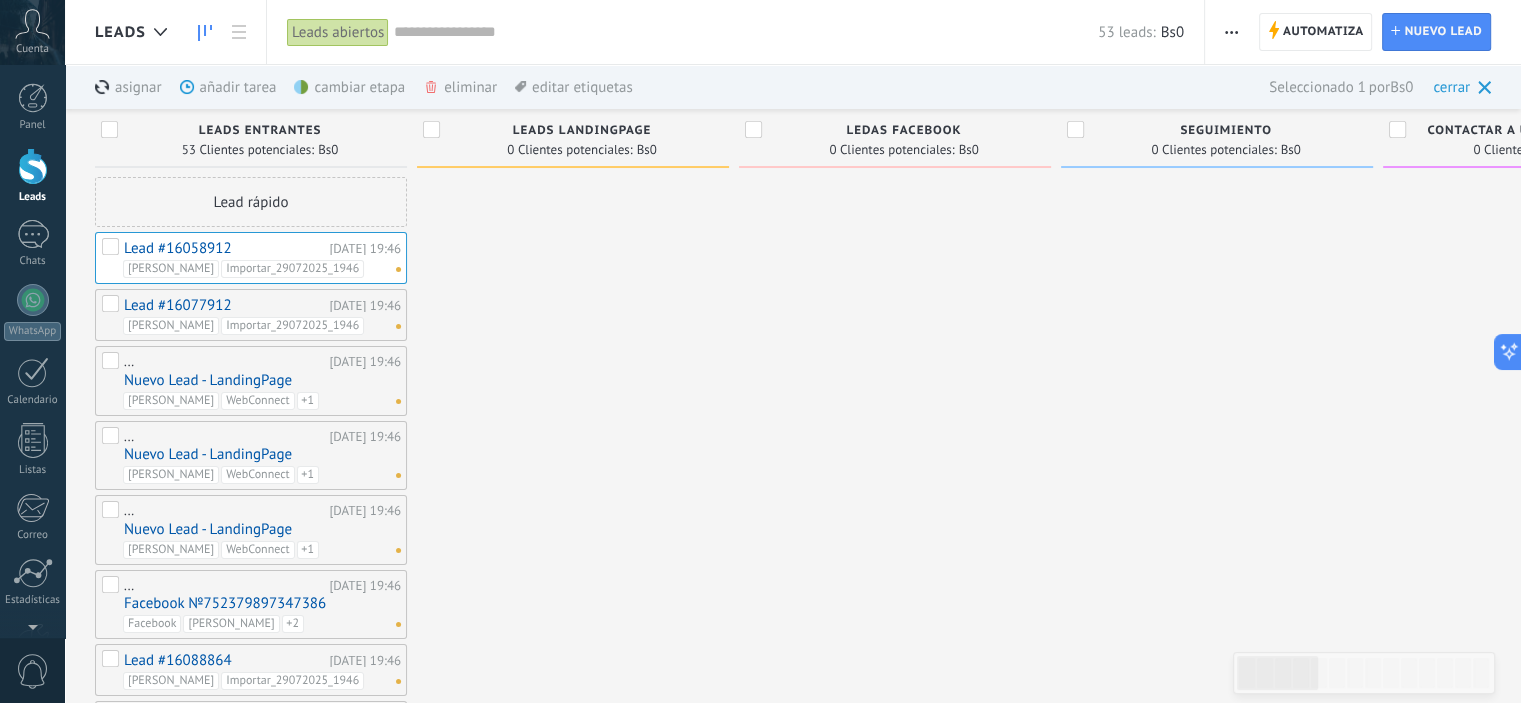 click at bounding box center (112, 307) 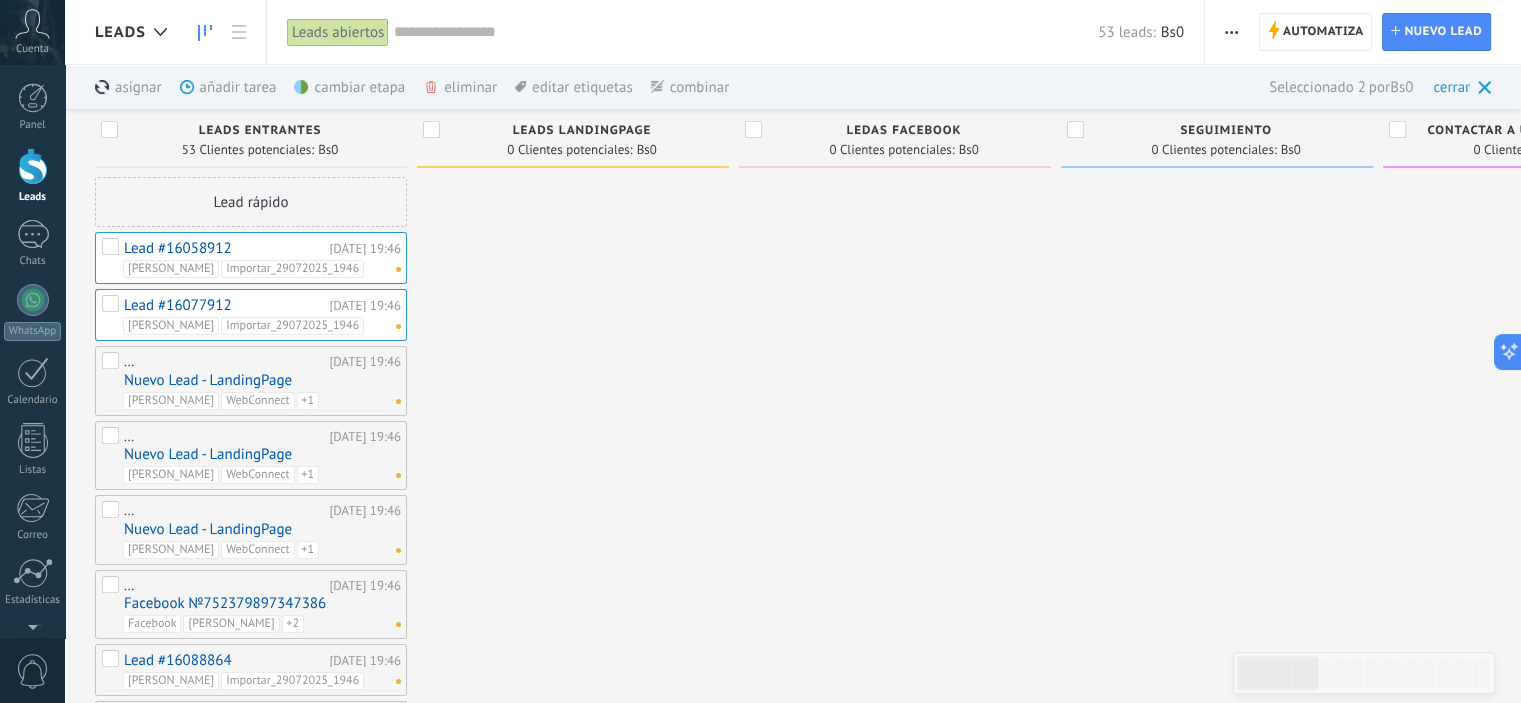 click at bounding box center [112, 364] 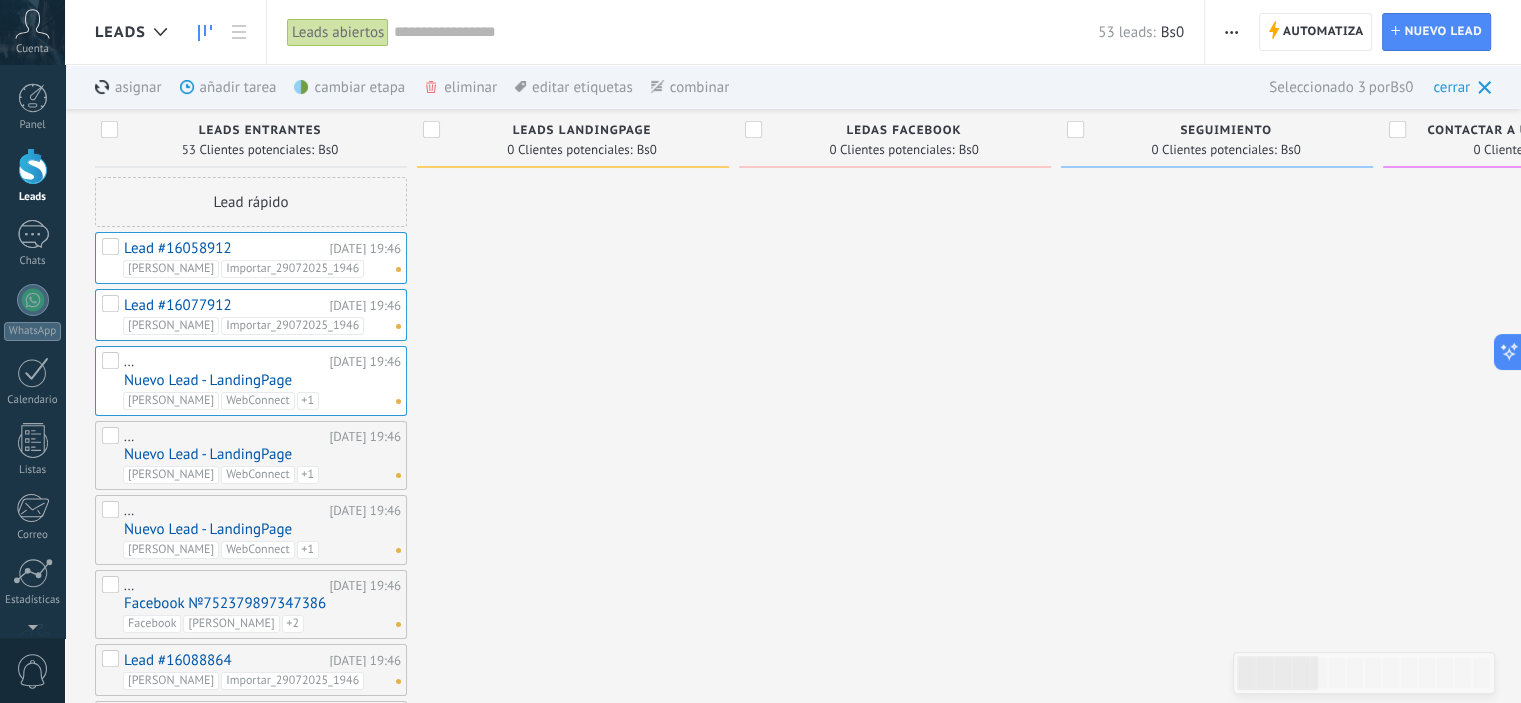 click at bounding box center (112, 439) 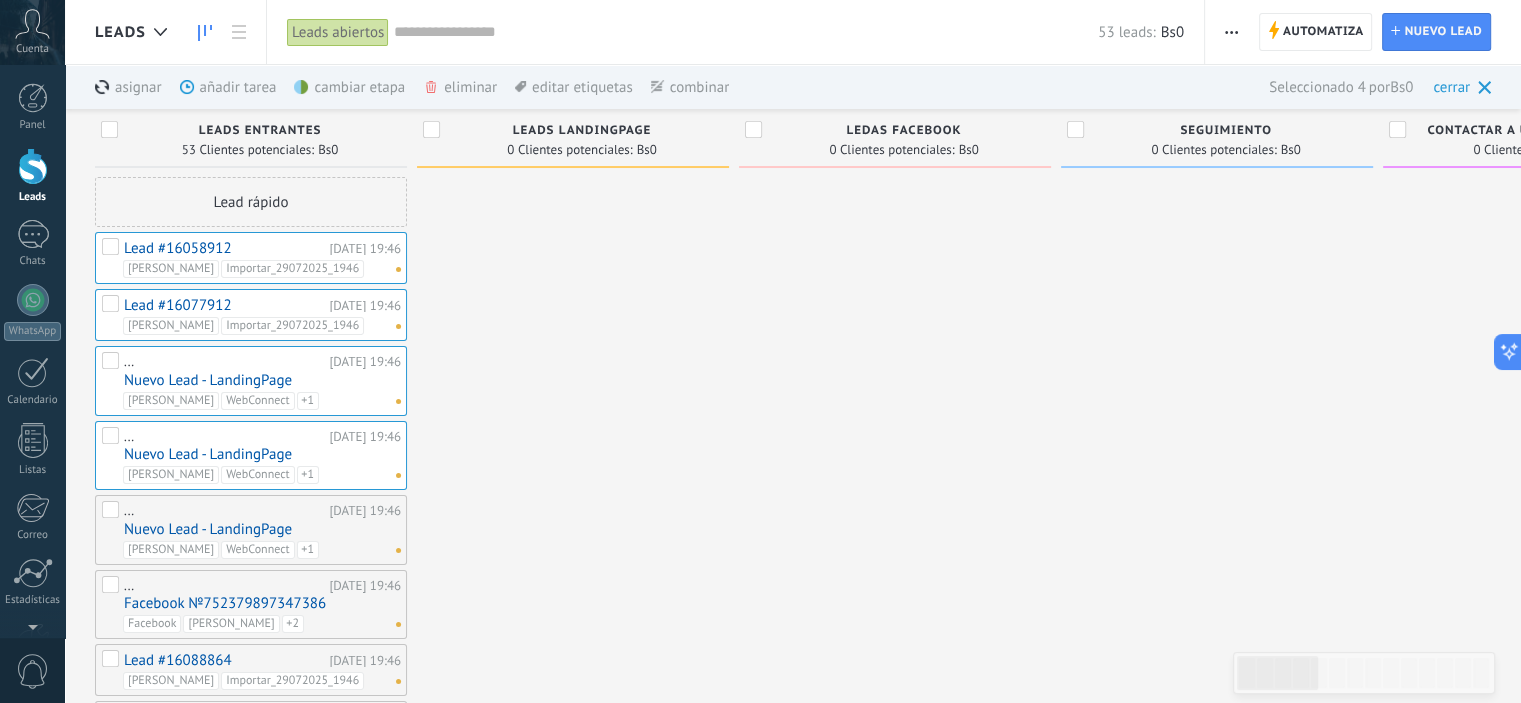 click at bounding box center (112, 513) 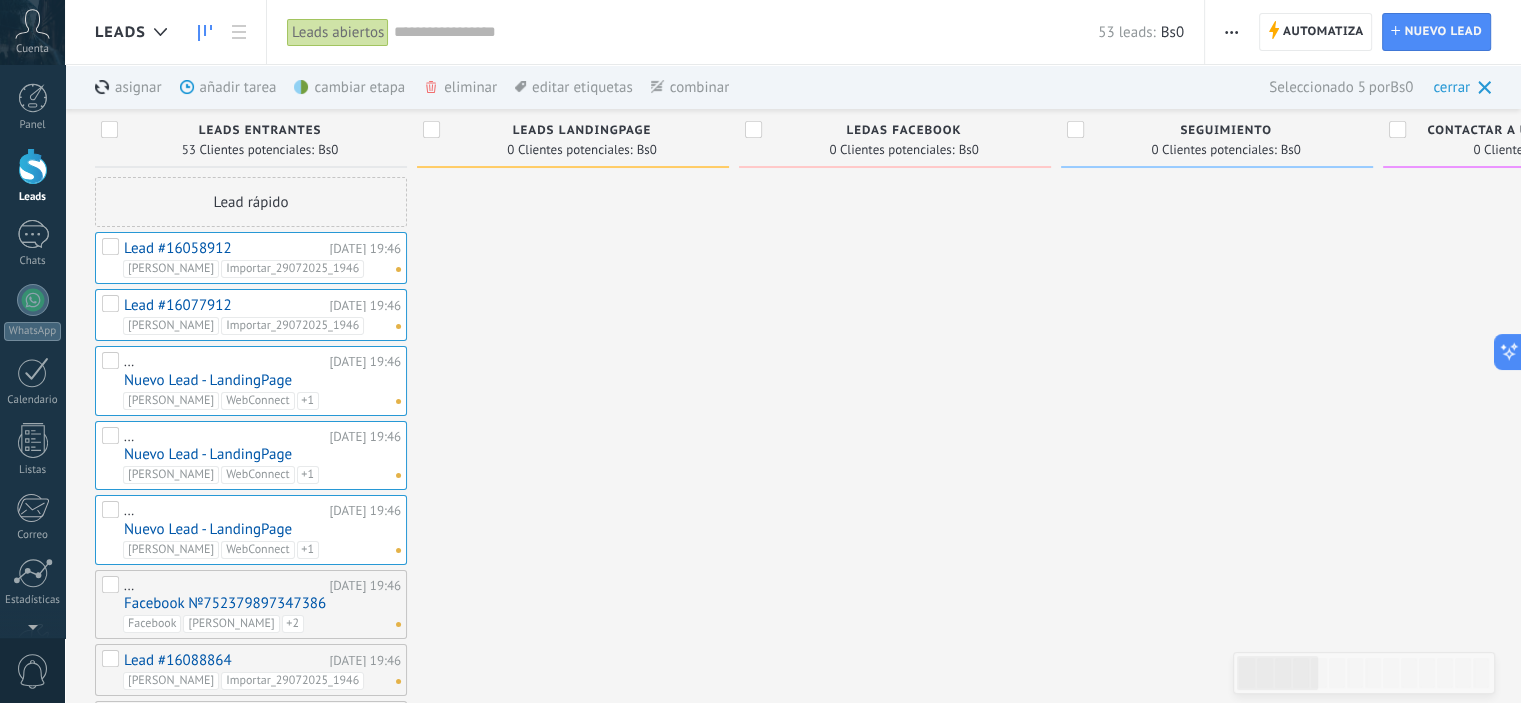 click at bounding box center (112, 588) 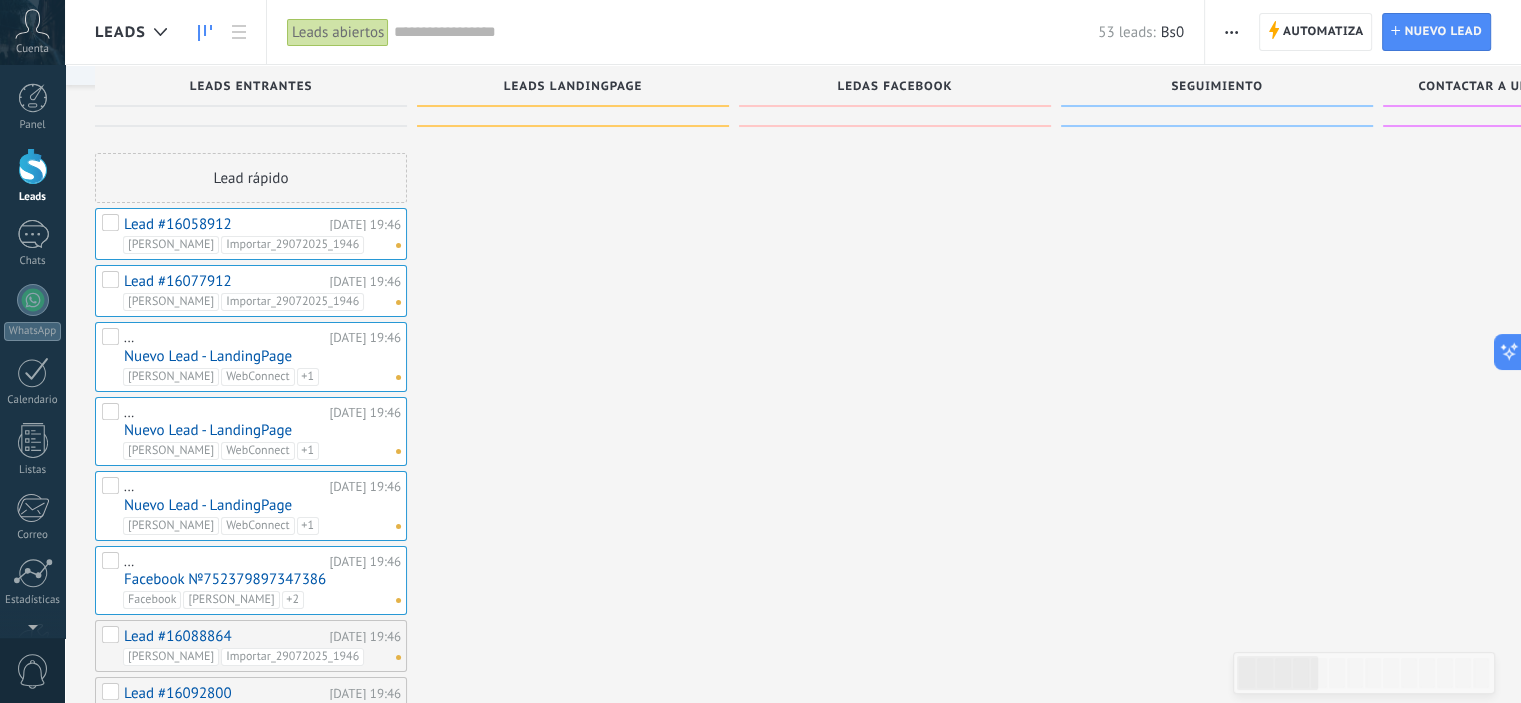 scroll, scrollTop: 0, scrollLeft: 0, axis: both 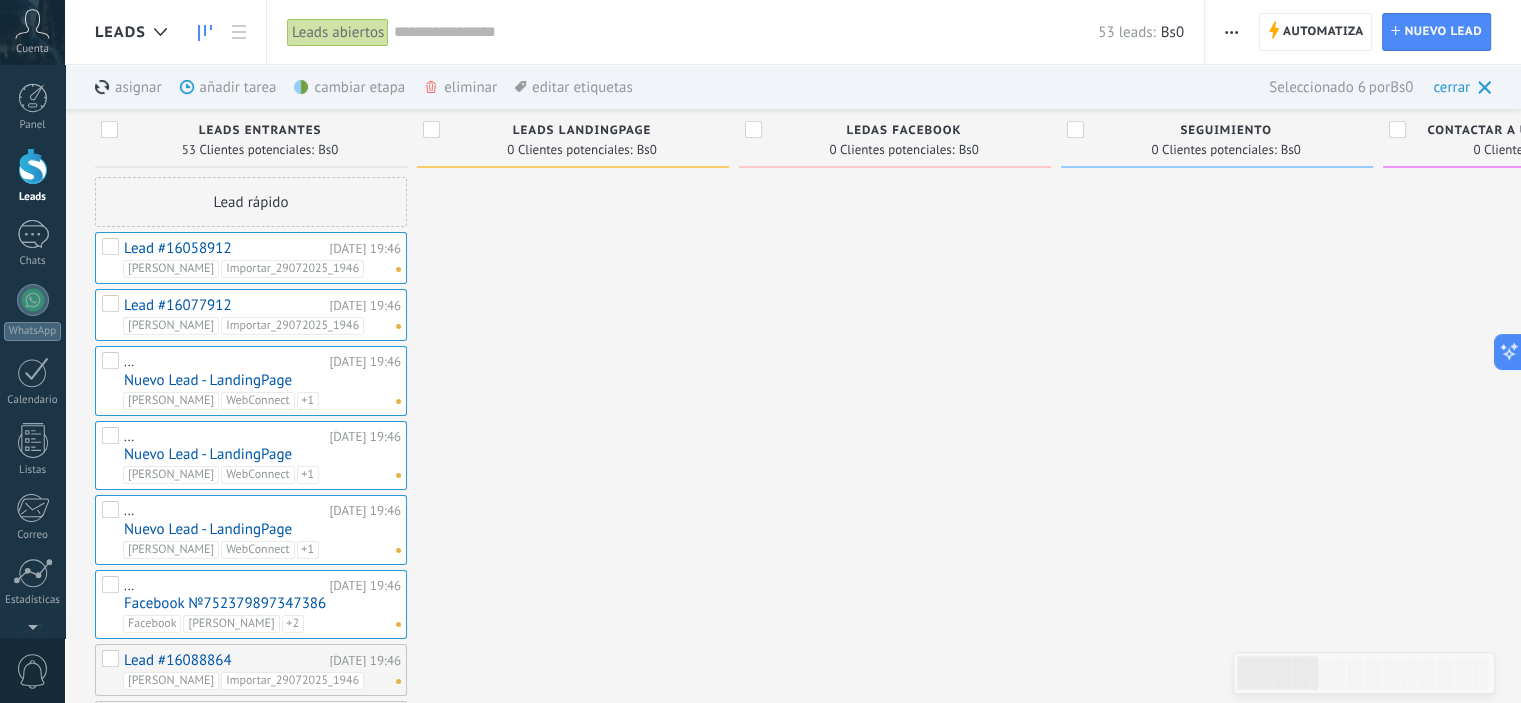 drag, startPoint x: 110, startPoint y: 579, endPoint x: 108, endPoint y: 539, distance: 40.04997 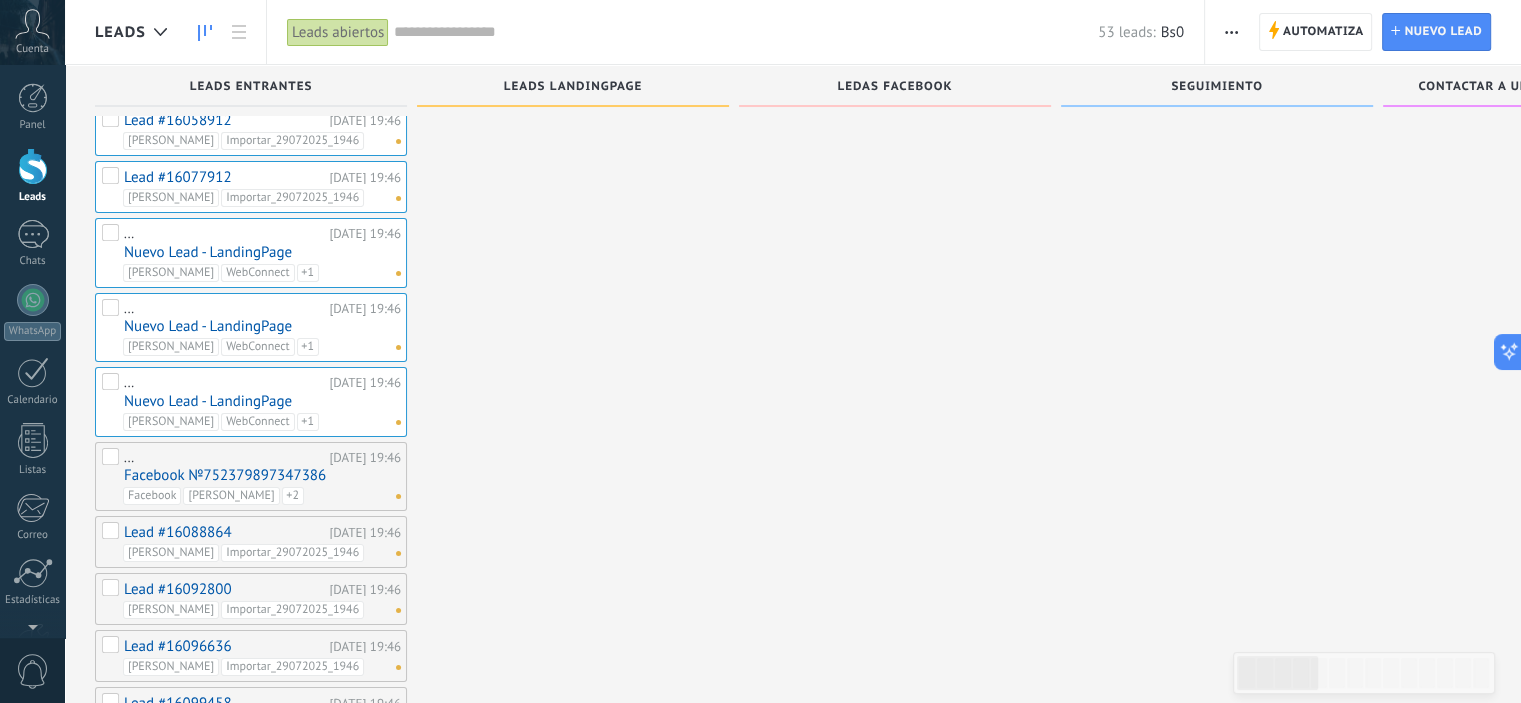 scroll, scrollTop: 200, scrollLeft: 0, axis: vertical 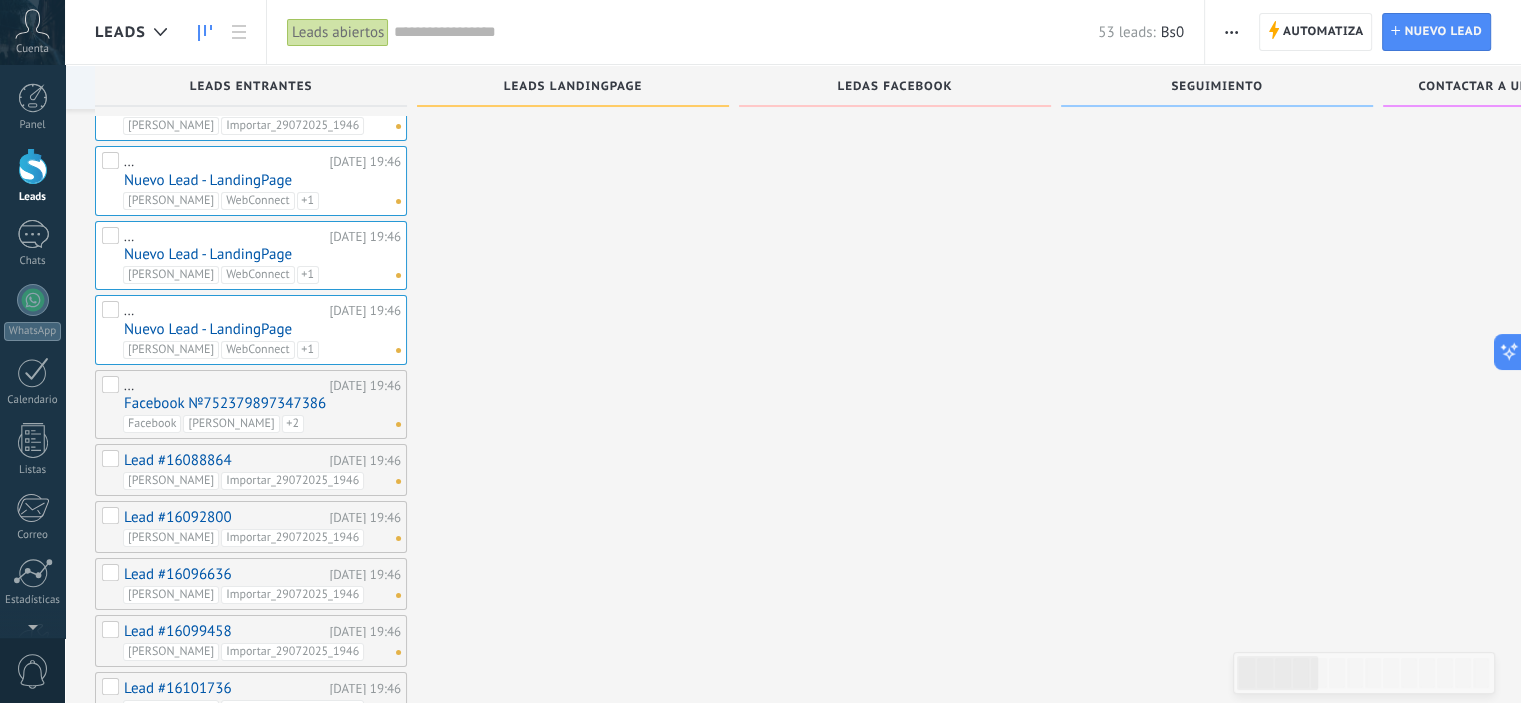 click at bounding box center (112, 388) 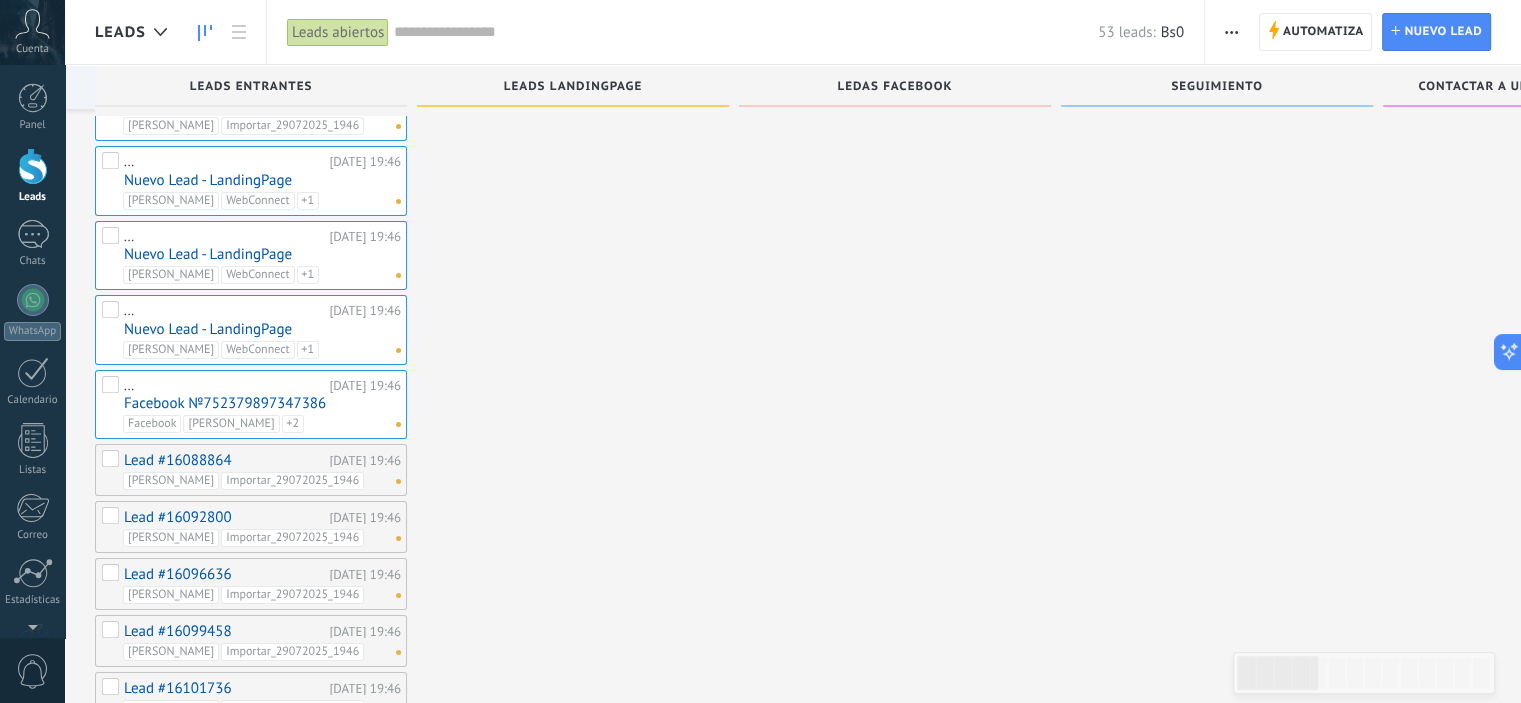 click at bounding box center [112, 462] 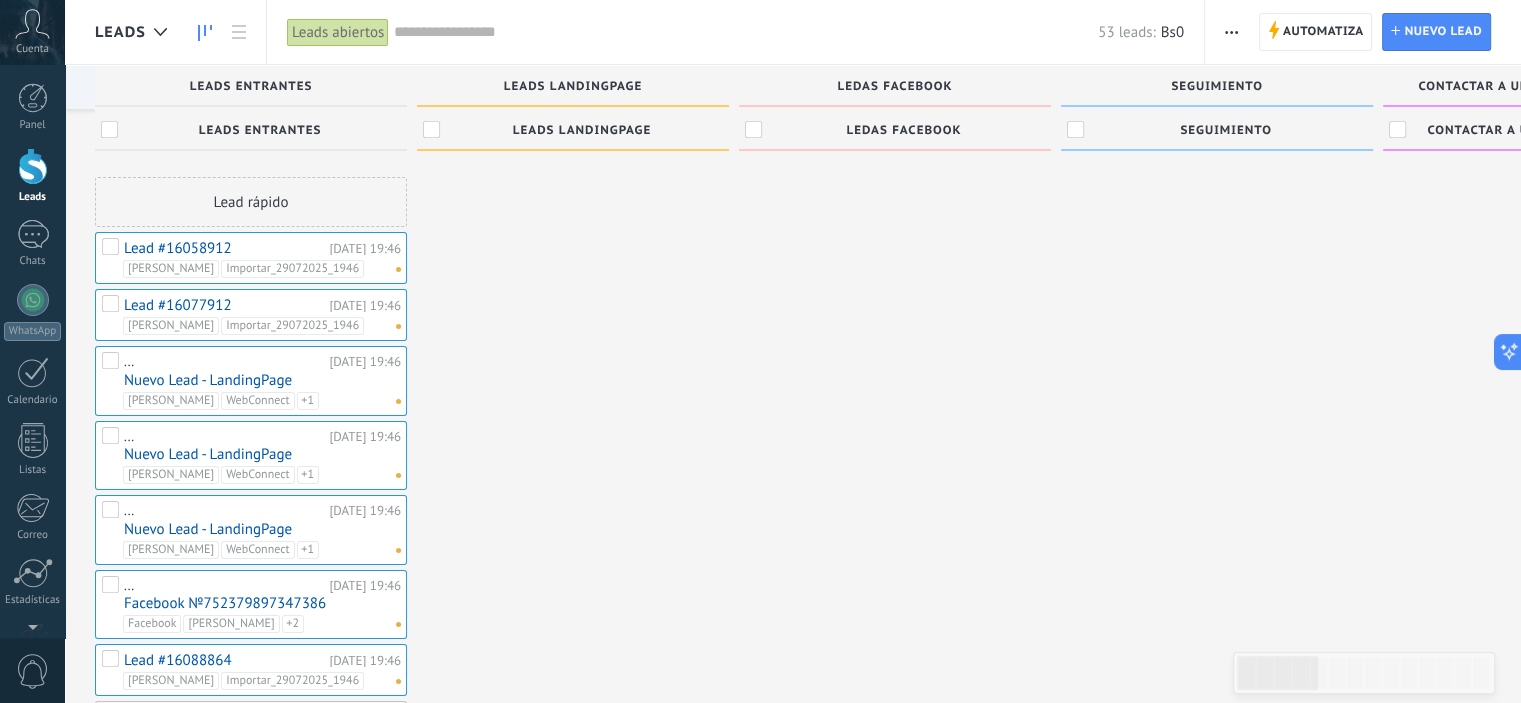 scroll, scrollTop: 100, scrollLeft: 0, axis: vertical 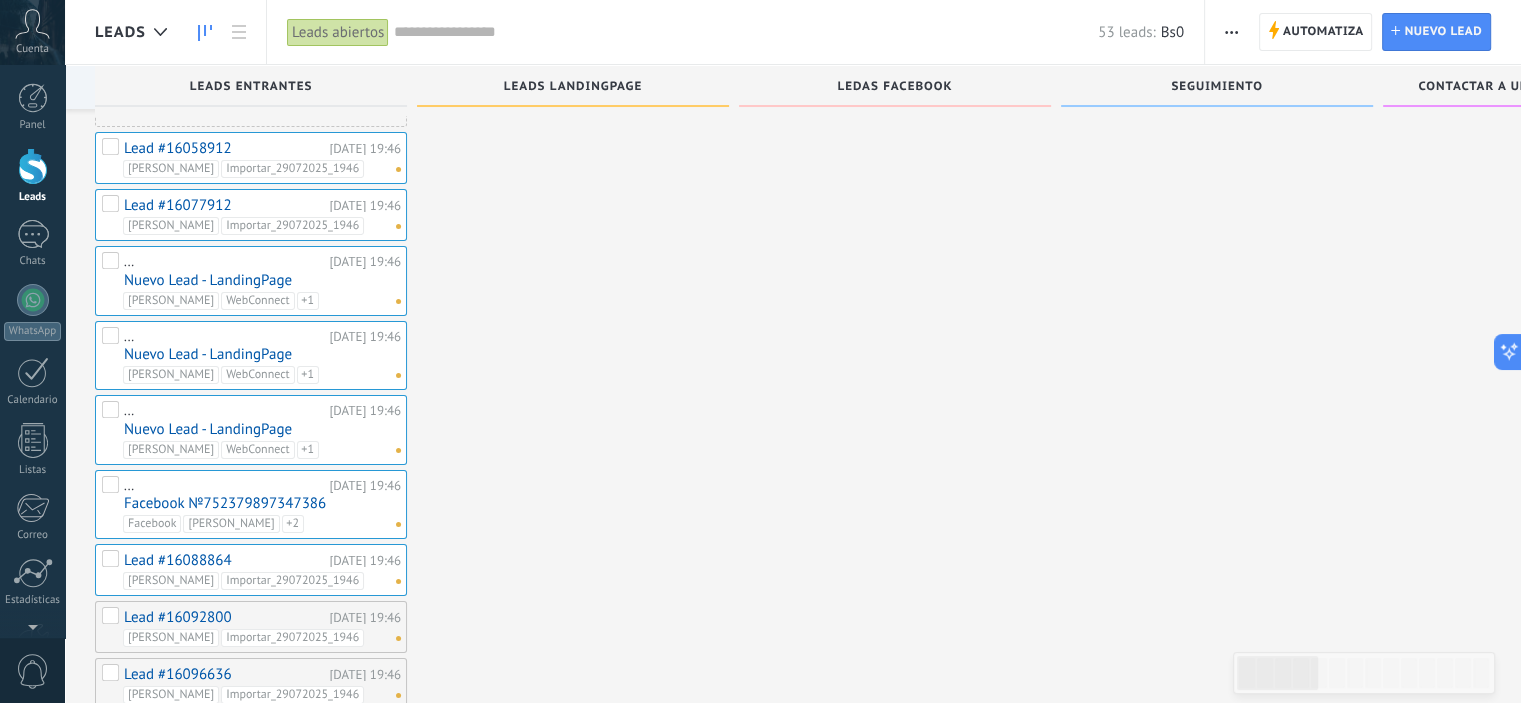 click at bounding box center [112, 562] 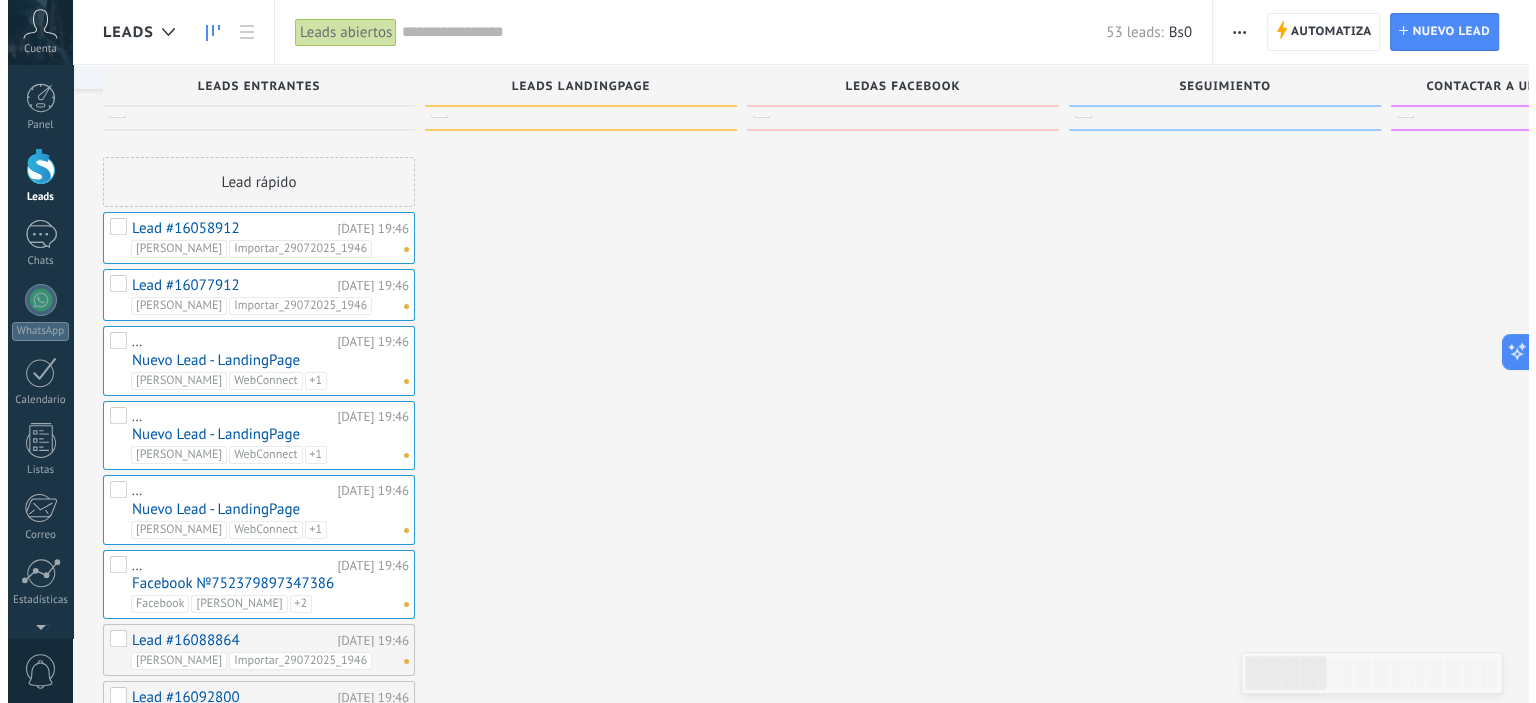 scroll, scrollTop: 0, scrollLeft: 0, axis: both 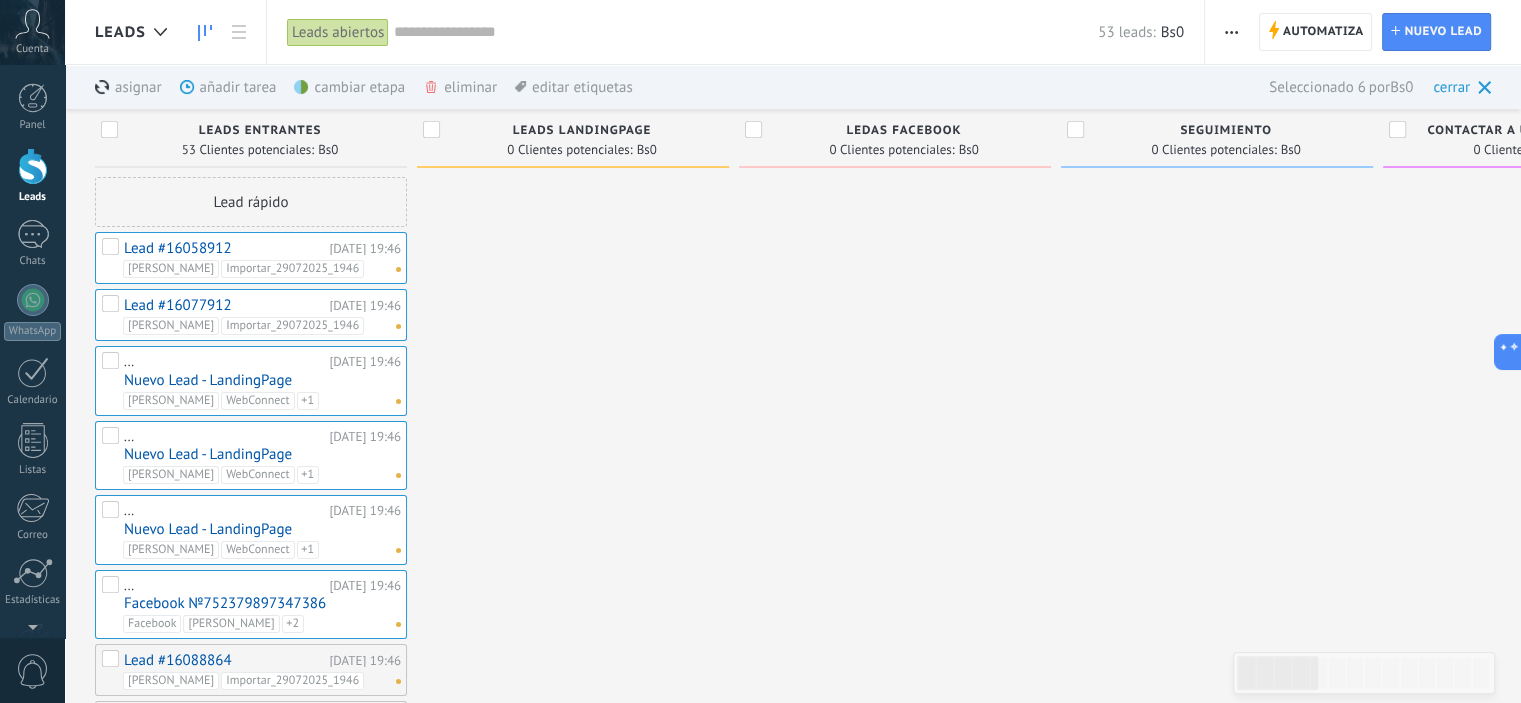 click at bounding box center (112, 588) 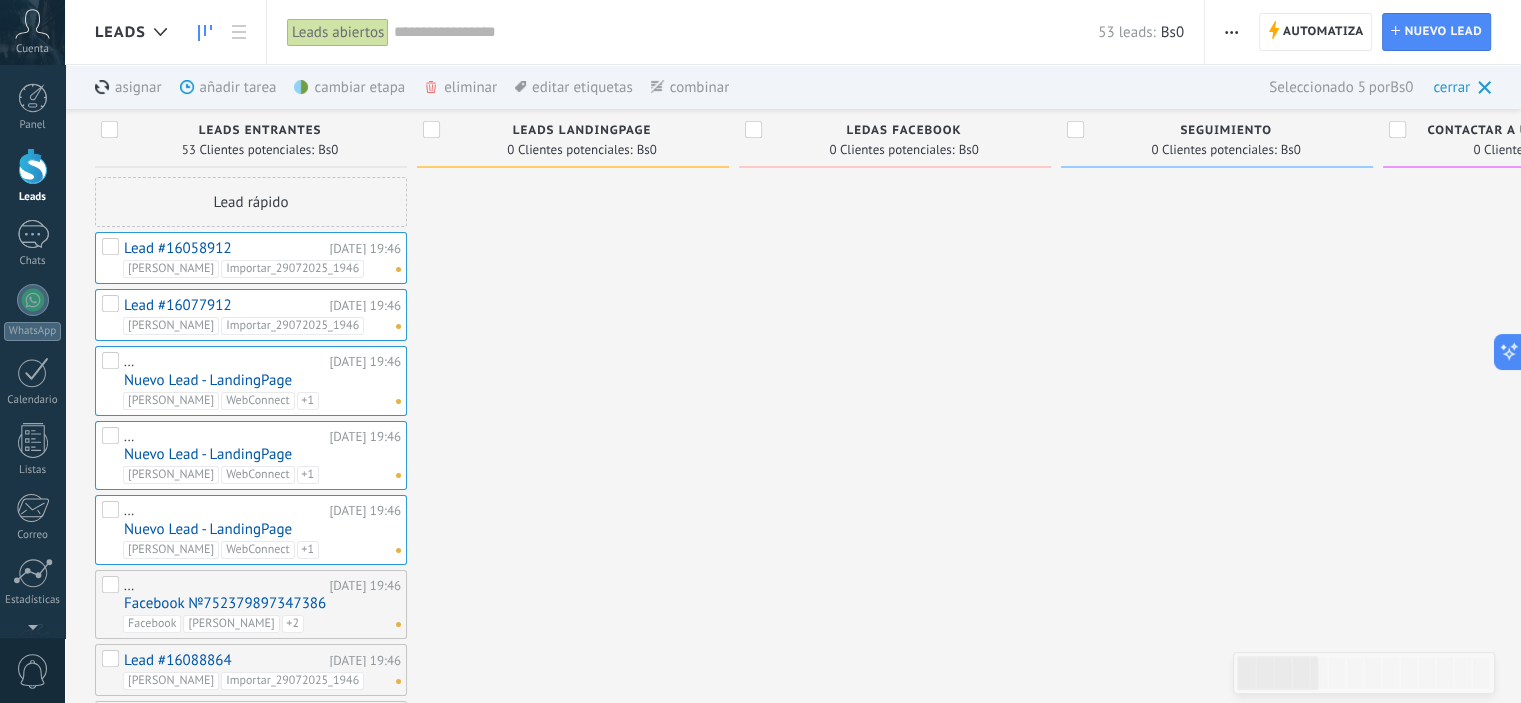 click on "cambiar etapa màs" at bounding box center (383, 87) 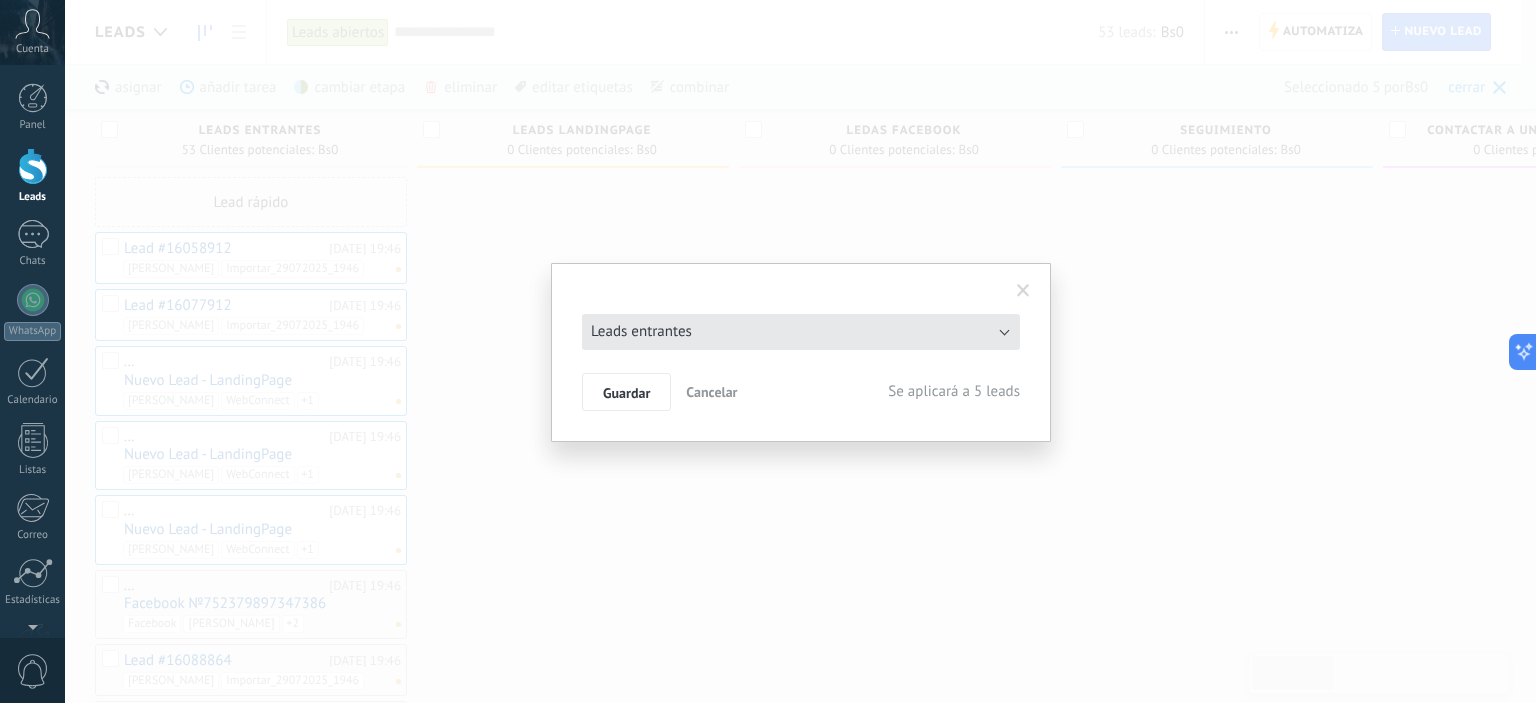 click on "Leads entrantes" at bounding box center (801, 332) 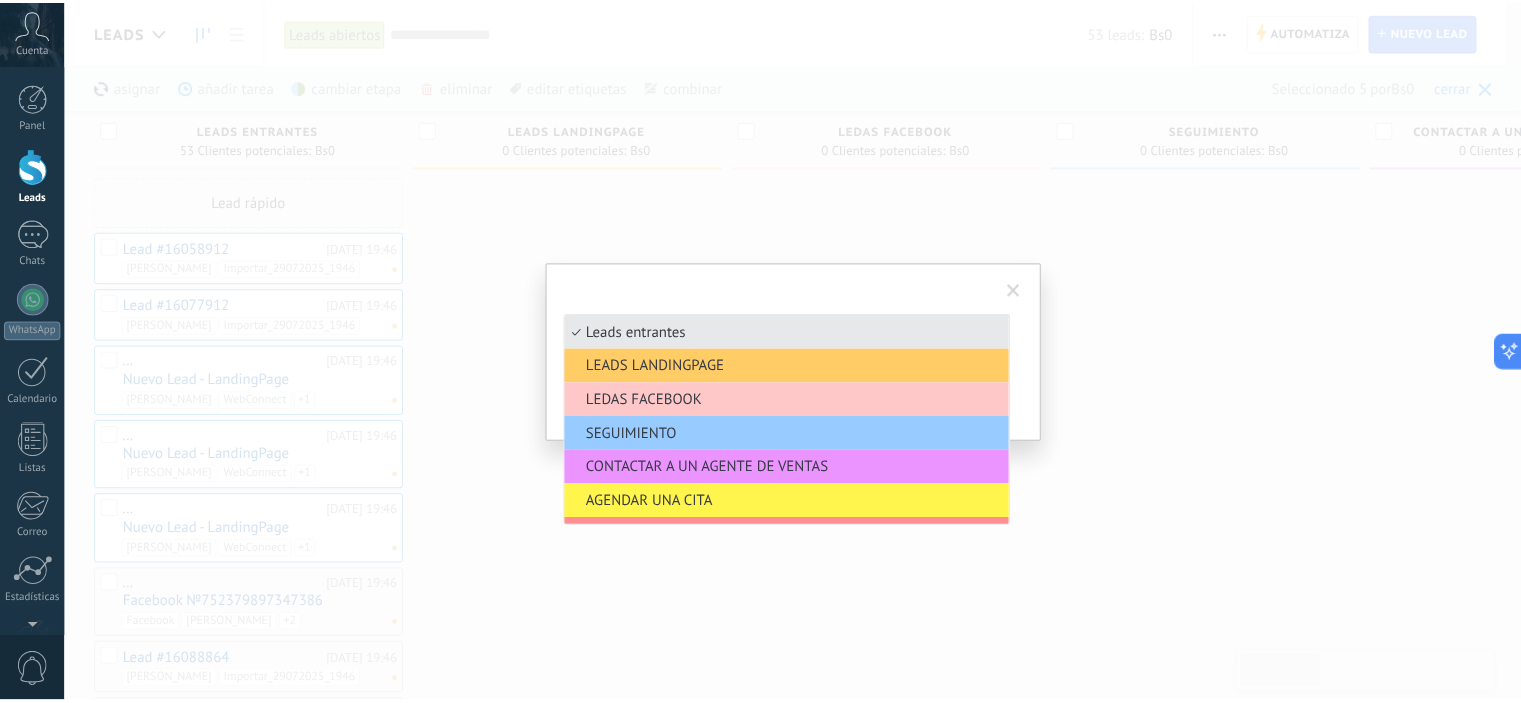 scroll, scrollTop: 100, scrollLeft: 0, axis: vertical 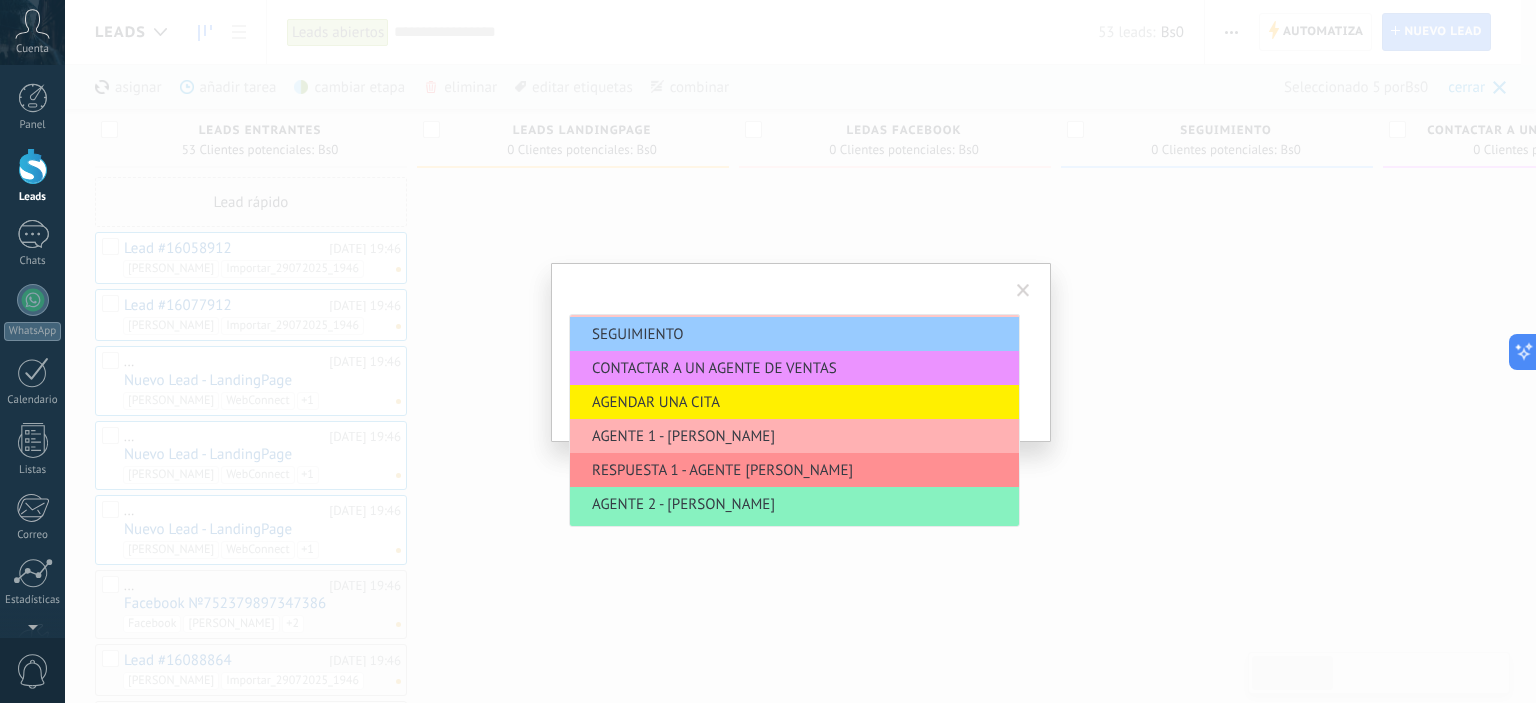 click on "AGENTE 1 - [PERSON_NAME]" at bounding box center [791, 436] 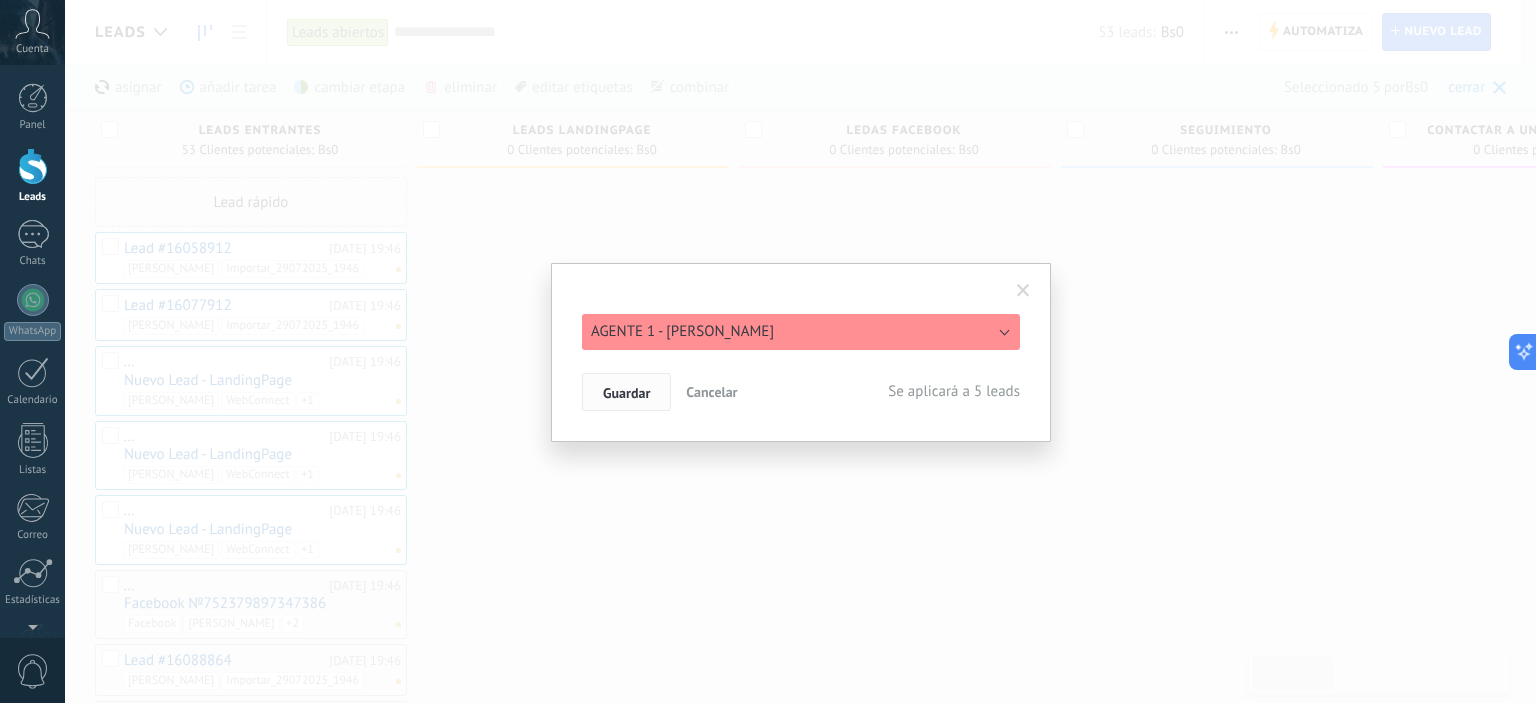 click on "Guardar" at bounding box center (626, 393) 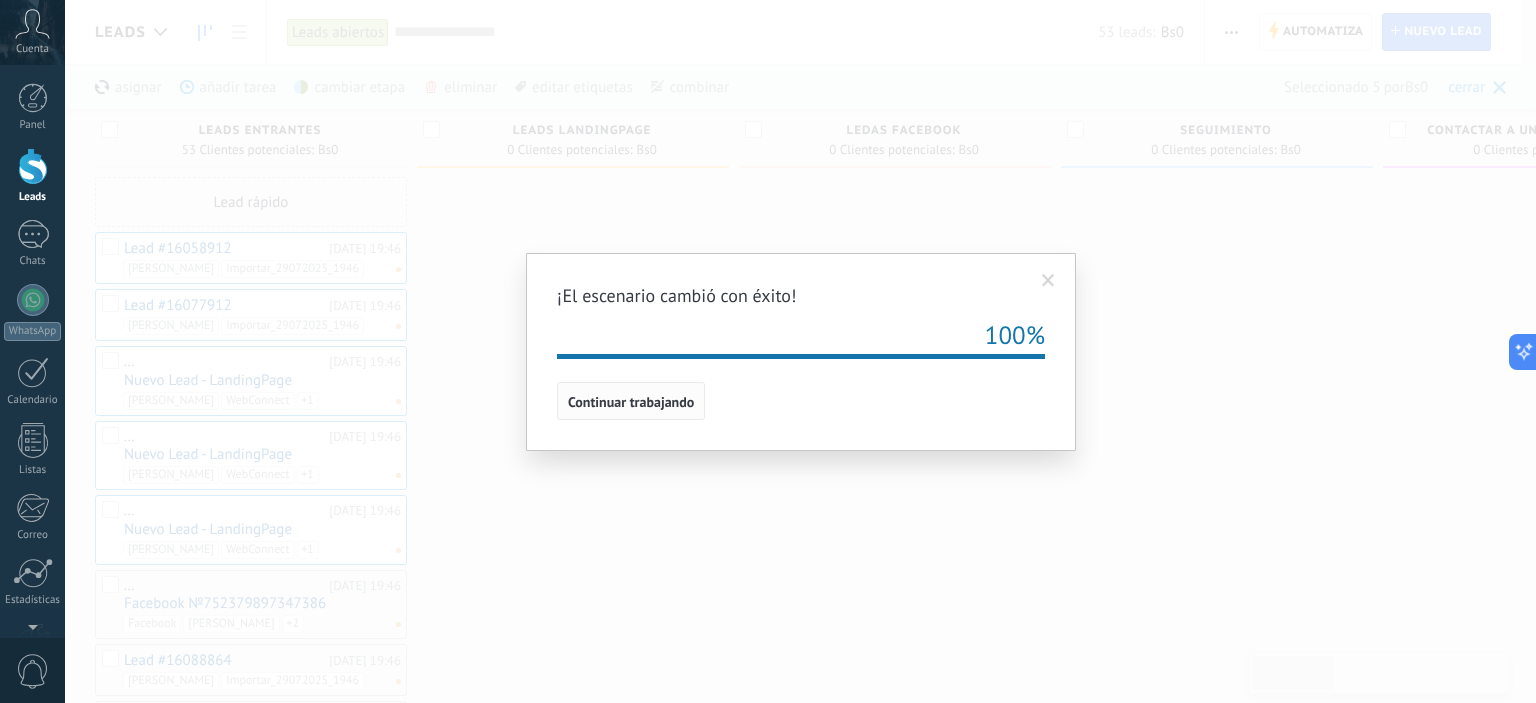 click on "Continuar trabajando" at bounding box center (631, 402) 